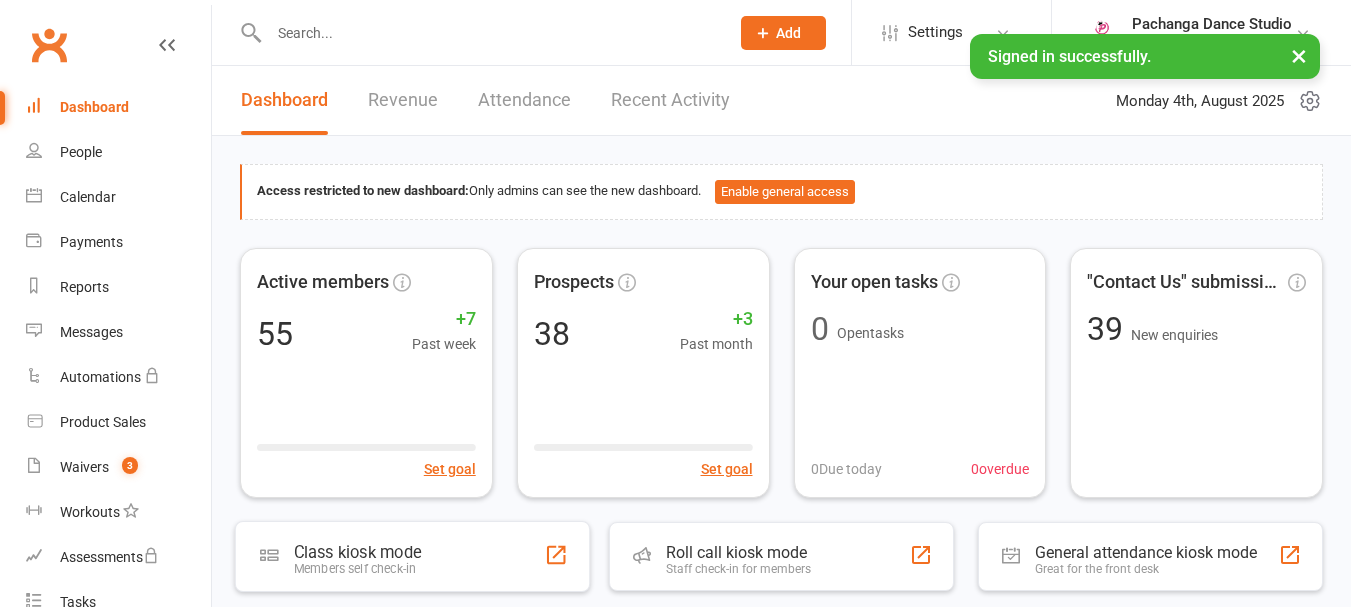 scroll, scrollTop: 0, scrollLeft: 0, axis: both 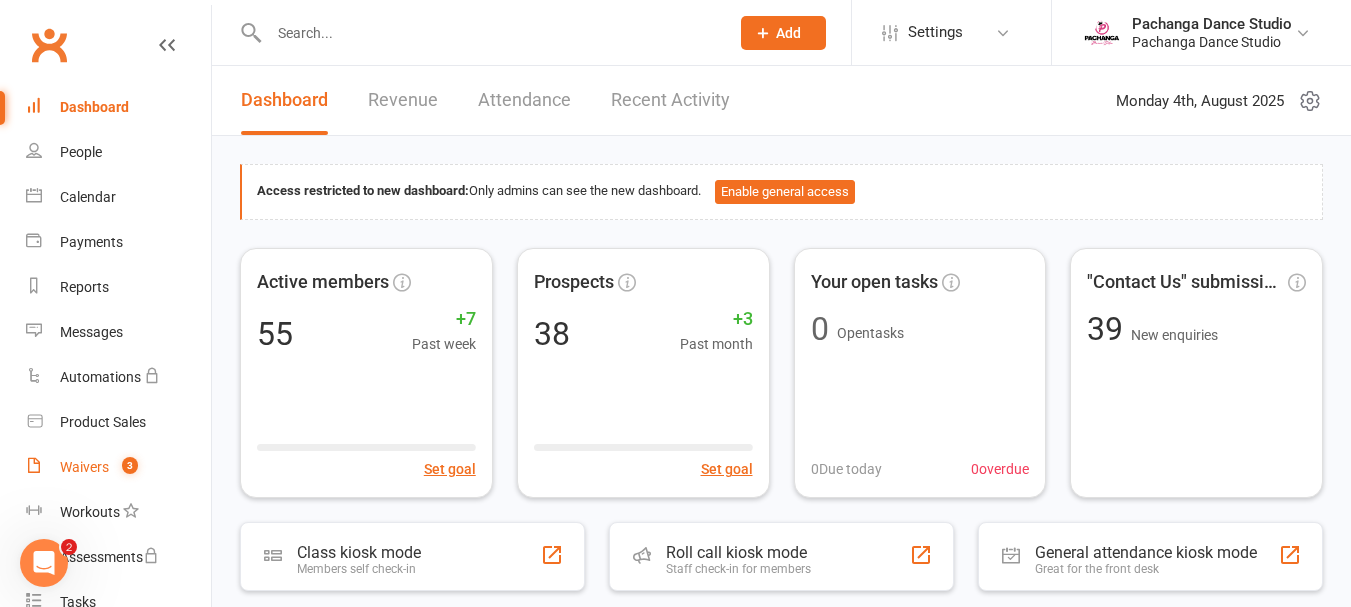 click on "Waivers" at bounding box center (84, 467) 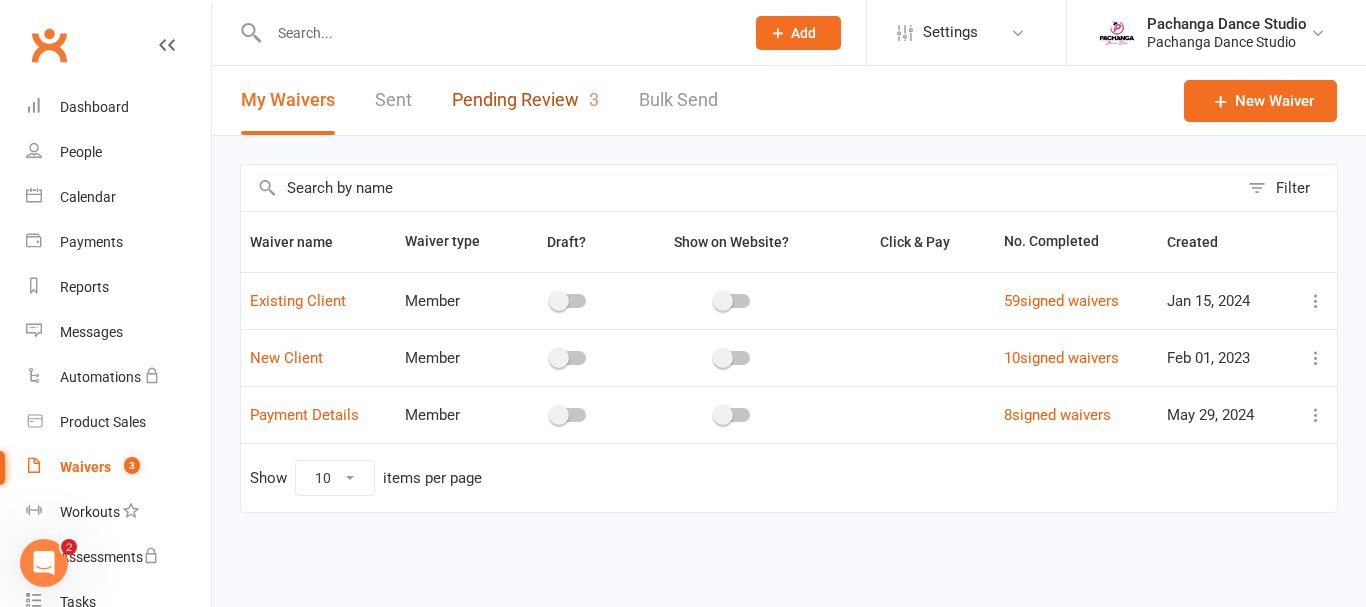 click on "Pending Review 3" at bounding box center (525, 100) 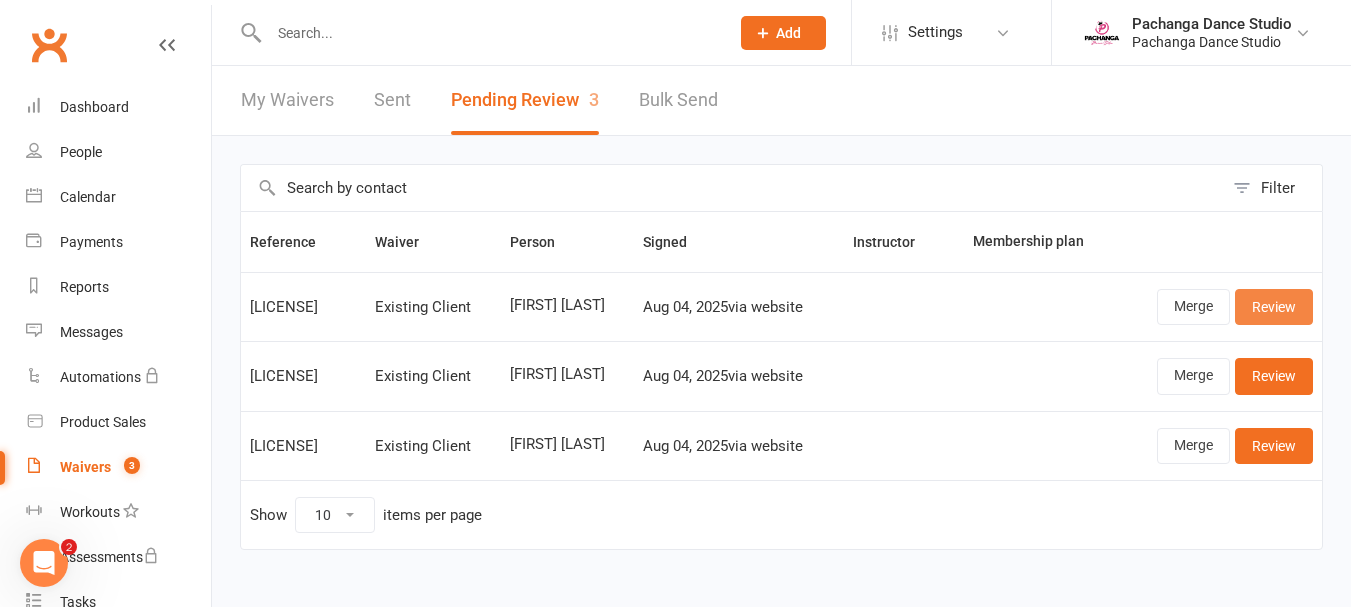click on "Review" at bounding box center [1274, 307] 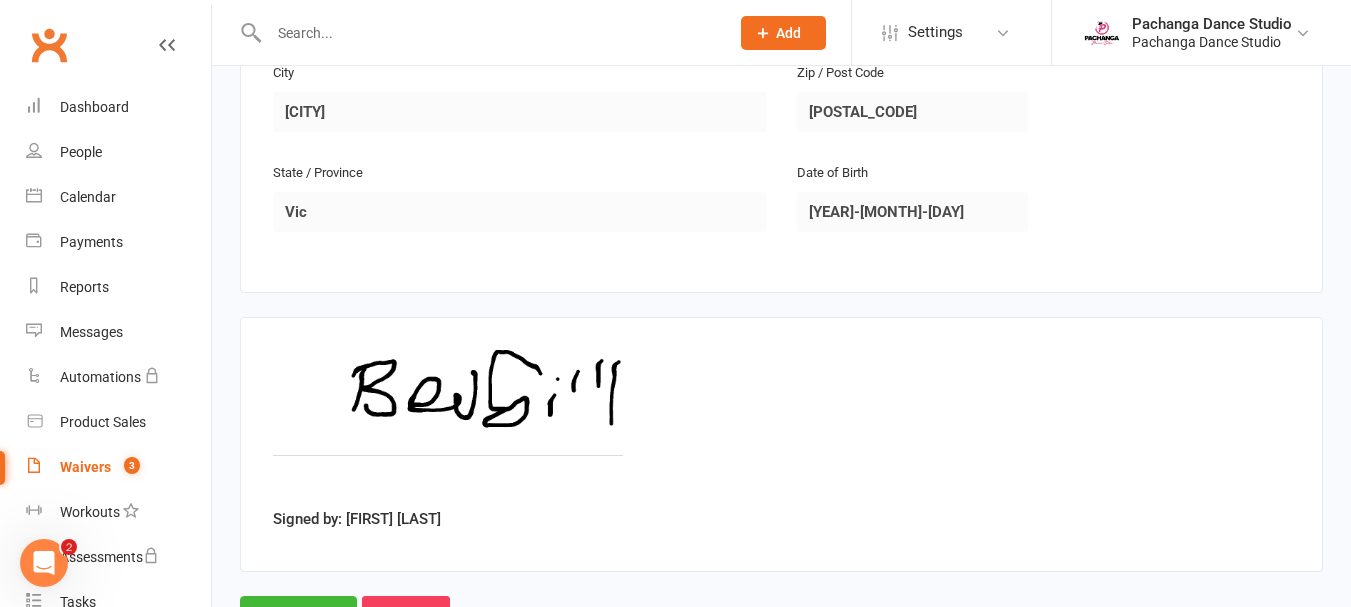 scroll, scrollTop: 755, scrollLeft: 0, axis: vertical 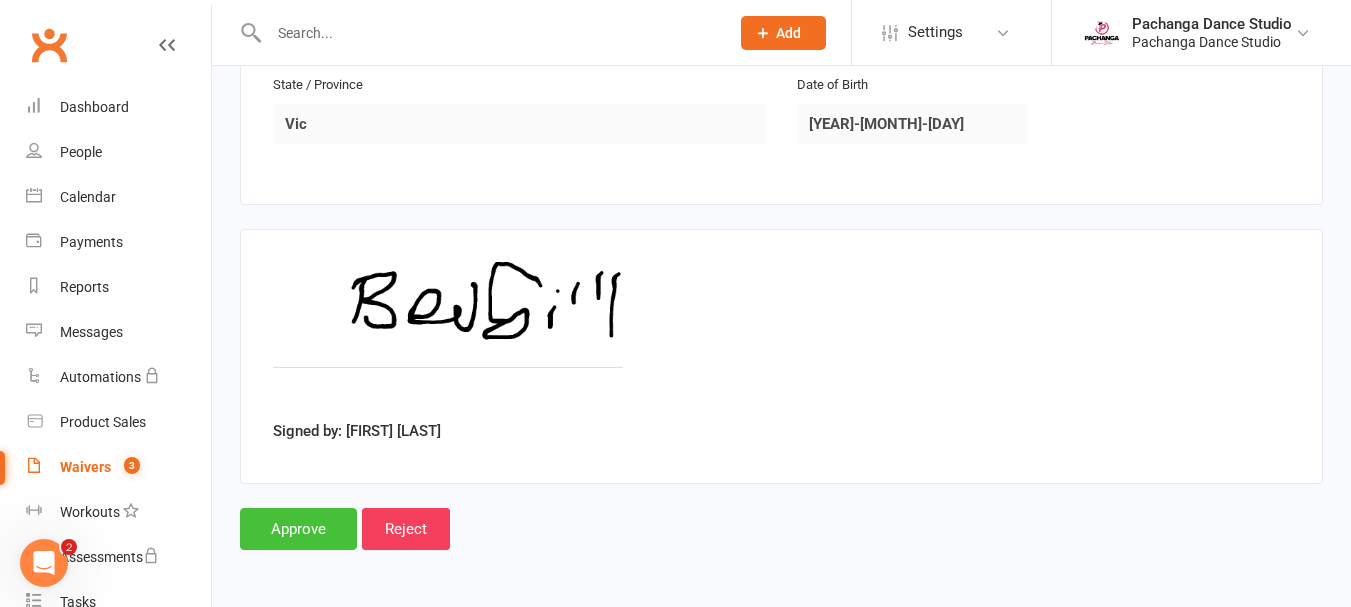click on "Approve" at bounding box center [298, 529] 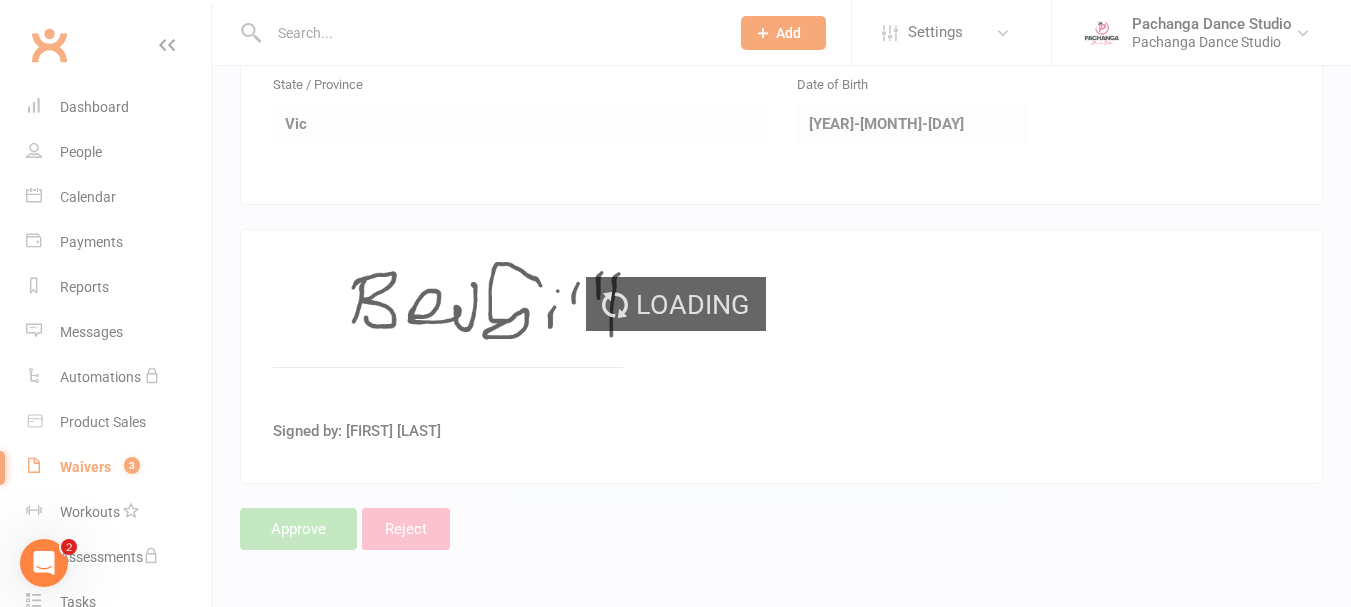scroll, scrollTop: 0, scrollLeft: 0, axis: both 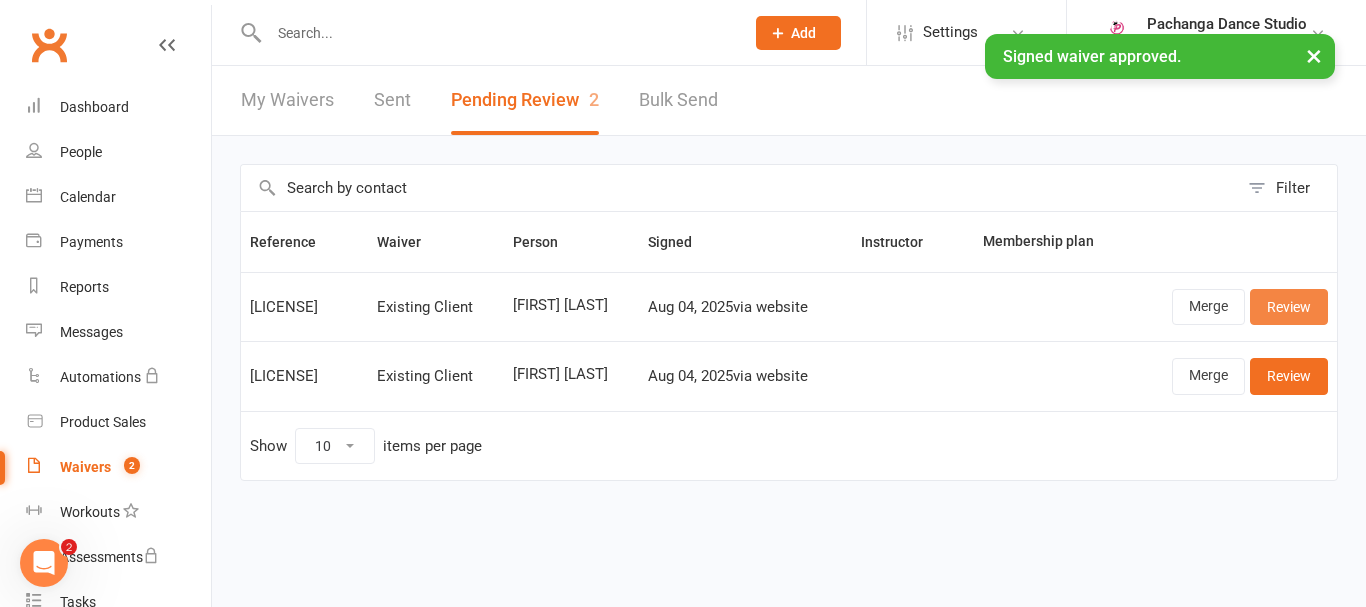 click on "Review" at bounding box center (1289, 307) 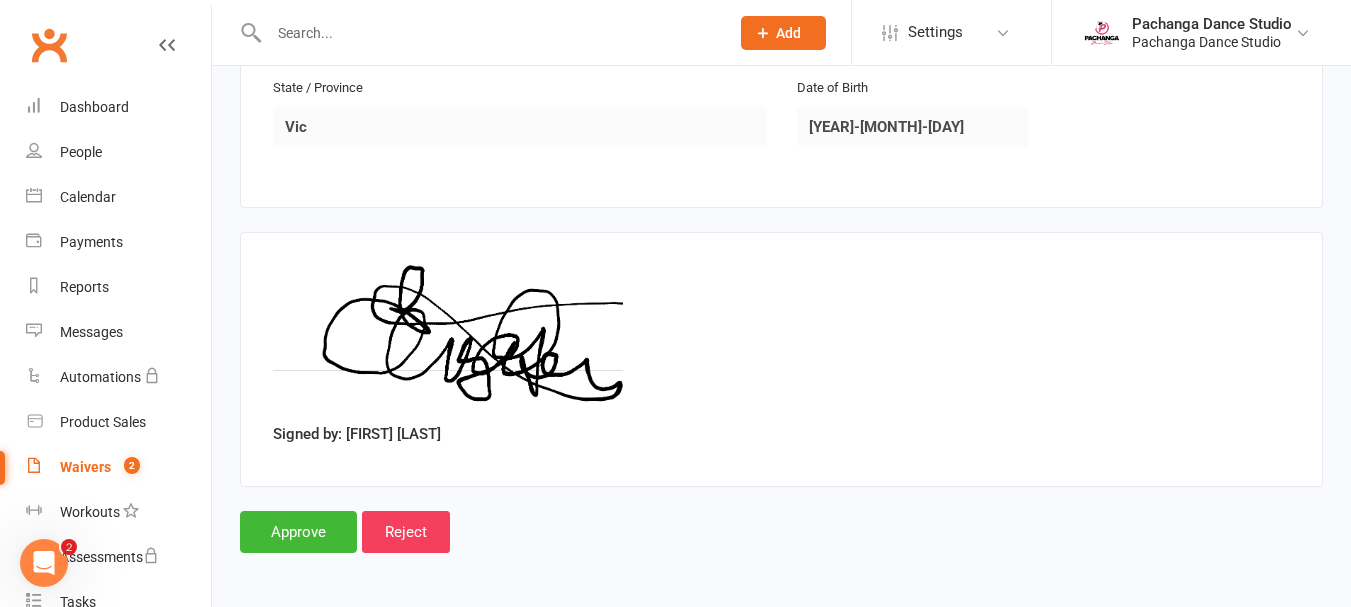 scroll, scrollTop: 899, scrollLeft: 0, axis: vertical 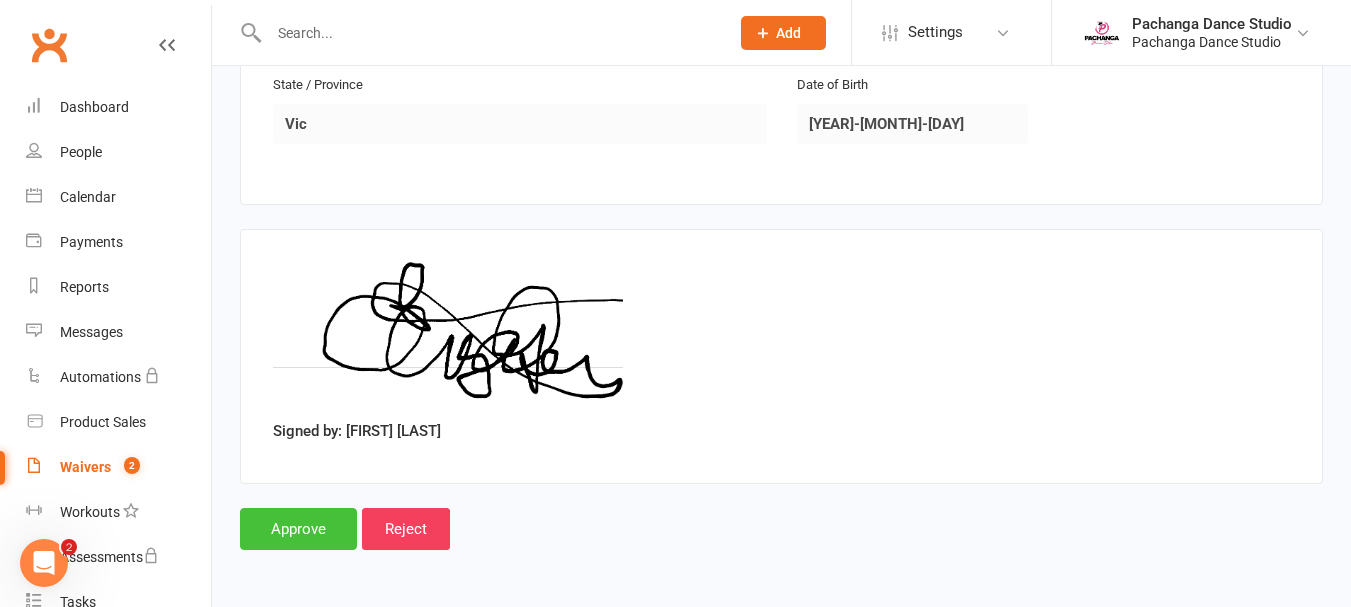 click on "Approve" at bounding box center [298, 529] 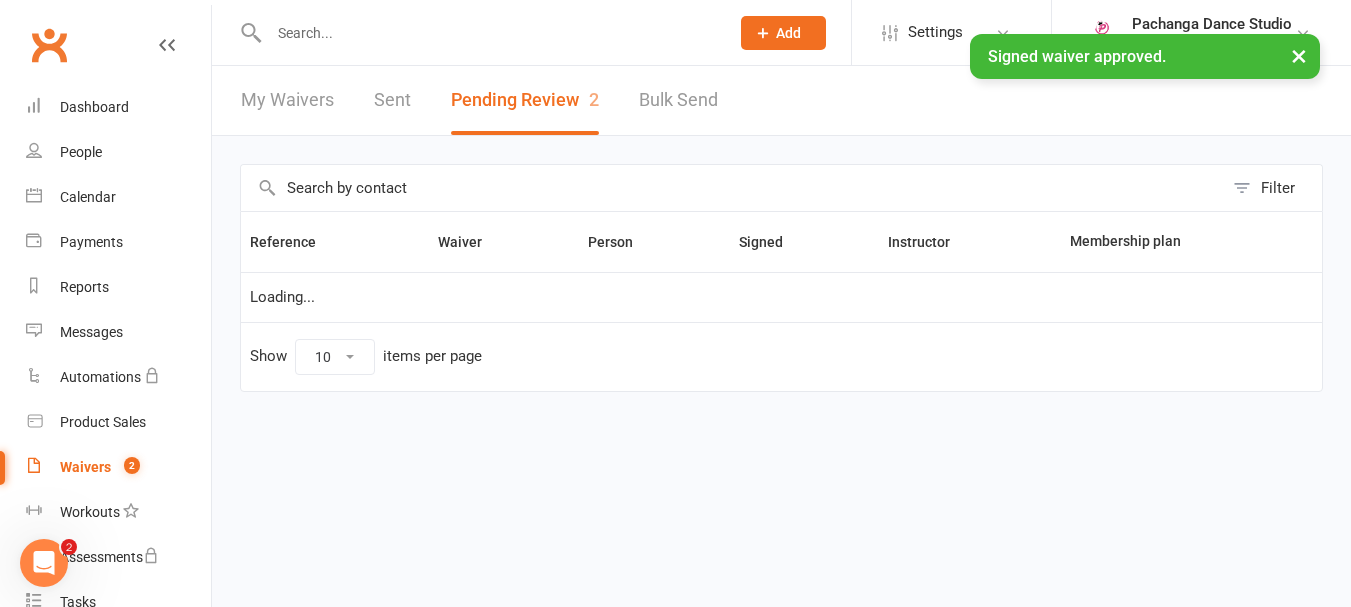scroll, scrollTop: 0, scrollLeft: 0, axis: both 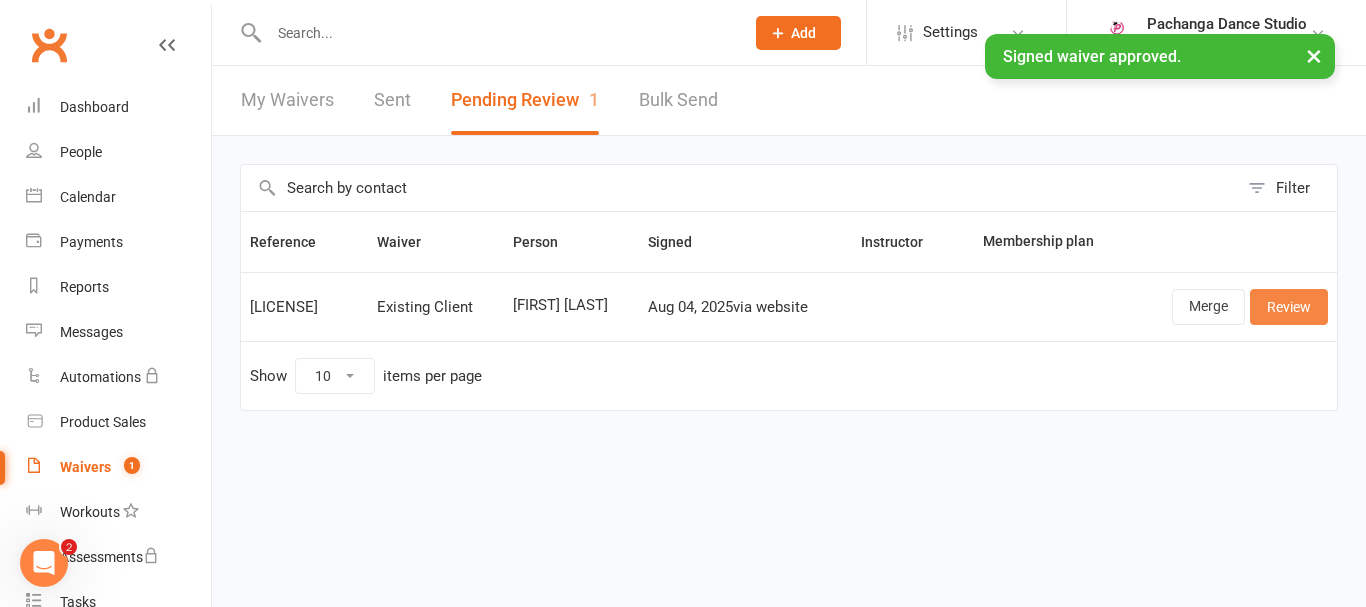 click on "Review" at bounding box center [1289, 307] 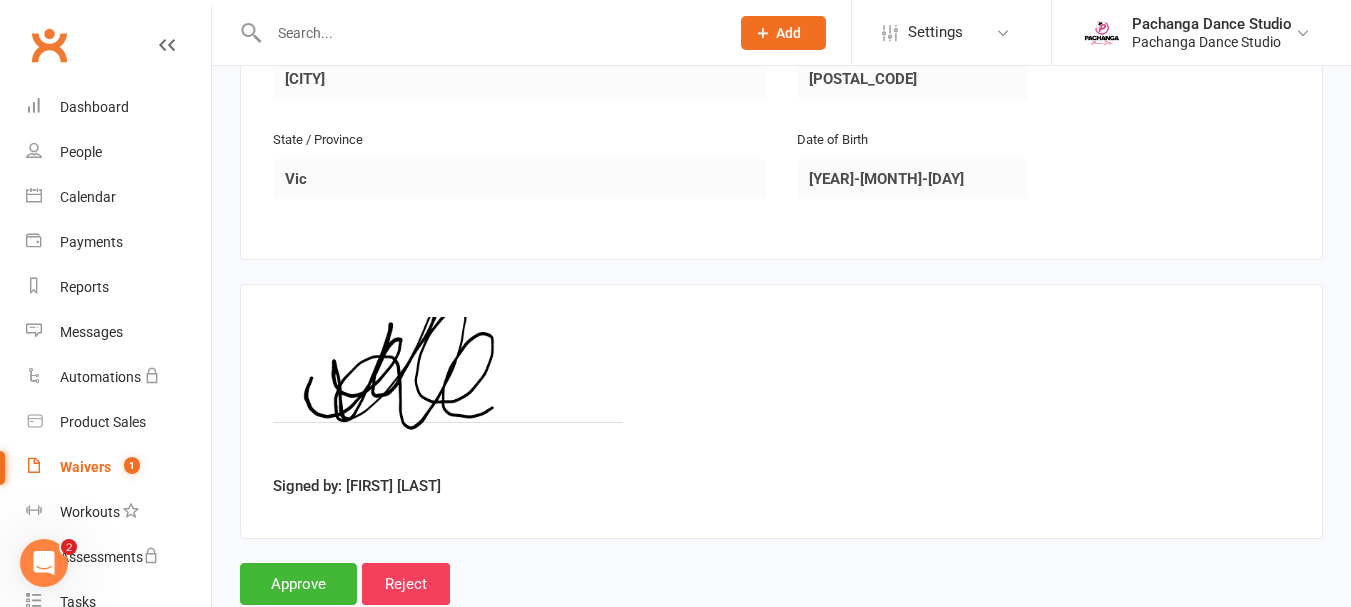 scroll, scrollTop: 755, scrollLeft: 0, axis: vertical 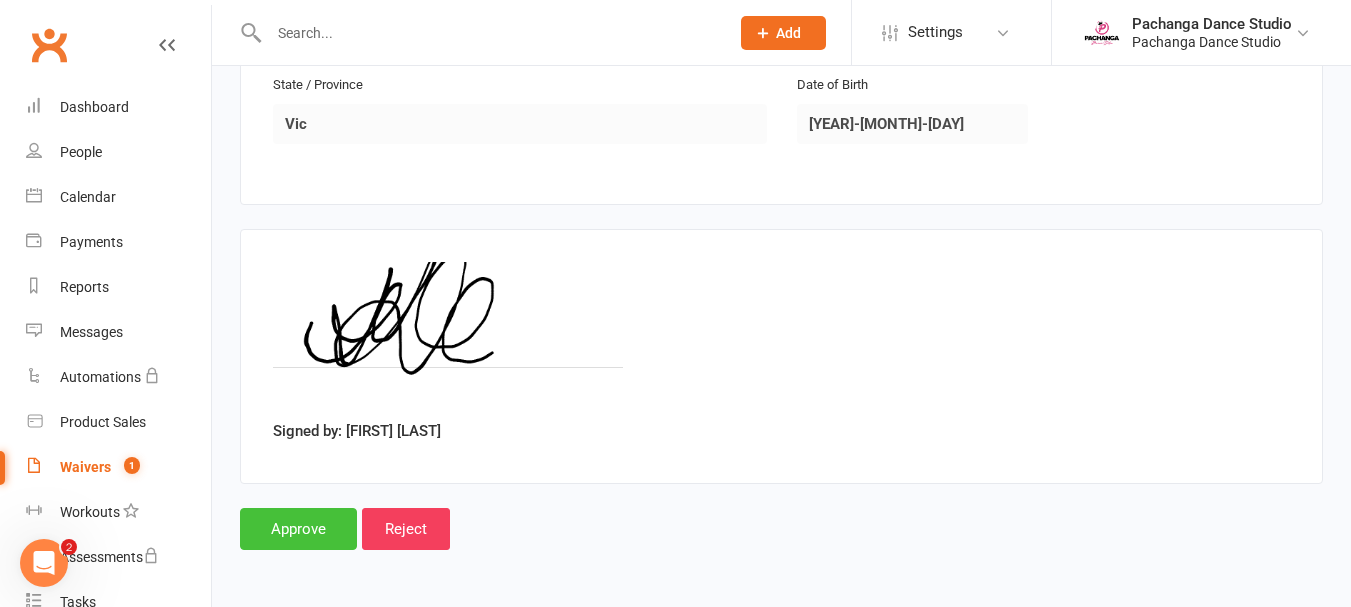 click on "Approve" at bounding box center [298, 529] 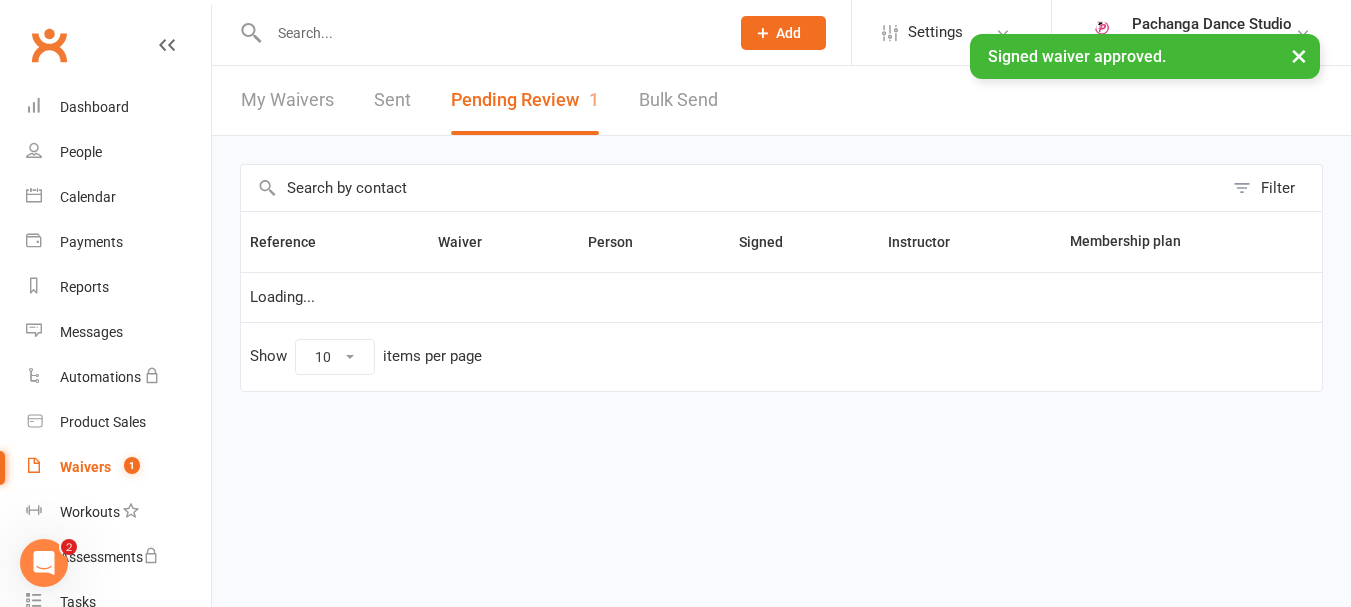scroll, scrollTop: 0, scrollLeft: 0, axis: both 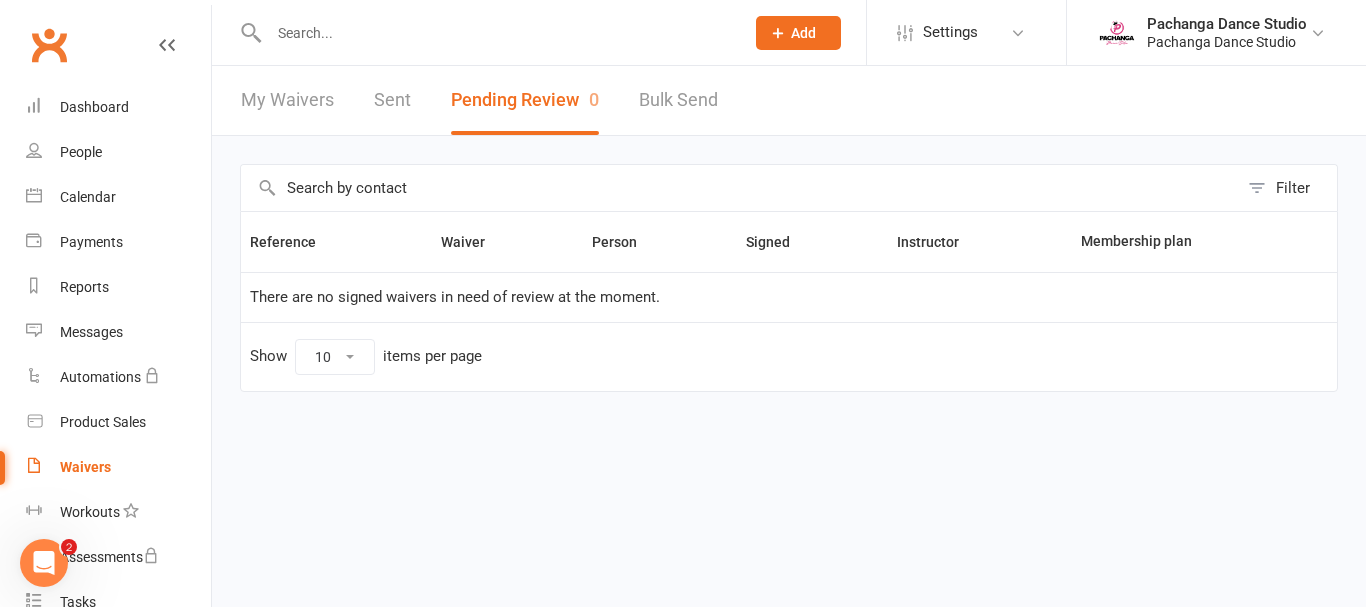 click at bounding box center [496, 33] 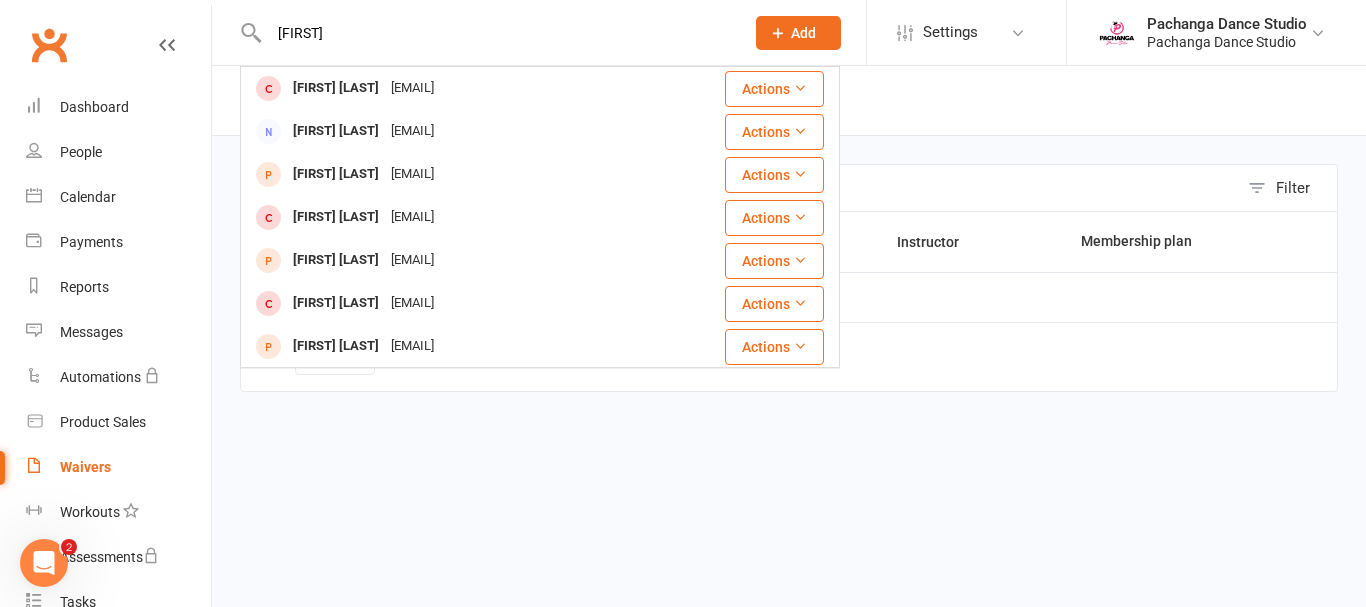 type on "[FIRST]" 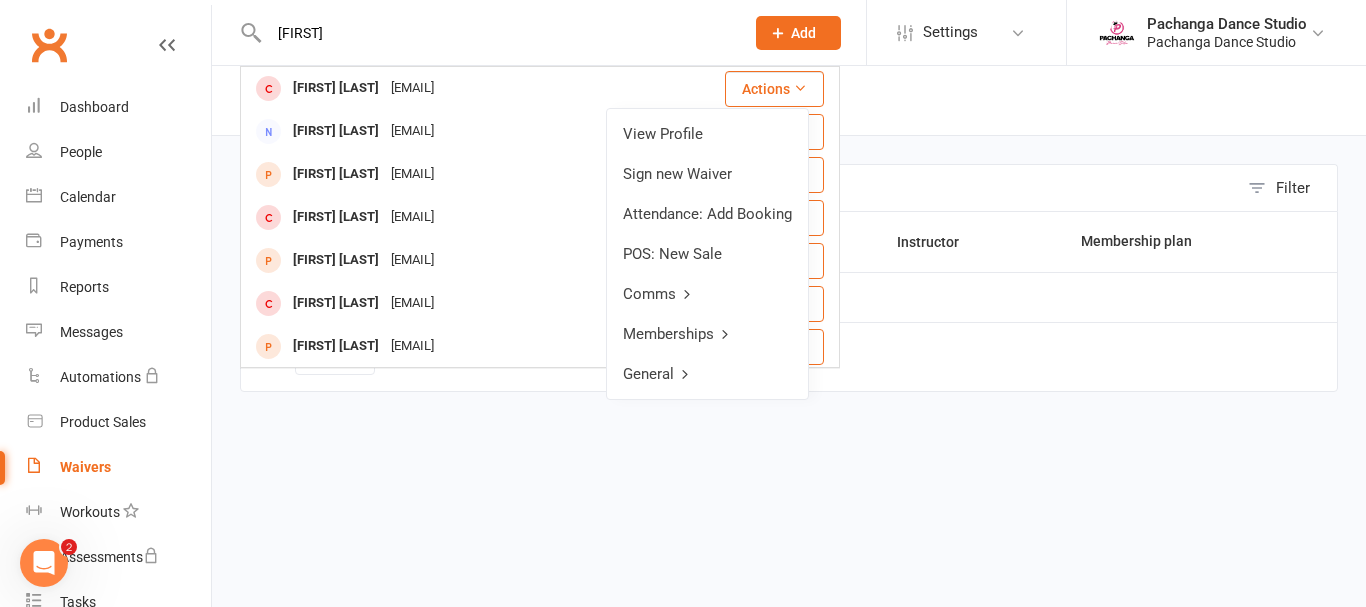 click on "[EMAIL]" at bounding box center (412, 88) 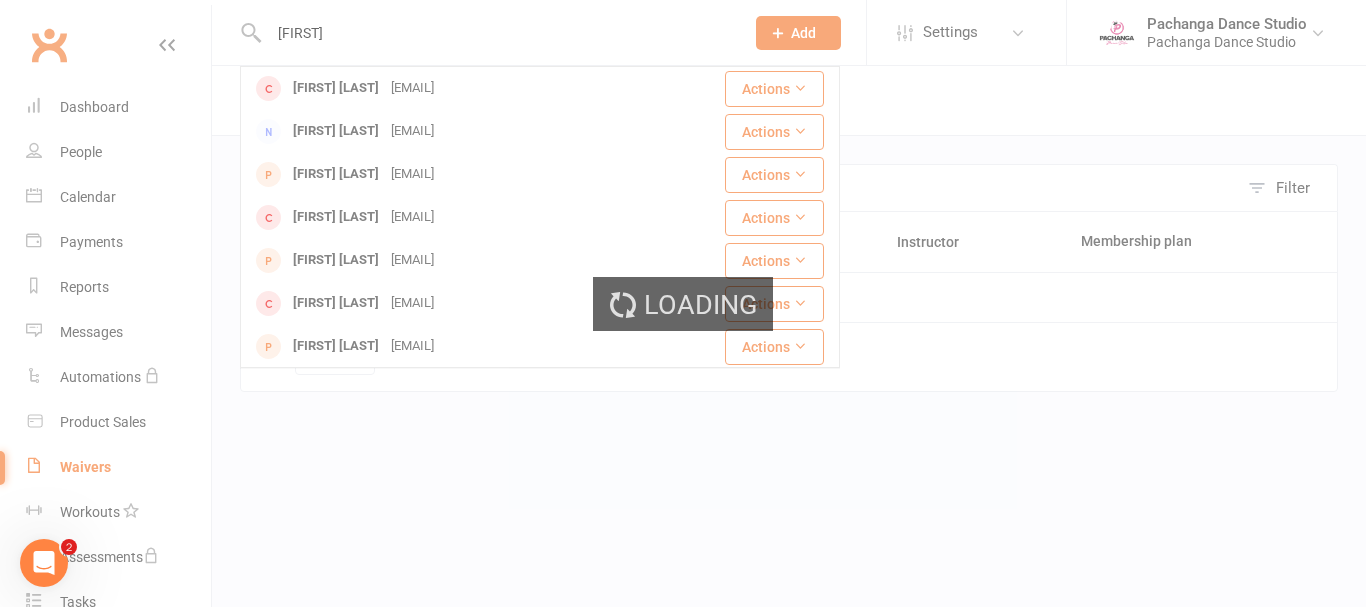 type 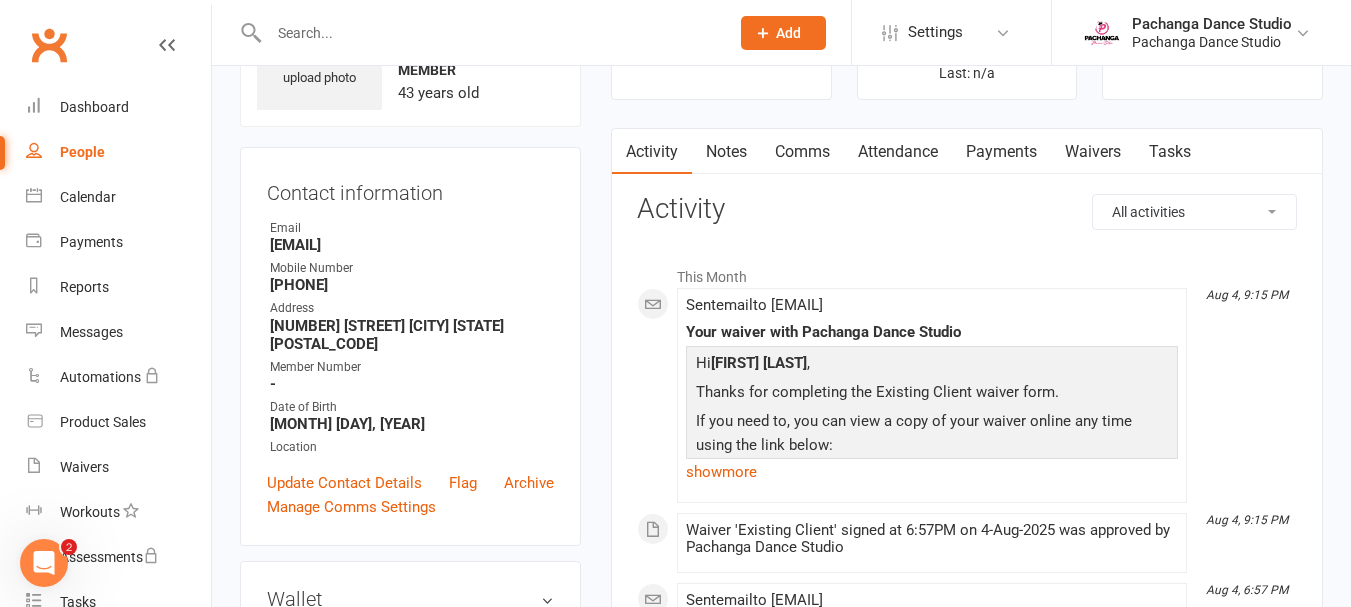 scroll, scrollTop: 0, scrollLeft: 0, axis: both 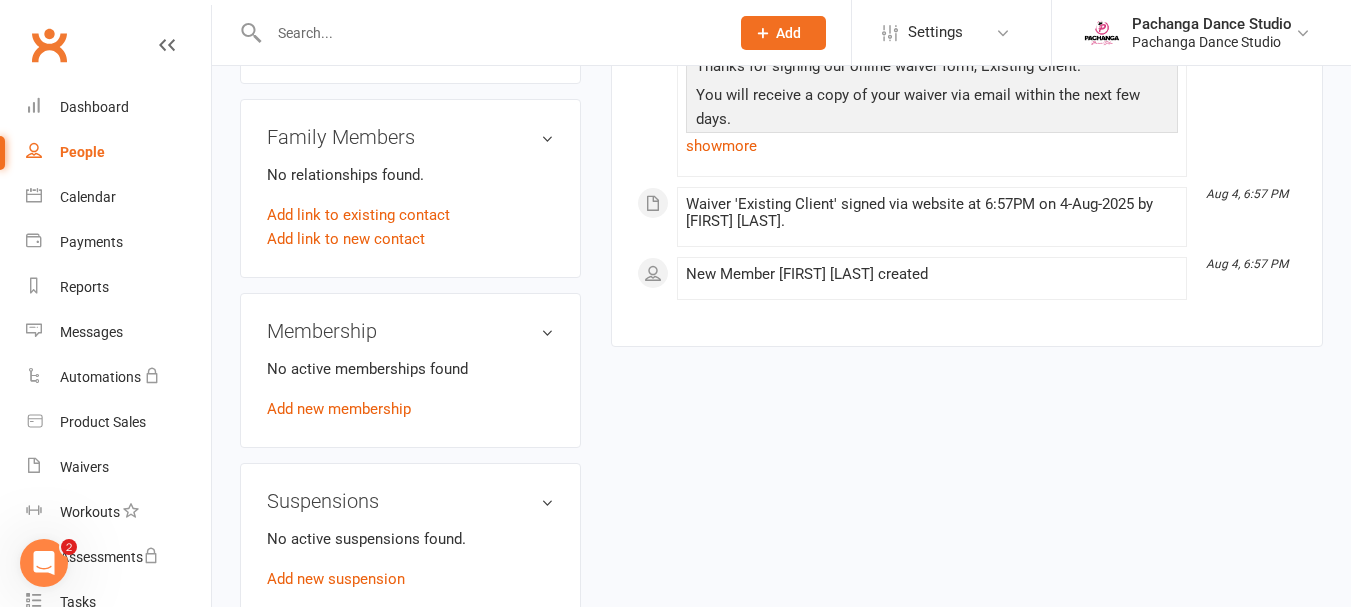 click on "Add new membership" at bounding box center [339, 409] 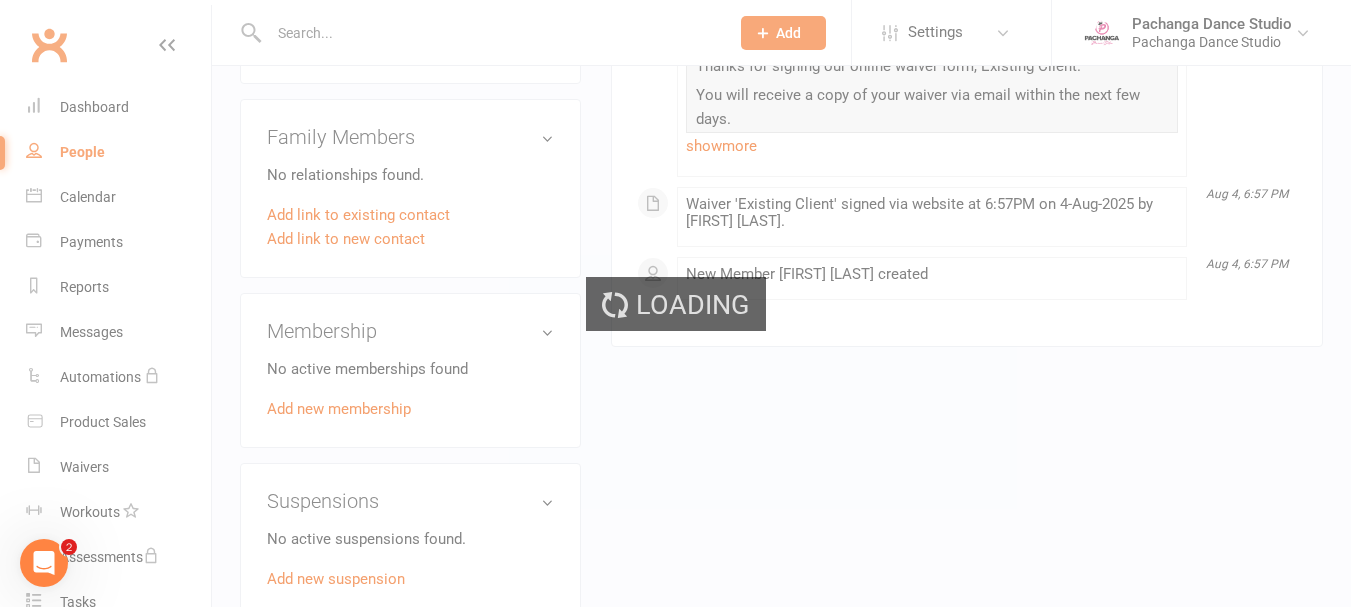 scroll, scrollTop: 0, scrollLeft: 0, axis: both 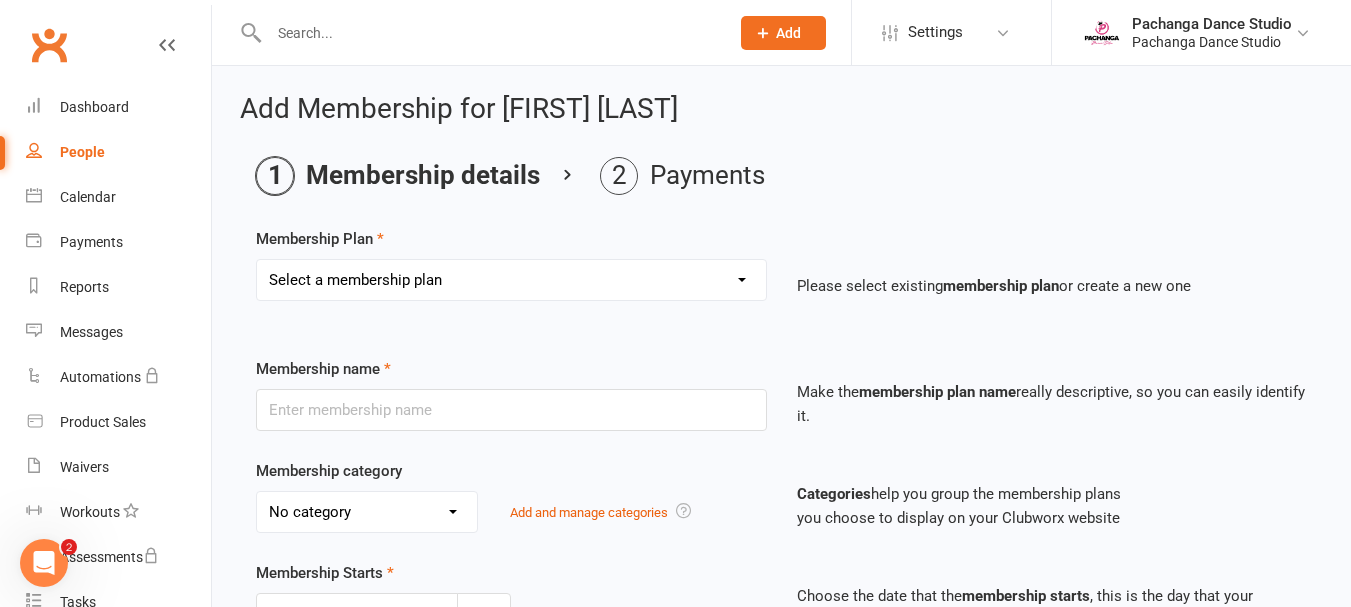 click on "Select a membership plan Create new Membership Plan Single Class Pass 5 Class Pack 10 Class Pack Single Class Pass - Phillip Island 5 Class Pass - Phillip Island 10 Class Pass - Phillip Island Pink Membership Black Membership White Membership (Teen only) Teen Comp Class (9 weeks) Mini Movers (18mths+) Single Class Mini Movers 4 Class Pass Mini Movers Direct Debit Tiny Dancers (3yrs+) Single Class Tiny Dancers 4 Class Pass Tiny Dancers Direct Debit Junior (6yrs+) Single Class Pass Junior 4 Class Pass Junior Groovers Direct Debit Regular Package Premium Package VIP Package Showcase Private Lesson Pack Floorspace Intro 2 Week Starter Pack - New Clients Only ACTIVE P/L CLIENT OLD SYSTEM - PAID IN FULL WHITE Junior Groovers Membership Tiny Dancers Term 3 Membership Junior Groovers Holiday Program 2 Class Pack Junior Groovers Term 4 Membership Tiny Dancers Term 4 Membership 20 Class Pack Tiny Dancers Membership (9 Weeks) Mini Movers Membership (9 weeks) Junior Groovers Membership (Term 2) Class & Social Combo" at bounding box center [511, 280] 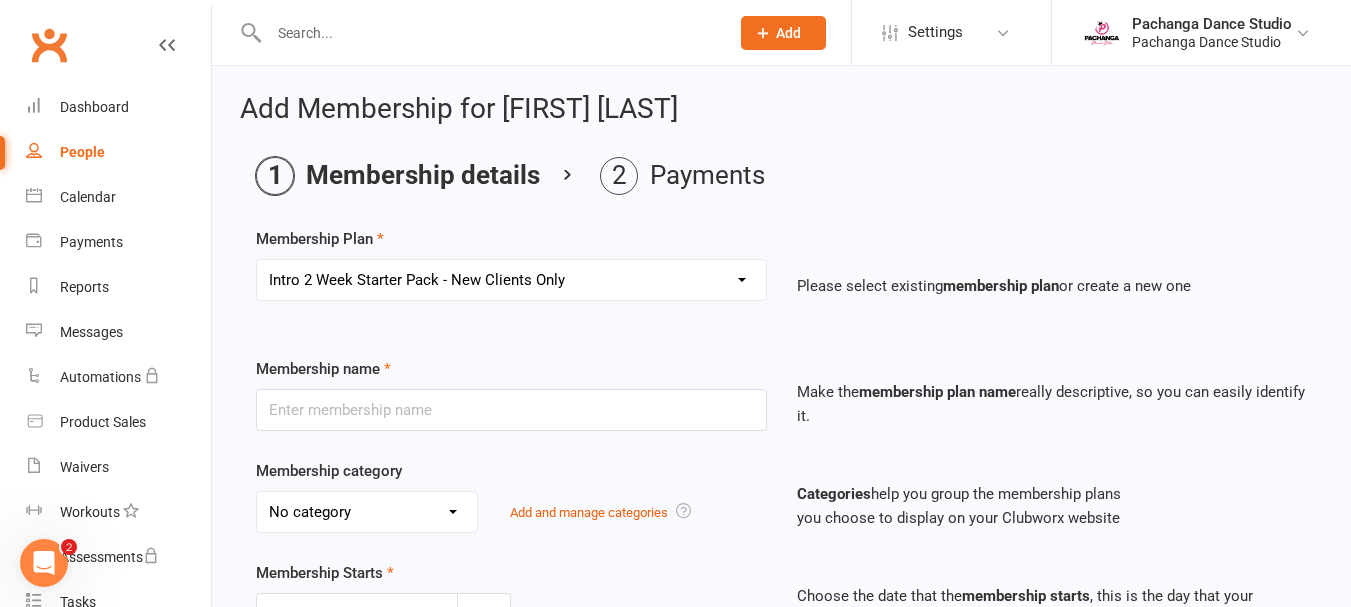 click on "Select a membership plan Create new Membership Plan Single Class Pass 5 Class Pack 10 Class Pack Single Class Pass - Phillip Island 5 Class Pass - Phillip Island 10 Class Pass - Phillip Island Pink Membership Black Membership White Membership (Teen only) Teen Comp Class (9 weeks) Mini Movers (18mths+) Single Class Mini Movers 4 Class Pass Mini Movers Direct Debit Tiny Dancers (3yrs+) Single Class Tiny Dancers 4 Class Pass Tiny Dancers Direct Debit Junior (6yrs+) Single Class Pass Junior 4 Class Pass Junior Groovers Direct Debit Regular Package Premium Package VIP Package Showcase Private Lesson Pack Floorspace Intro 2 Week Starter Pack - New Clients Only ACTIVE P/L CLIENT OLD SYSTEM - PAID IN FULL WHITE Junior Groovers Membership Tiny Dancers Term 3 Membership Junior Groovers Holiday Program 2 Class Pack Junior Groovers Term 4 Membership Tiny Dancers Term 4 Membership 20 Class Pack Tiny Dancers Membership (9 Weeks) Mini Movers Membership (9 weeks) Junior Groovers Membership (Term 2) Class & Social Combo" at bounding box center (511, 280) 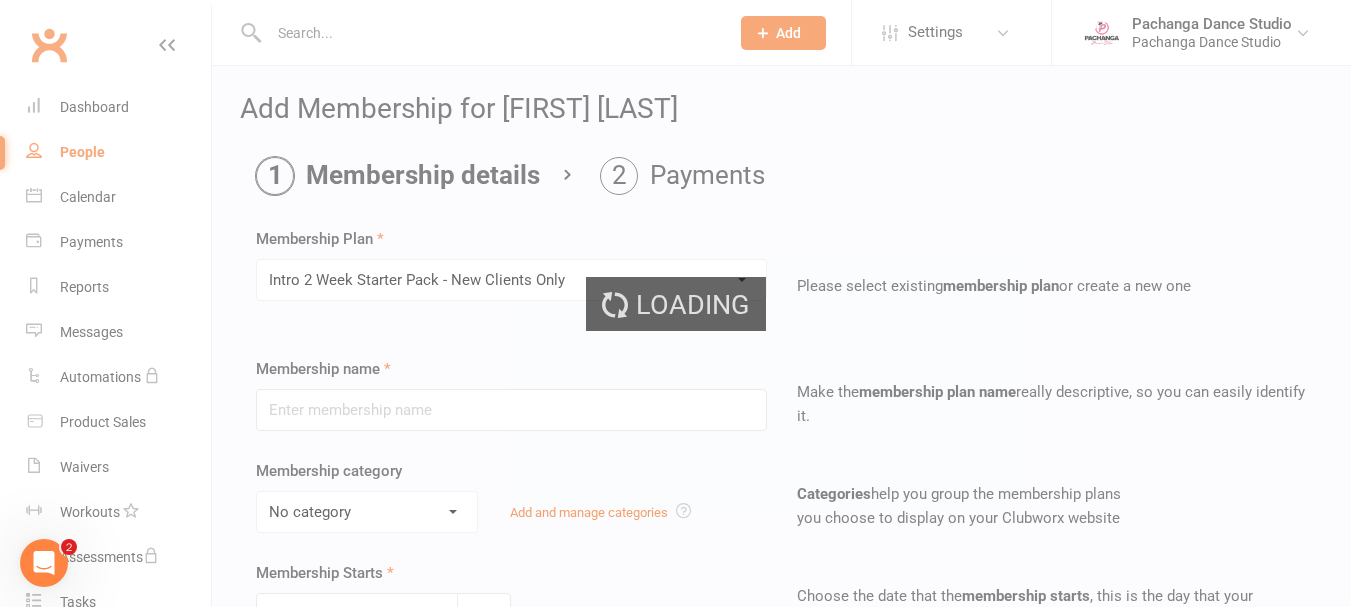 type on "Intro 2 Week Starter Pack - New Clients Only" 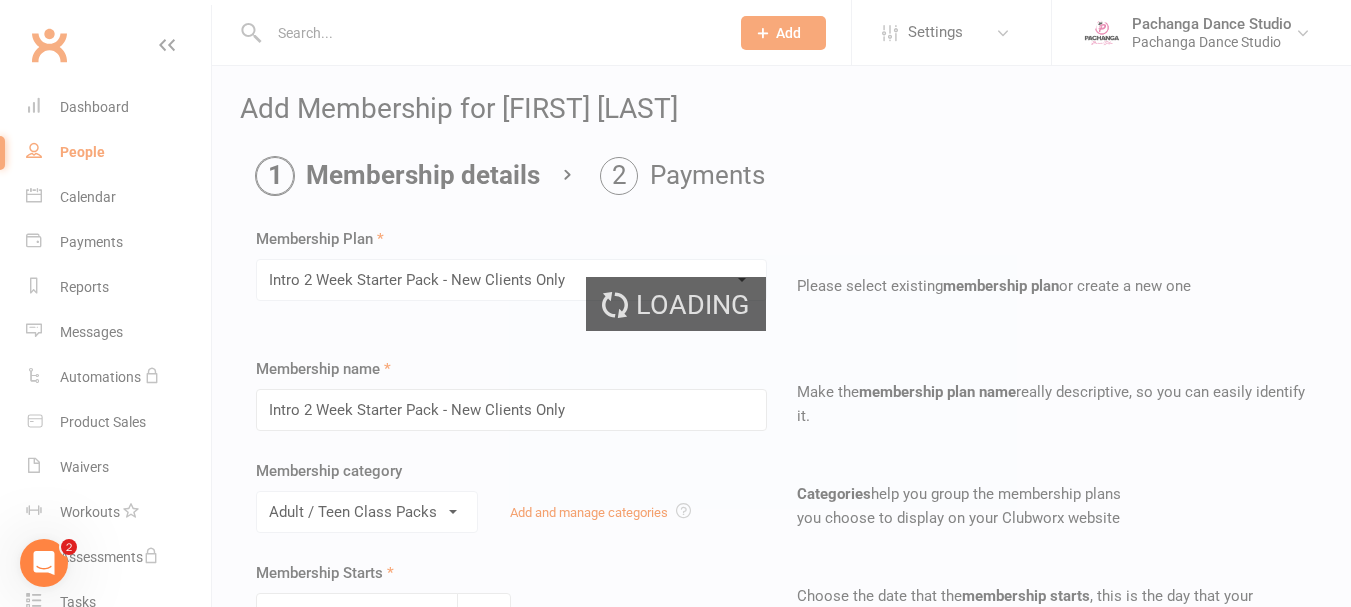 type on "2" 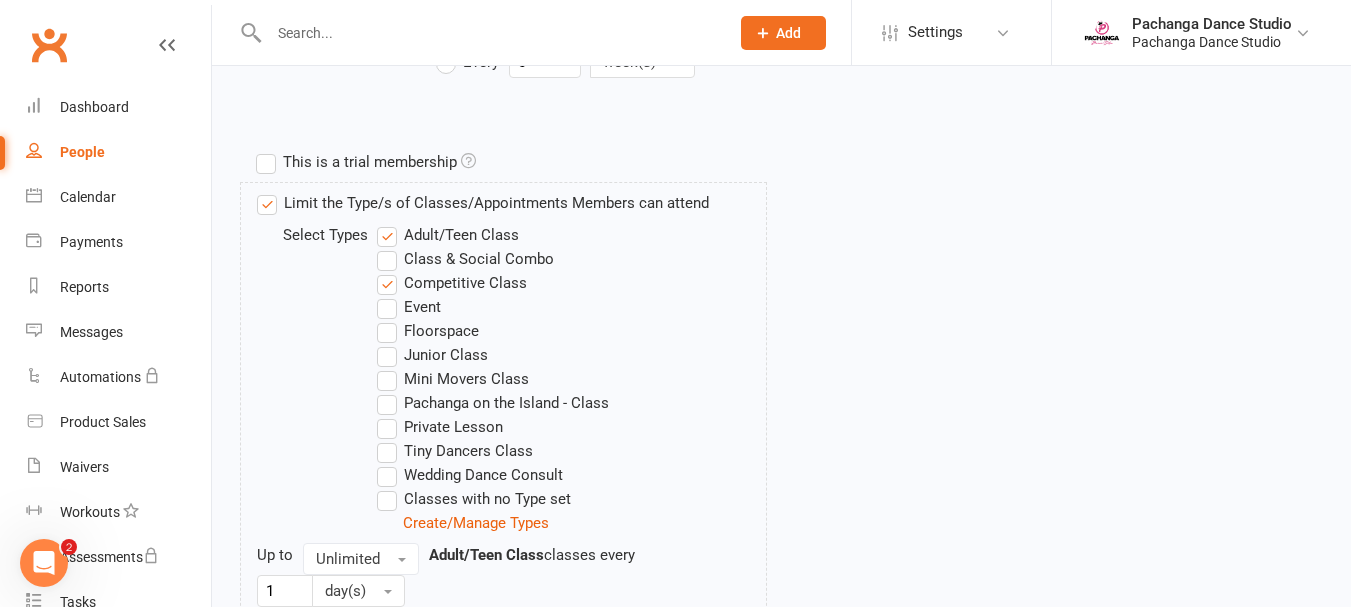 scroll, scrollTop: 1084, scrollLeft: 0, axis: vertical 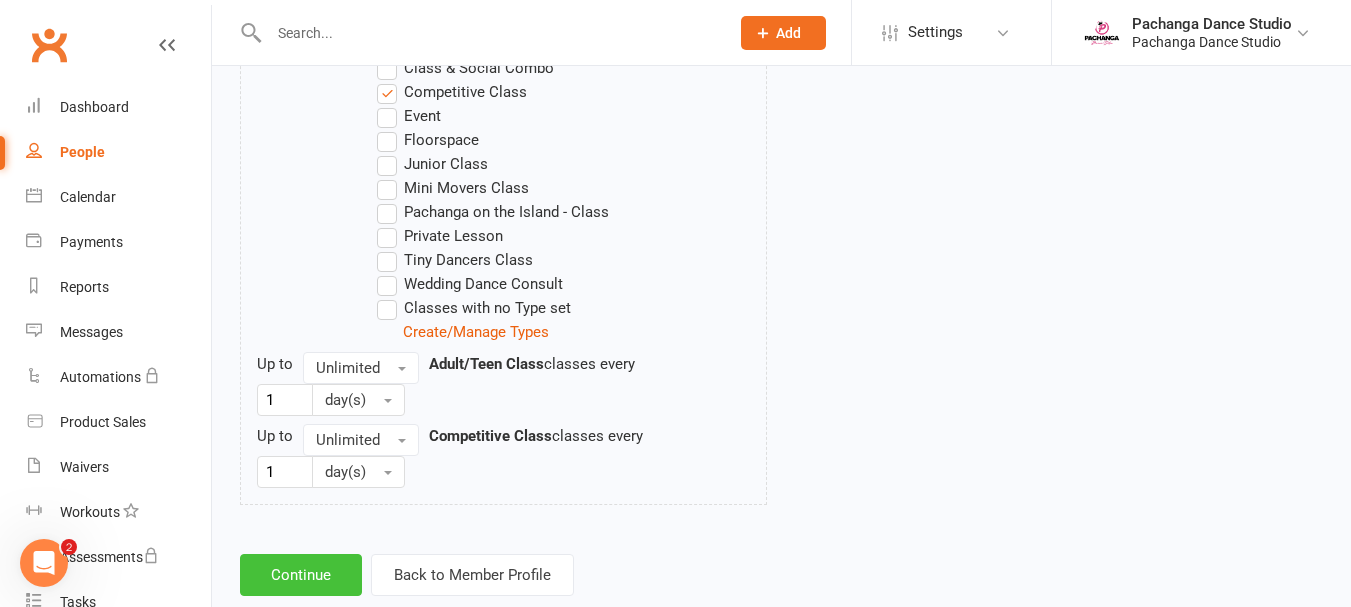click on "Continue" at bounding box center (301, 575) 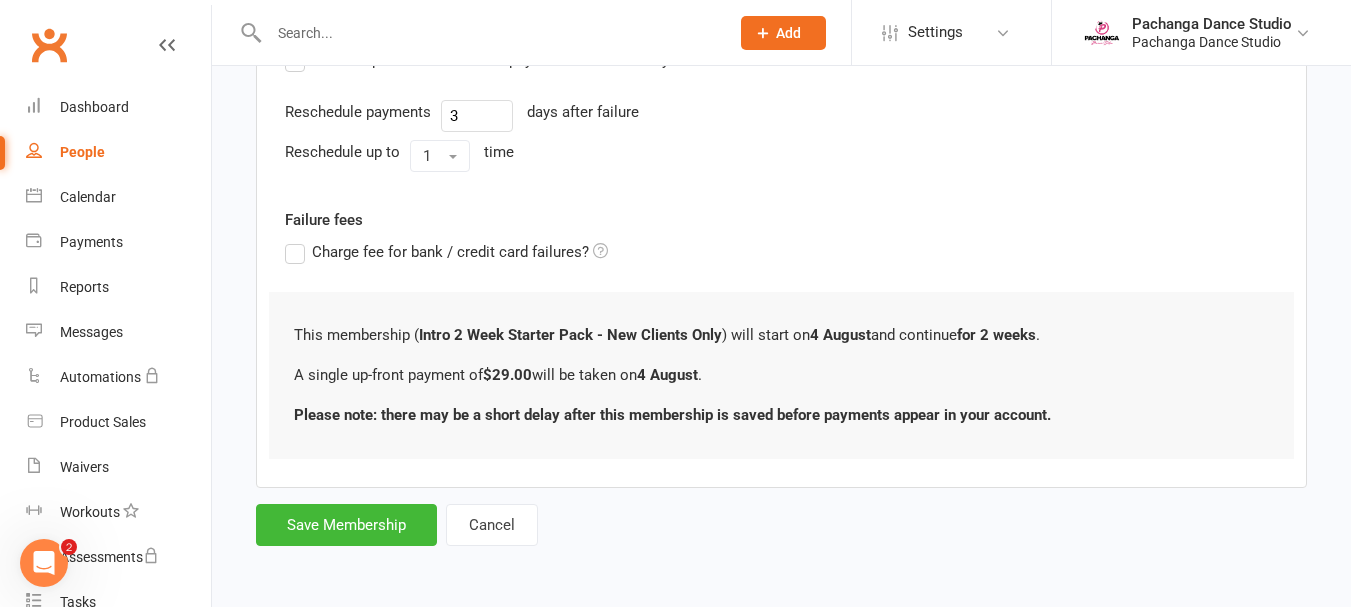scroll, scrollTop: 0, scrollLeft: 0, axis: both 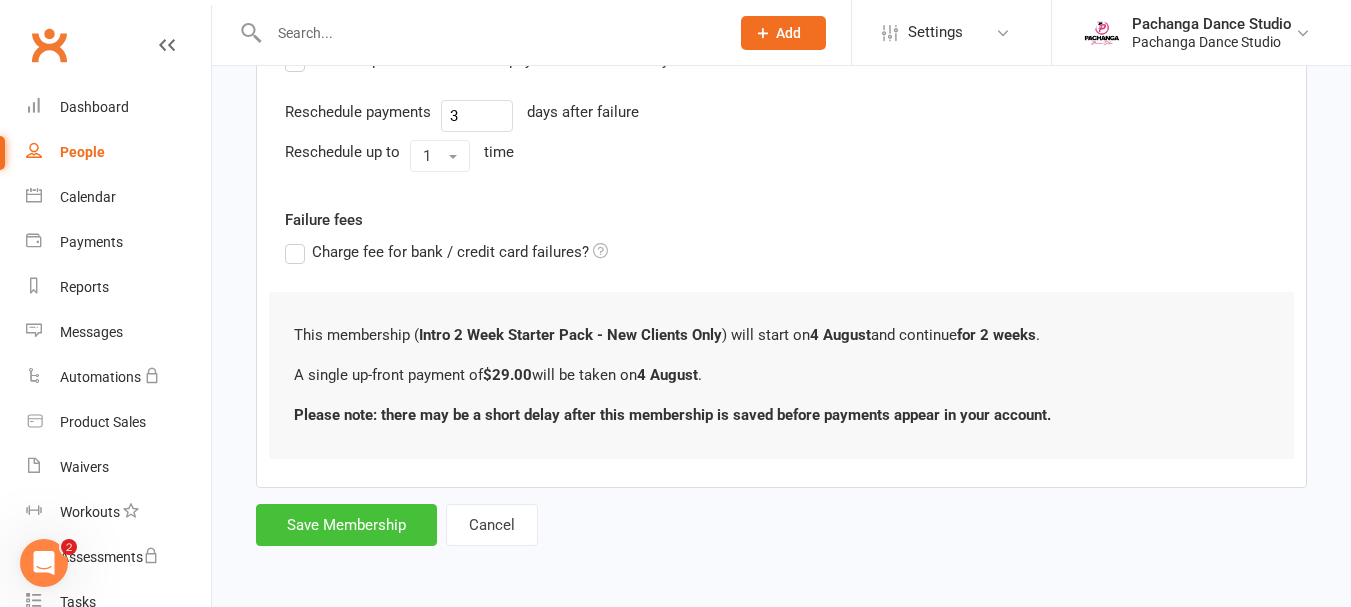 click on "Save Membership" at bounding box center [346, 525] 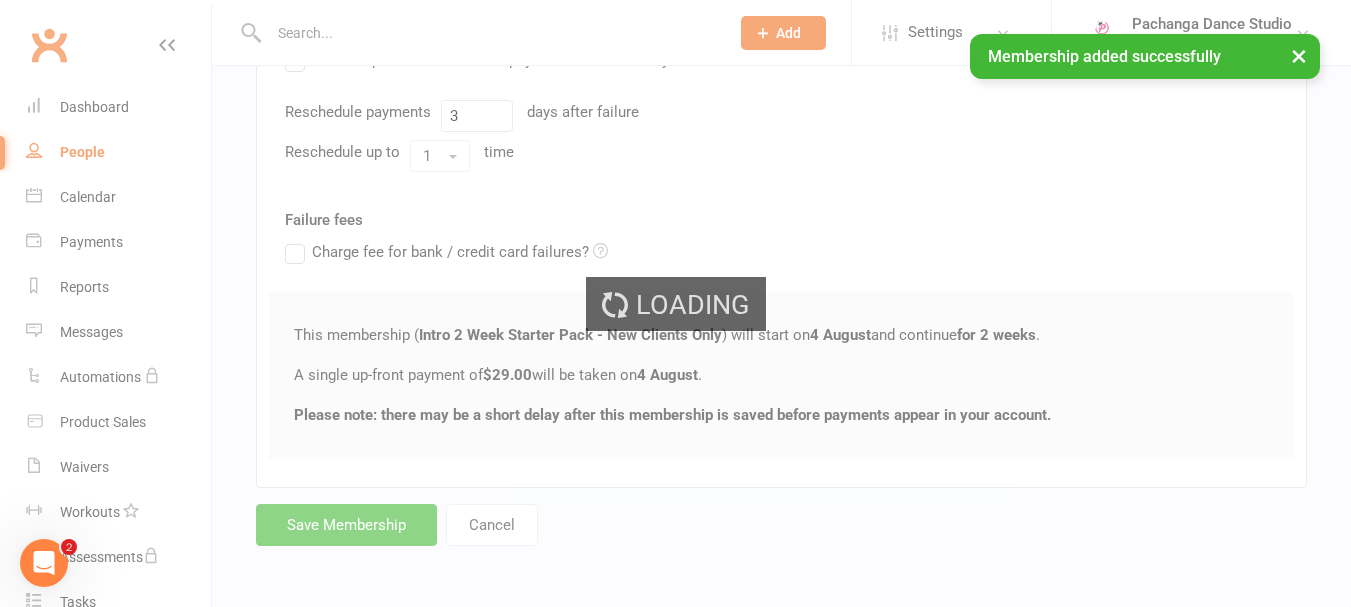 scroll, scrollTop: 0, scrollLeft: 0, axis: both 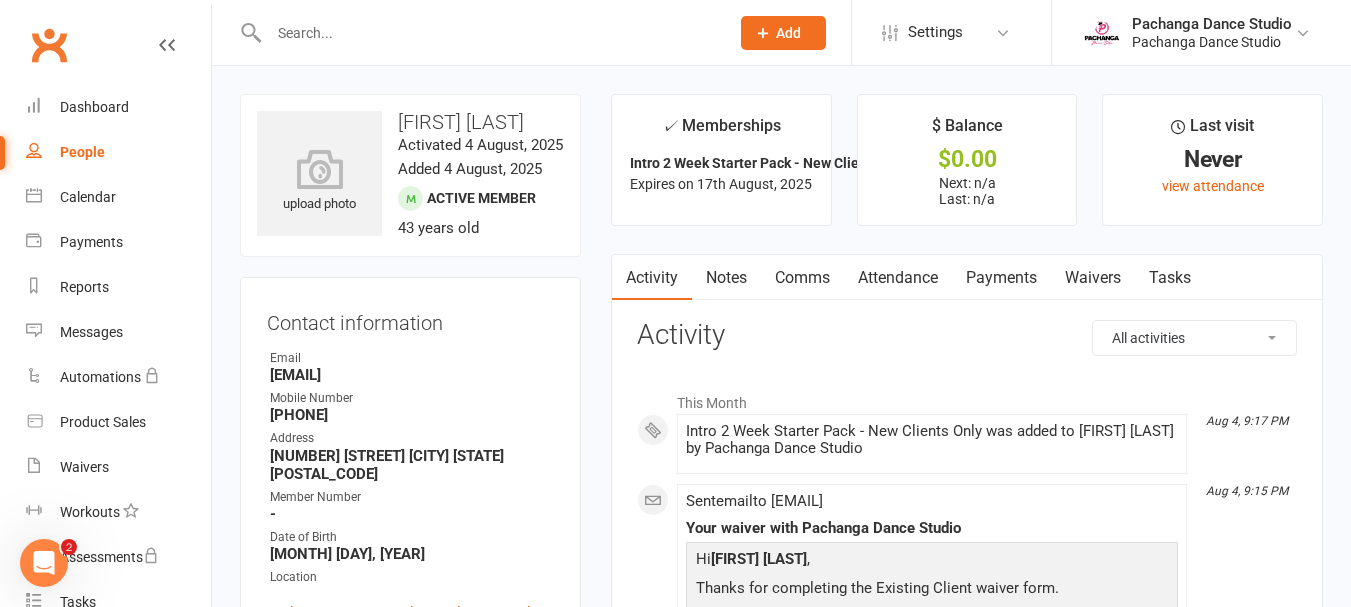 click at bounding box center (489, 33) 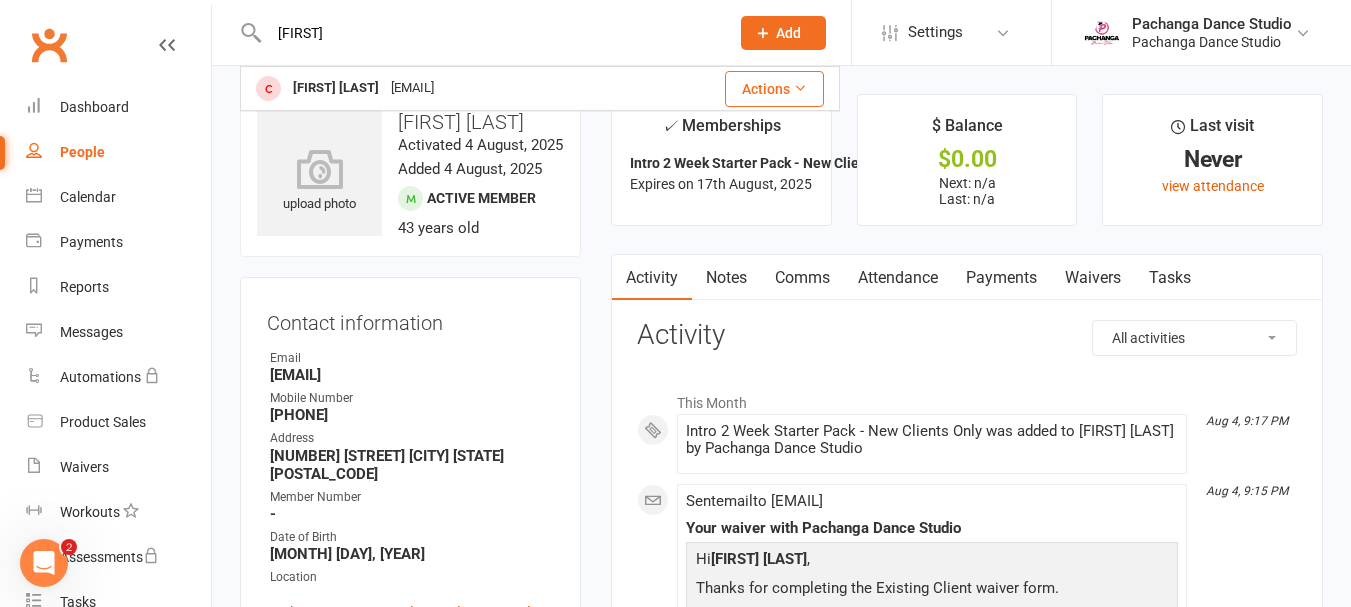 type on "bev" 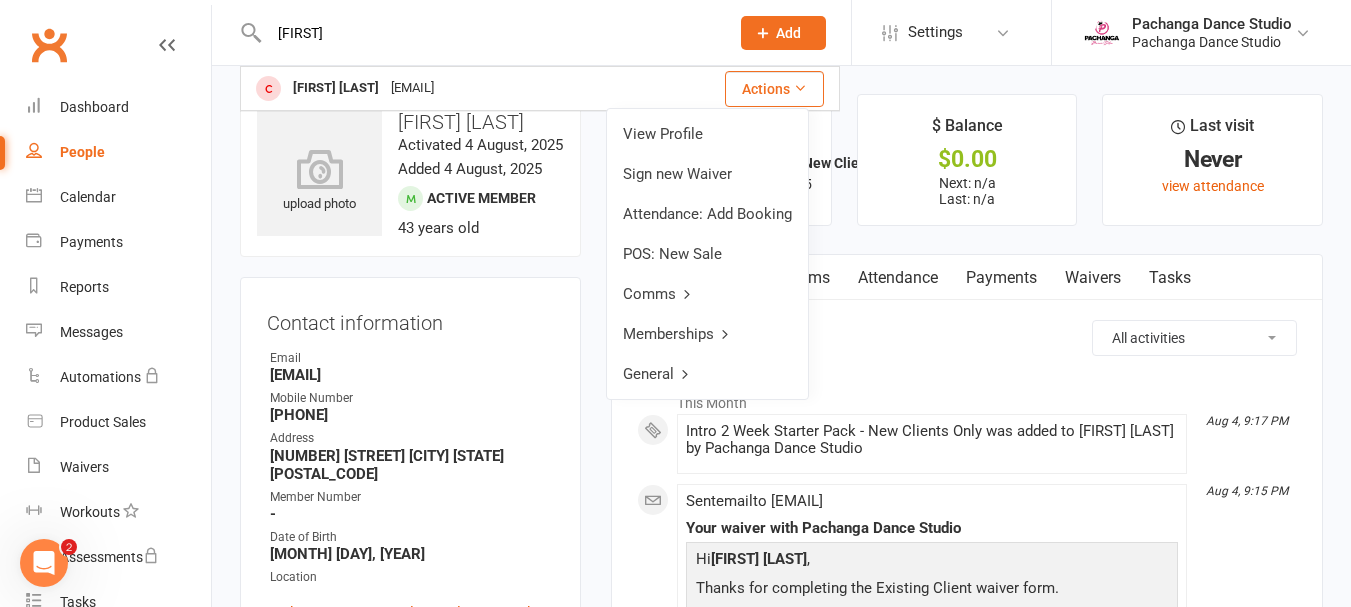 click on "Memberships" at bounding box center [707, 334] 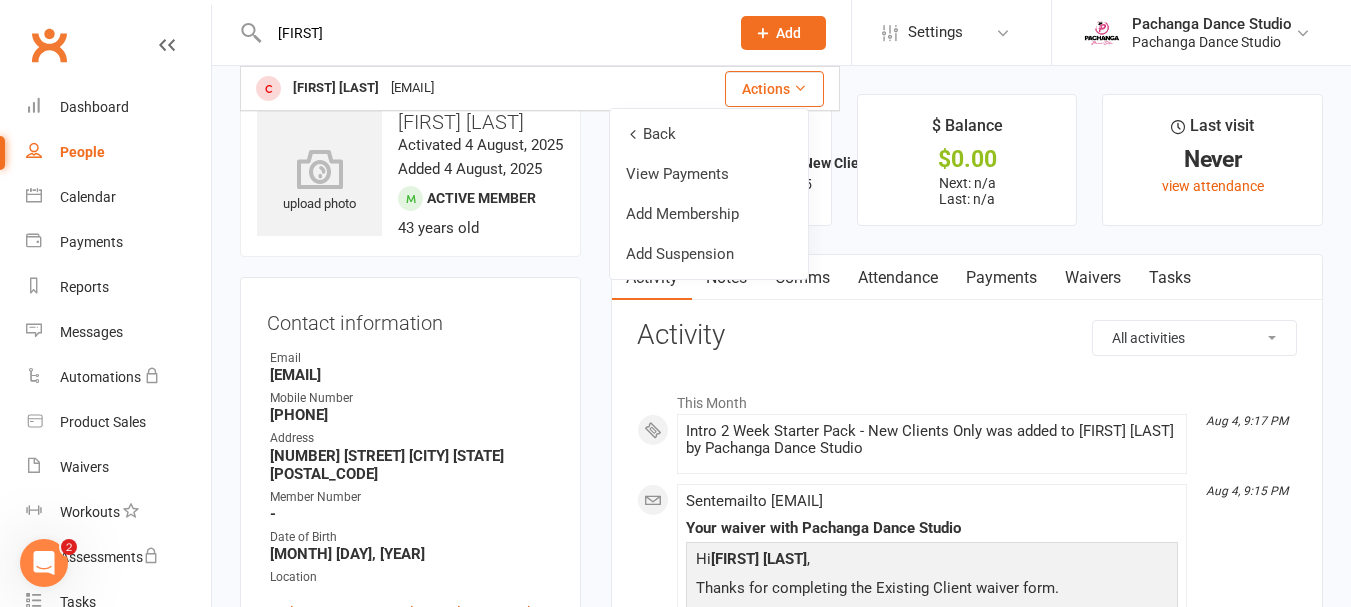 click on "Add Membership" at bounding box center (709, 214) 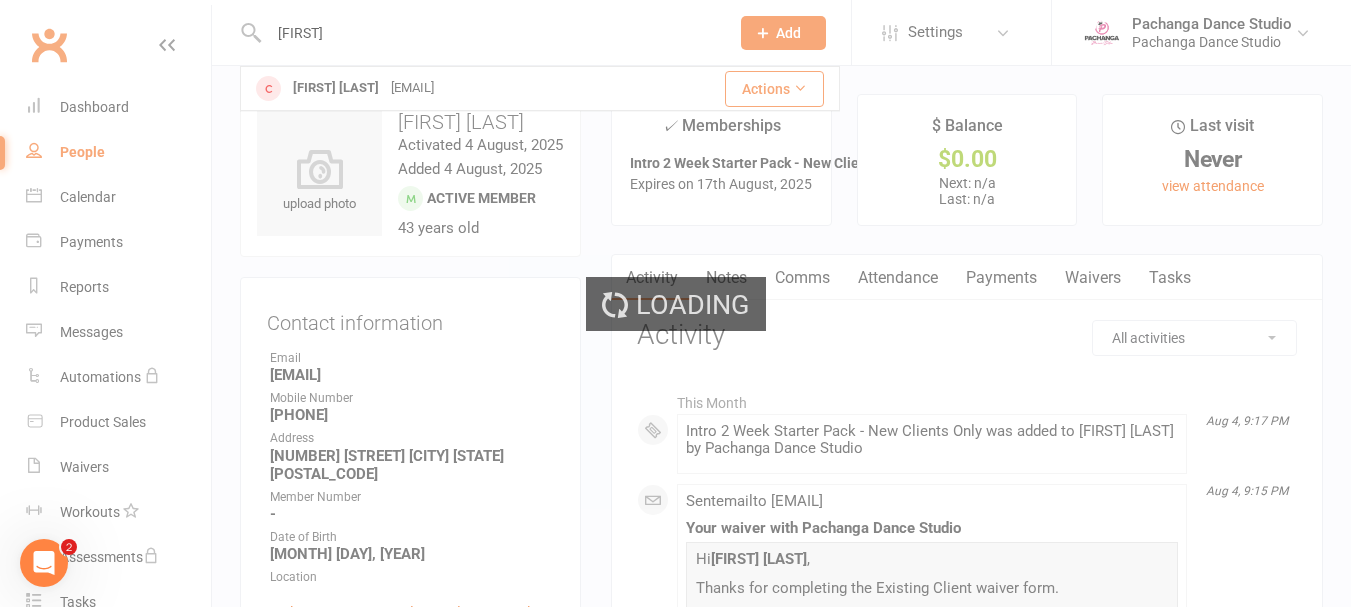 type 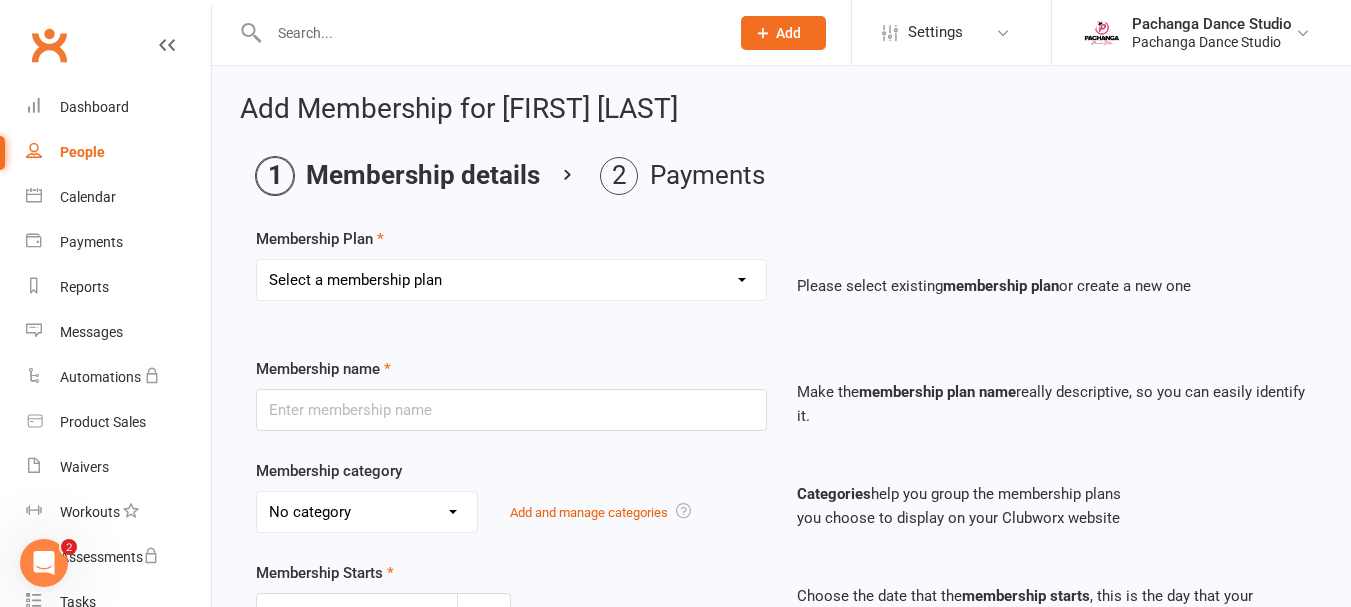 click on "Select a membership plan Create new Membership Plan Single Class Pass 5 Class Pack 10 Class Pack Single Class Pass - Phillip Island 5 Class Pass - Phillip Island 10 Class Pass - Phillip Island Pink Membership Black Membership White Membership (Teen only) Teen Comp Class (9 weeks) Mini Movers (18mths+) Single Class Mini Movers 4 Class Pass Mini Movers Direct Debit Tiny Dancers (3yrs+) Single Class Tiny Dancers 4 Class Pass Tiny Dancers Direct Debit Junior (6yrs+) Single Class Pass Junior 4 Class Pass Junior Groovers Direct Debit Regular Package Premium Package VIP Package Showcase Private Lesson Pack Floorspace Intro 2 Week Starter Pack - New Clients Only ACTIVE P/L CLIENT OLD SYSTEM - PAID IN FULL WHITE Junior Groovers Membership Tiny Dancers Term 3 Membership Junior Groovers Holiday Program 2 Class Pack Junior Groovers Term 4 Membership Tiny Dancers Term 4 Membership 20 Class Pack Tiny Dancers Membership (9 Weeks) Mini Movers Membership (9 weeks) Junior Groovers Membership (Term 2) Class & Social Combo" at bounding box center [511, 280] 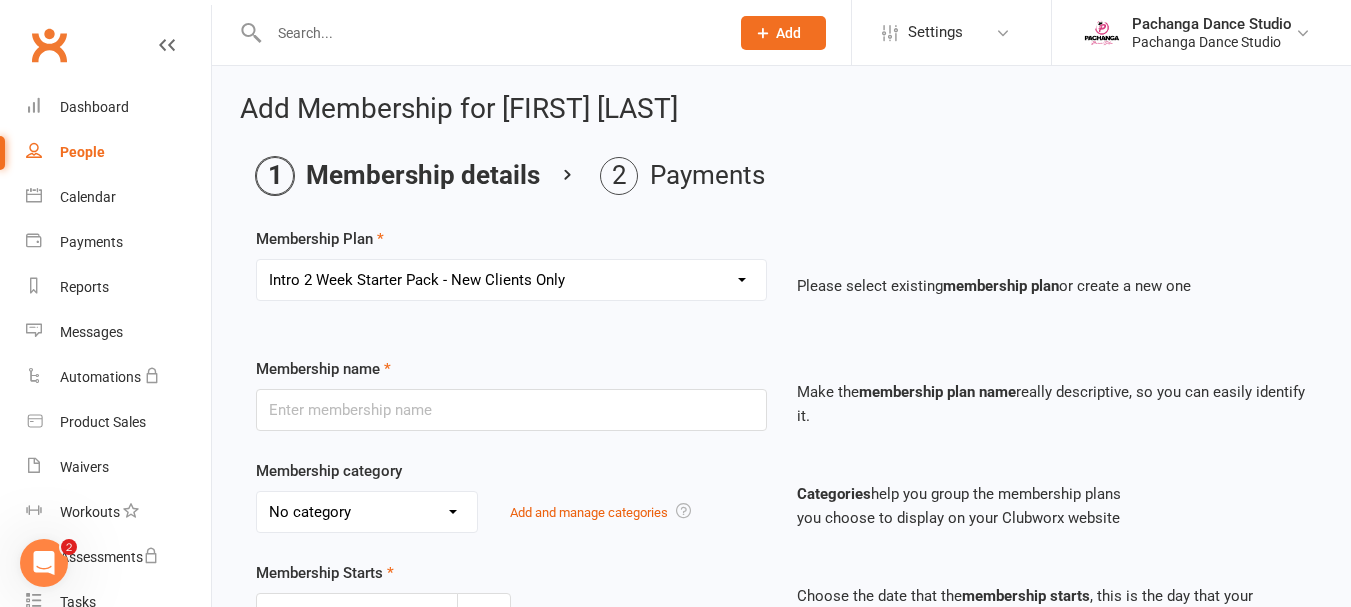 click on "Select a membership plan Create new Membership Plan Single Class Pass 5 Class Pack 10 Class Pack Single Class Pass - Phillip Island 5 Class Pass - Phillip Island 10 Class Pass - Phillip Island Pink Membership Black Membership White Membership (Teen only) Teen Comp Class (9 weeks) Mini Movers (18mths+) Single Class Mini Movers 4 Class Pass Mini Movers Direct Debit Tiny Dancers (3yrs+) Single Class Tiny Dancers 4 Class Pass Tiny Dancers Direct Debit Junior (6yrs+) Single Class Pass Junior 4 Class Pass Junior Groovers Direct Debit Regular Package Premium Package VIP Package Showcase Private Lesson Pack Floorspace Intro 2 Week Starter Pack - New Clients Only ACTIVE P/L CLIENT OLD SYSTEM - PAID IN FULL WHITE Junior Groovers Membership Tiny Dancers Term 3 Membership Junior Groovers Holiday Program 2 Class Pack Junior Groovers Term 4 Membership Tiny Dancers Term 4 Membership 20 Class Pack Tiny Dancers Membership (9 Weeks) Mini Movers Membership (9 weeks) Junior Groovers Membership (Term 2) Class & Social Combo" at bounding box center [511, 280] 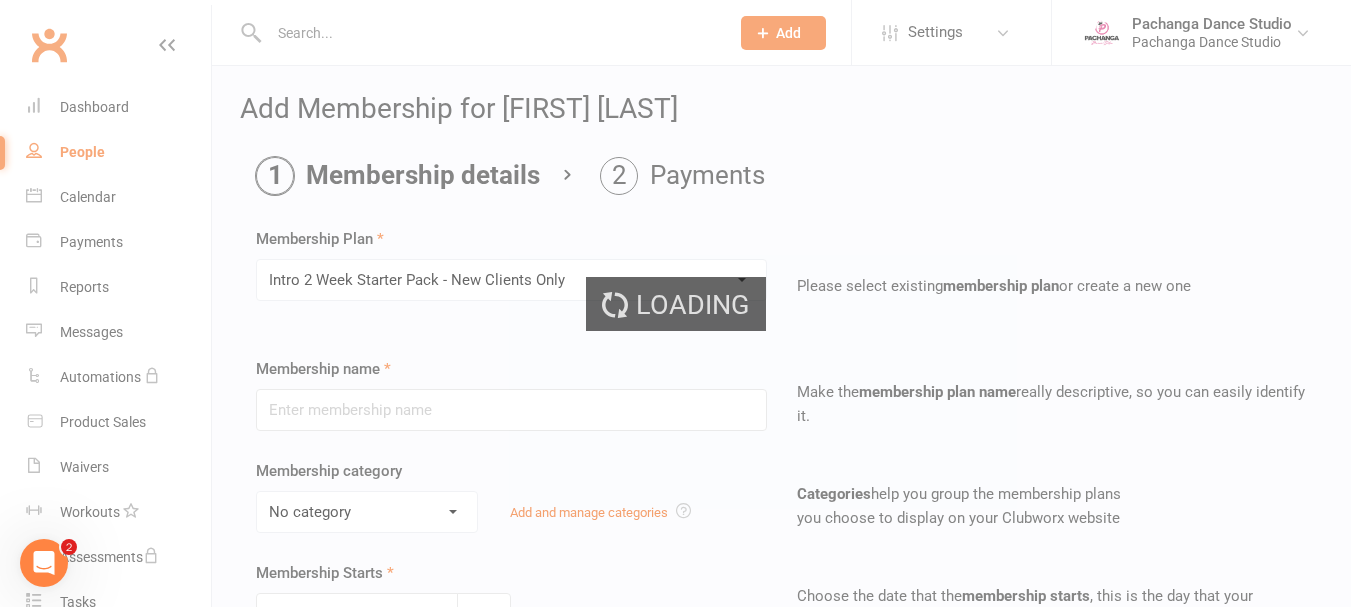 type on "Intro 2 Week Starter Pack - New Clients Only" 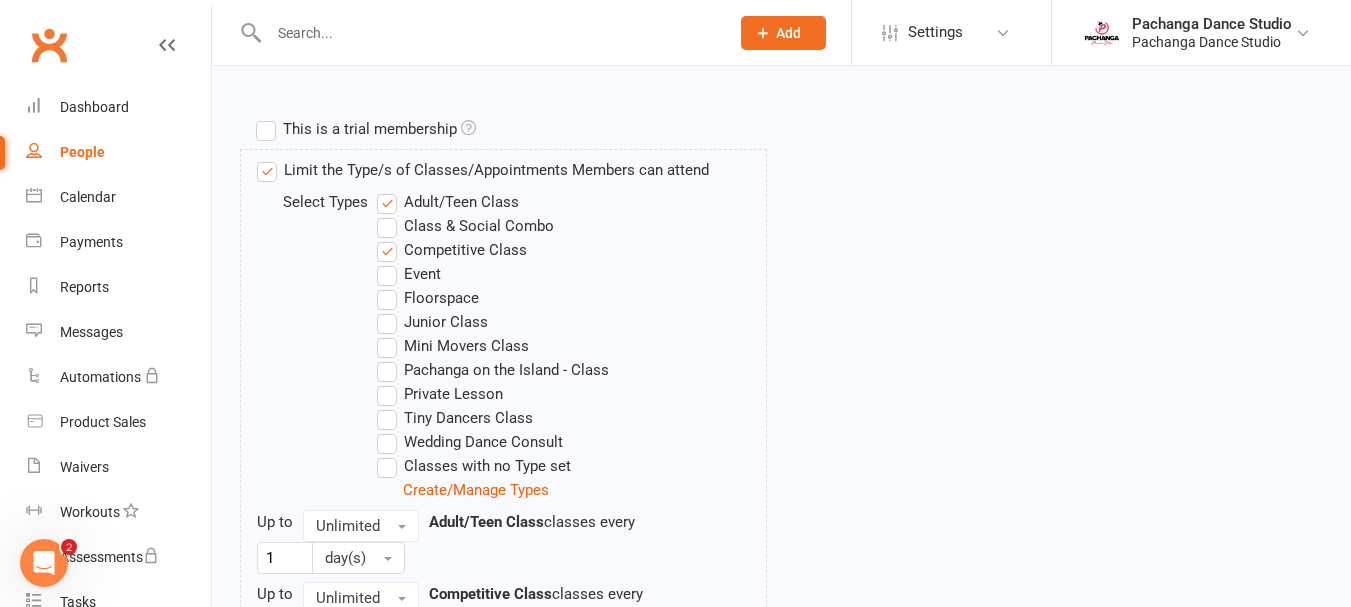 scroll, scrollTop: 1130, scrollLeft: 0, axis: vertical 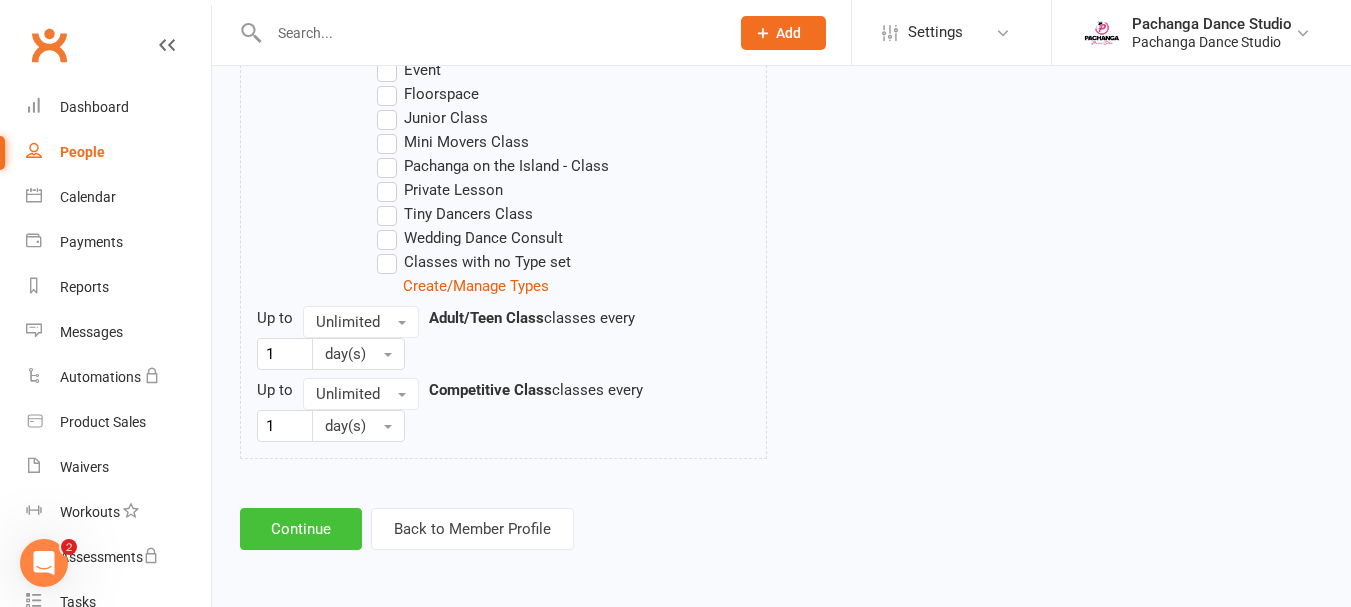 click on "Continue" at bounding box center [301, 529] 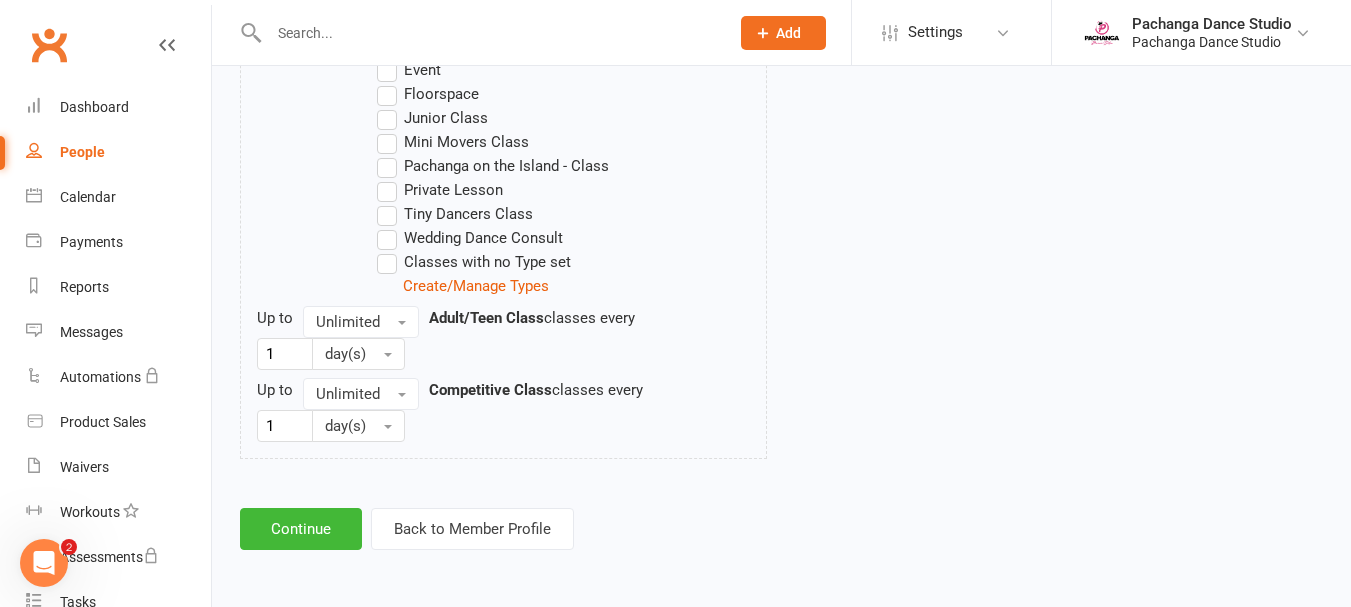 scroll, scrollTop: 0, scrollLeft: 0, axis: both 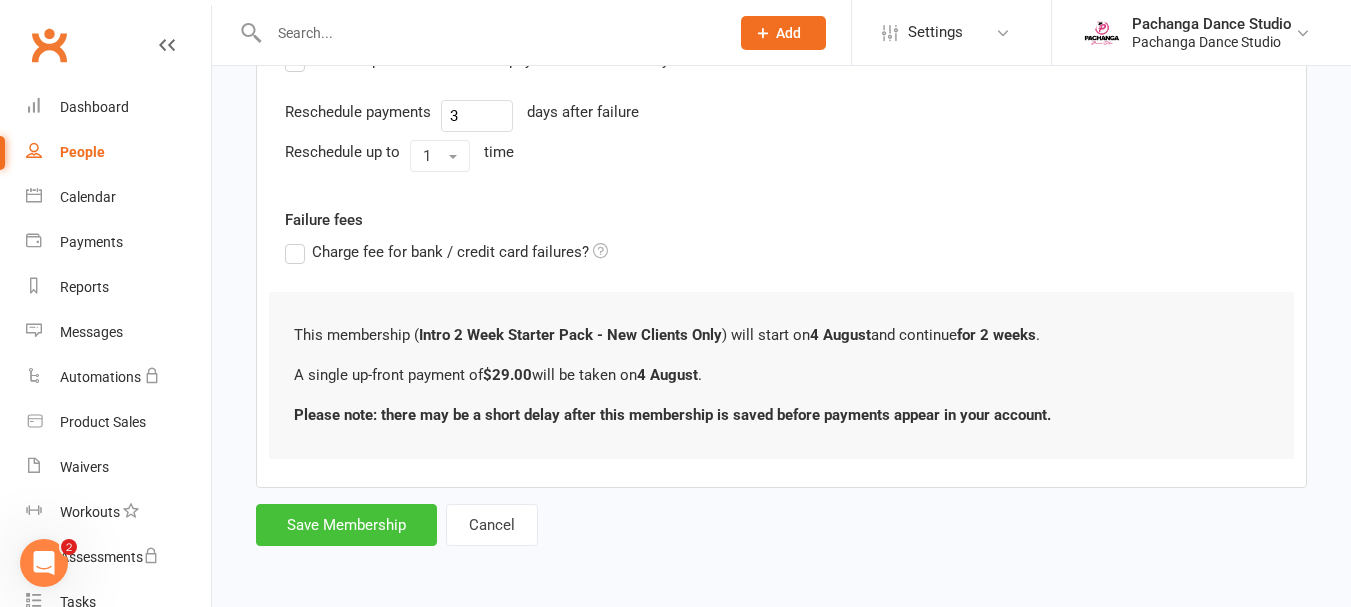 click on "Save Membership" at bounding box center (346, 525) 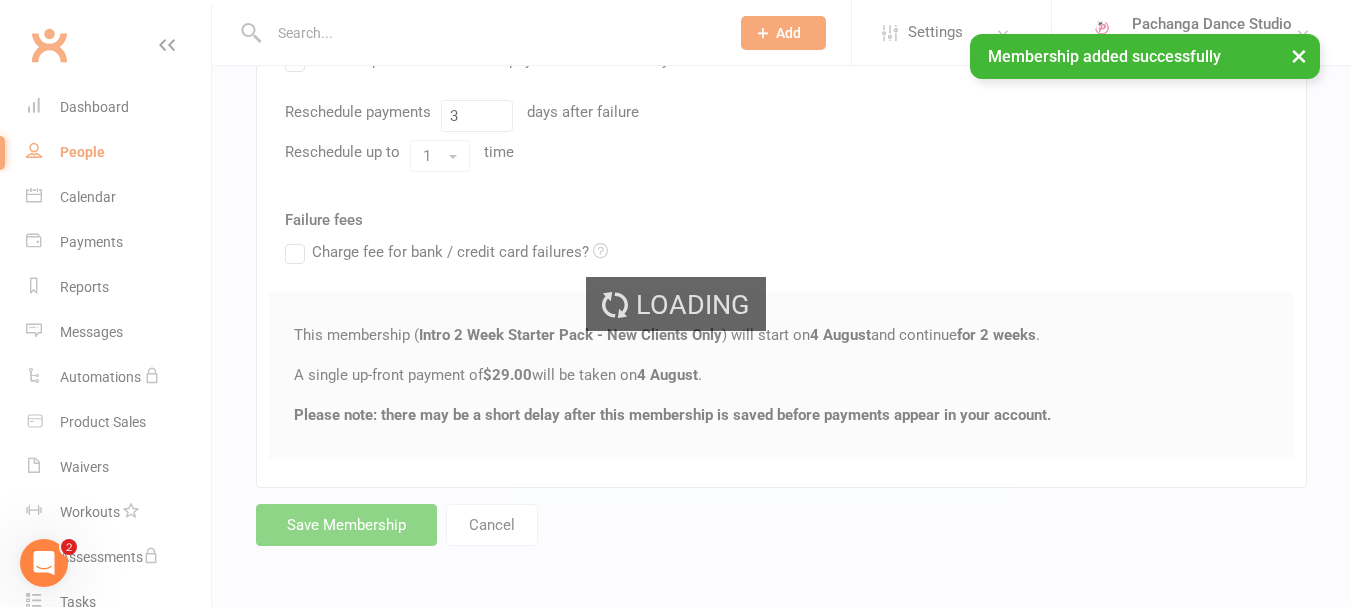 scroll, scrollTop: 0, scrollLeft: 0, axis: both 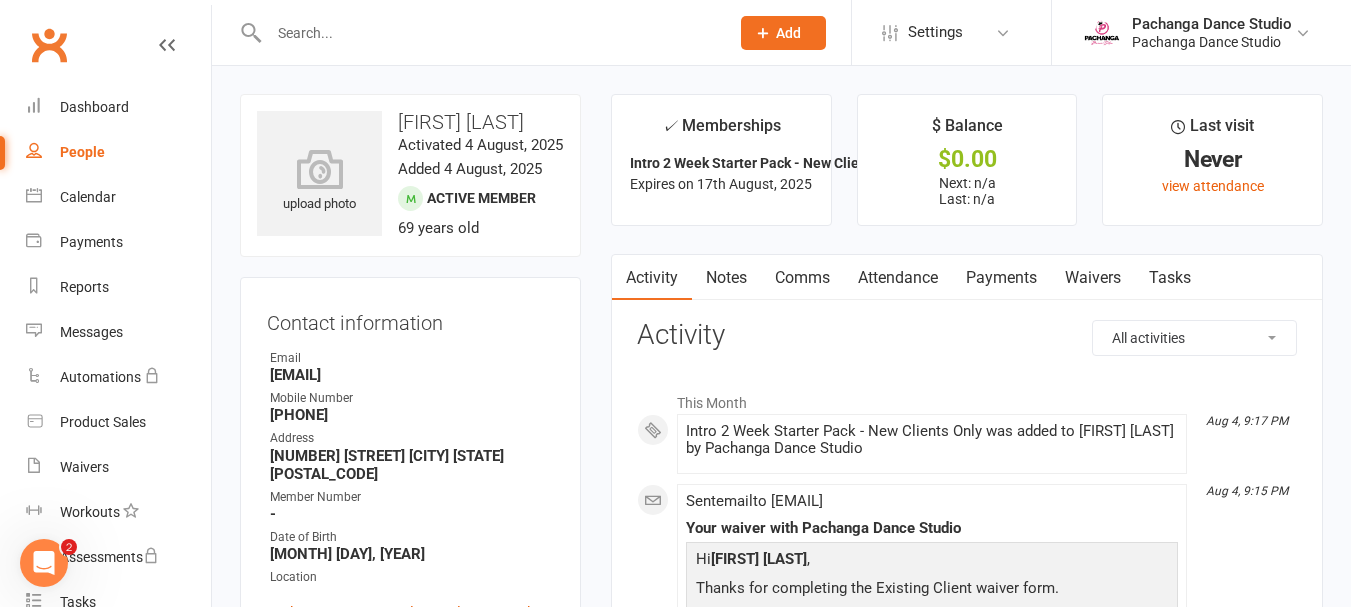 click at bounding box center (489, 33) 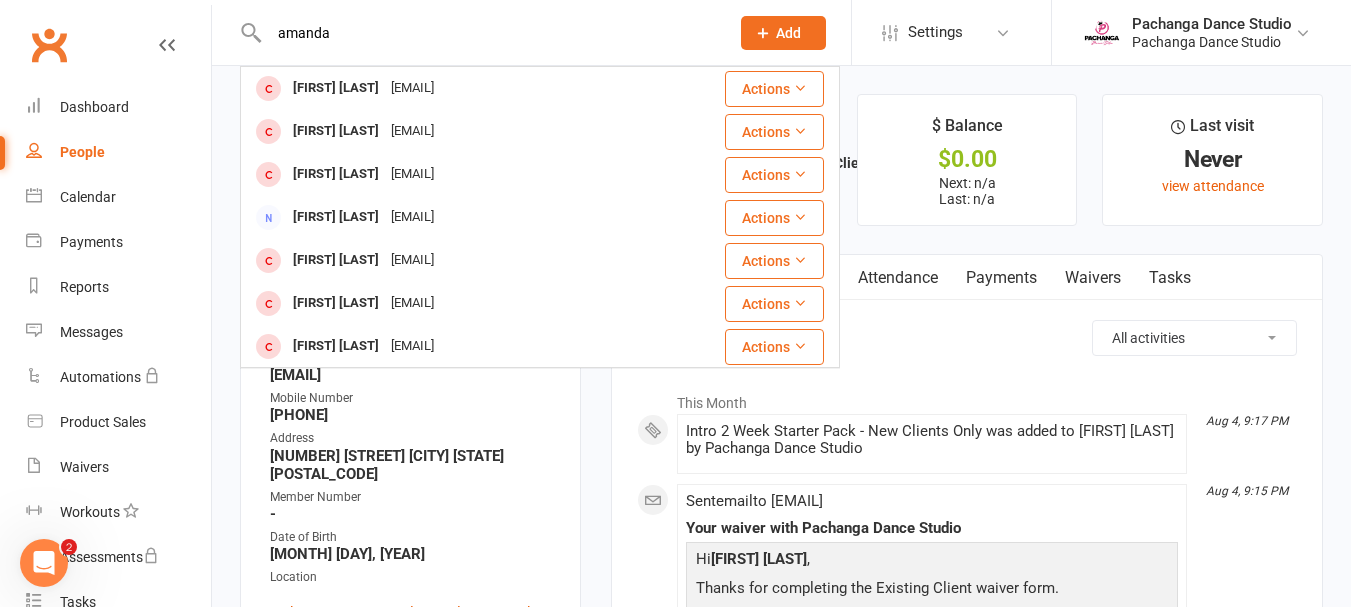 type on "amanda" 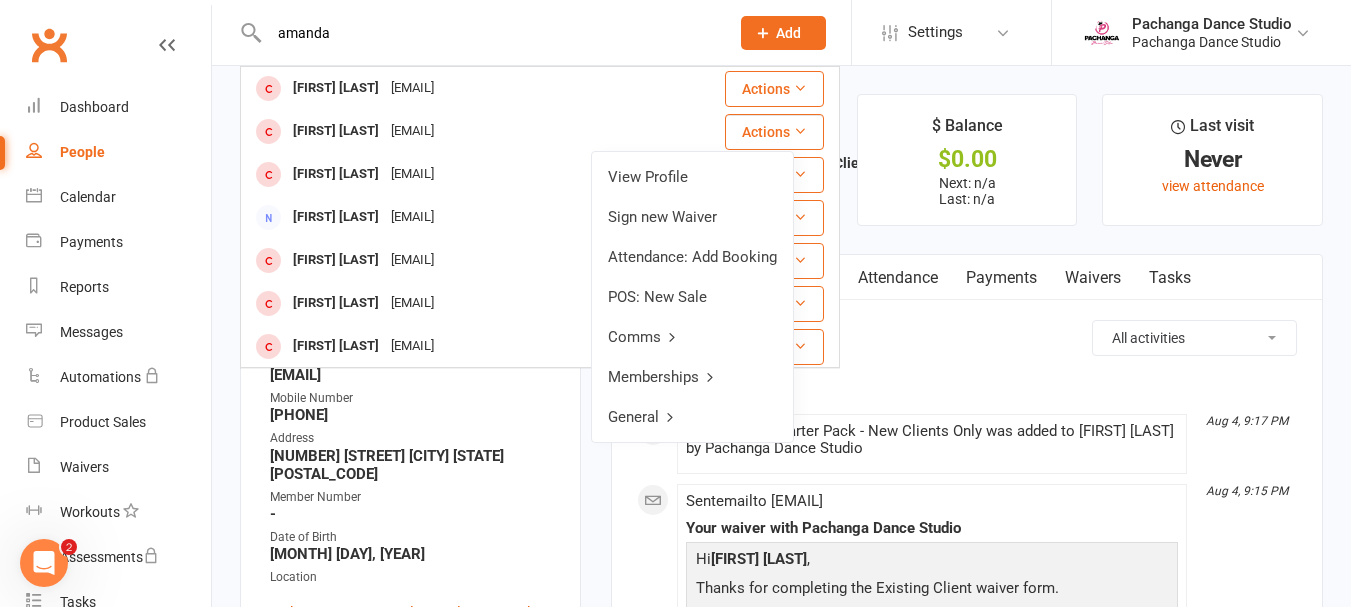 click on "Memberships" at bounding box center (692, 377) 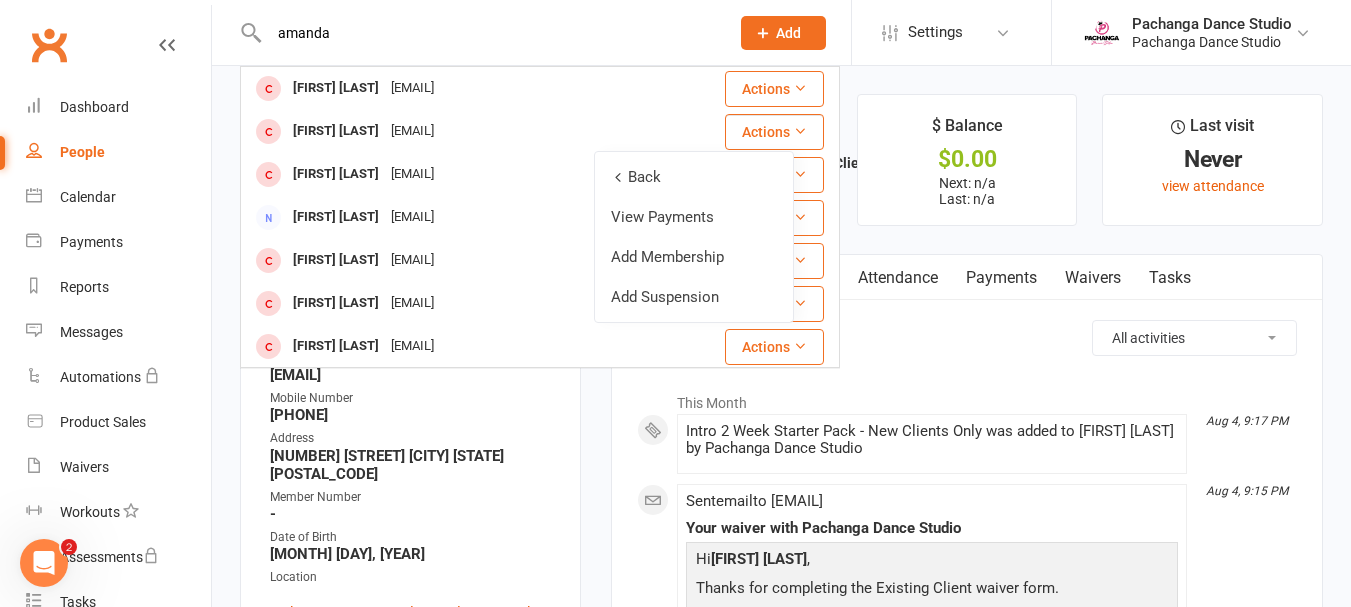 click on "Add Membership" at bounding box center [694, 257] 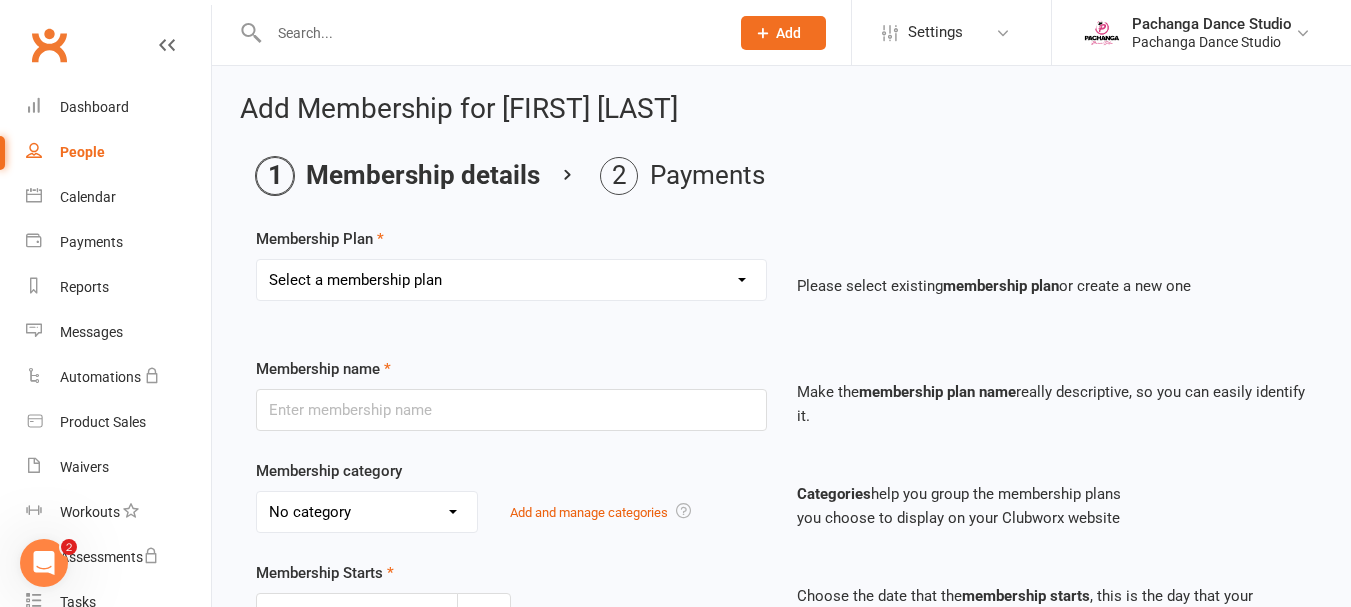 click on "Select a membership plan Create new Membership Plan Single Class Pass 5 Class Pack 10 Class Pack Single Class Pass - Phillip Island 5 Class Pass - Phillip Island 10 Class Pass - Phillip Island Pink Membership Black Membership White Membership (Teen only) Teen Comp Class (9 weeks) Mini Movers (18mths+) Single Class Mini Movers 4 Class Pass Mini Movers Direct Debit Tiny Dancers (3yrs+) Single Class Tiny Dancers 4 Class Pass Tiny Dancers Direct Debit Junior (6yrs+) Single Class Pass Junior 4 Class Pass Junior Groovers Direct Debit Regular Package Premium Package VIP Package Showcase Private Lesson Pack Floorspace Intro 2 Week Starter Pack - New Clients Only ACTIVE P/L CLIENT OLD SYSTEM - PAID IN FULL WHITE Junior Groovers Membership Tiny Dancers Term 3 Membership Junior Groovers Holiday Program 2 Class Pack Junior Groovers Term 4 Membership Tiny Dancers Term 4 Membership 20 Class Pack Tiny Dancers Membership (9 Weeks) Mini Movers Membership (9 weeks) Junior Groovers Membership (Term 2) Class & Social Combo" at bounding box center [511, 280] 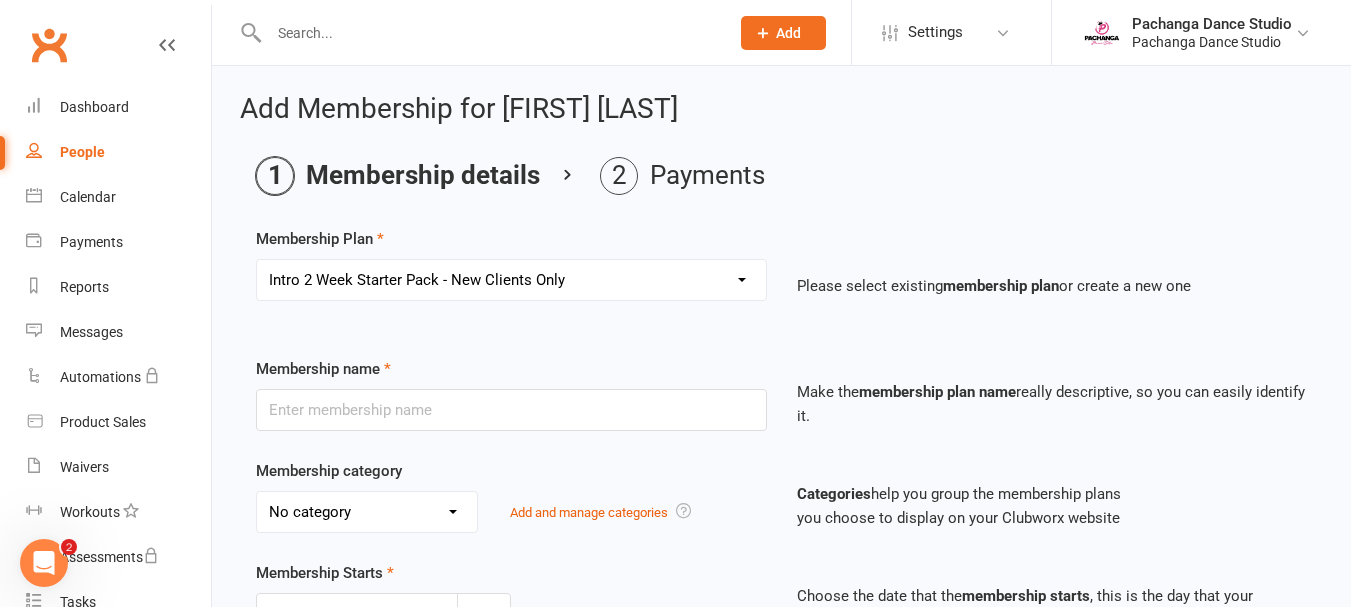click on "Select a membership plan Create new Membership Plan Single Class Pass 5 Class Pack 10 Class Pack Single Class Pass - Phillip Island 5 Class Pass - Phillip Island 10 Class Pass - Phillip Island Pink Membership Black Membership White Membership (Teen only) Teen Comp Class (9 weeks) Mini Movers (18mths+) Single Class Mini Movers 4 Class Pass Mini Movers Direct Debit Tiny Dancers (3yrs+) Single Class Tiny Dancers 4 Class Pass Tiny Dancers Direct Debit Junior (6yrs+) Single Class Pass Junior 4 Class Pass Junior Groovers Direct Debit Regular Package Premium Package VIP Package Showcase Private Lesson Pack Floorspace Intro 2 Week Starter Pack - New Clients Only ACTIVE P/L CLIENT OLD SYSTEM - PAID IN FULL WHITE Junior Groovers Membership Tiny Dancers Term 3 Membership Junior Groovers Holiday Program 2 Class Pack Junior Groovers Term 4 Membership Tiny Dancers Term 4 Membership 20 Class Pack Tiny Dancers Membership (9 Weeks) Mini Movers Membership (9 weeks) Junior Groovers Membership (Term 2) Class & Social Combo" at bounding box center [511, 280] 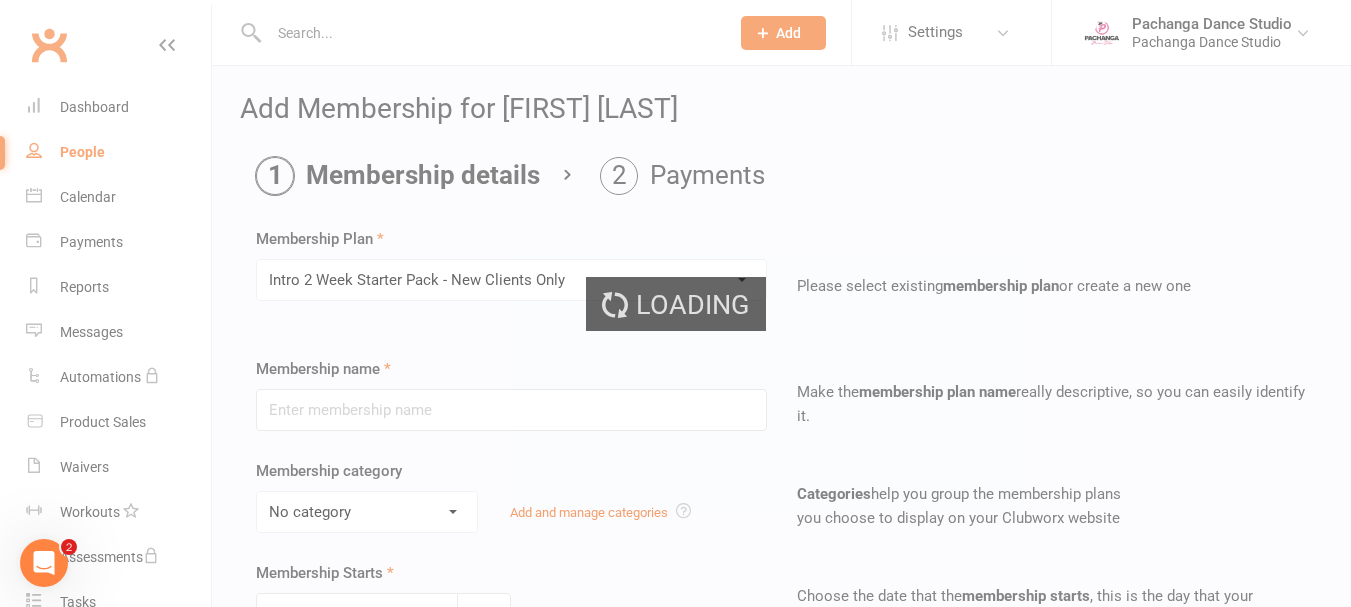 type on "Intro 2 Week Starter Pack - New Clients Only" 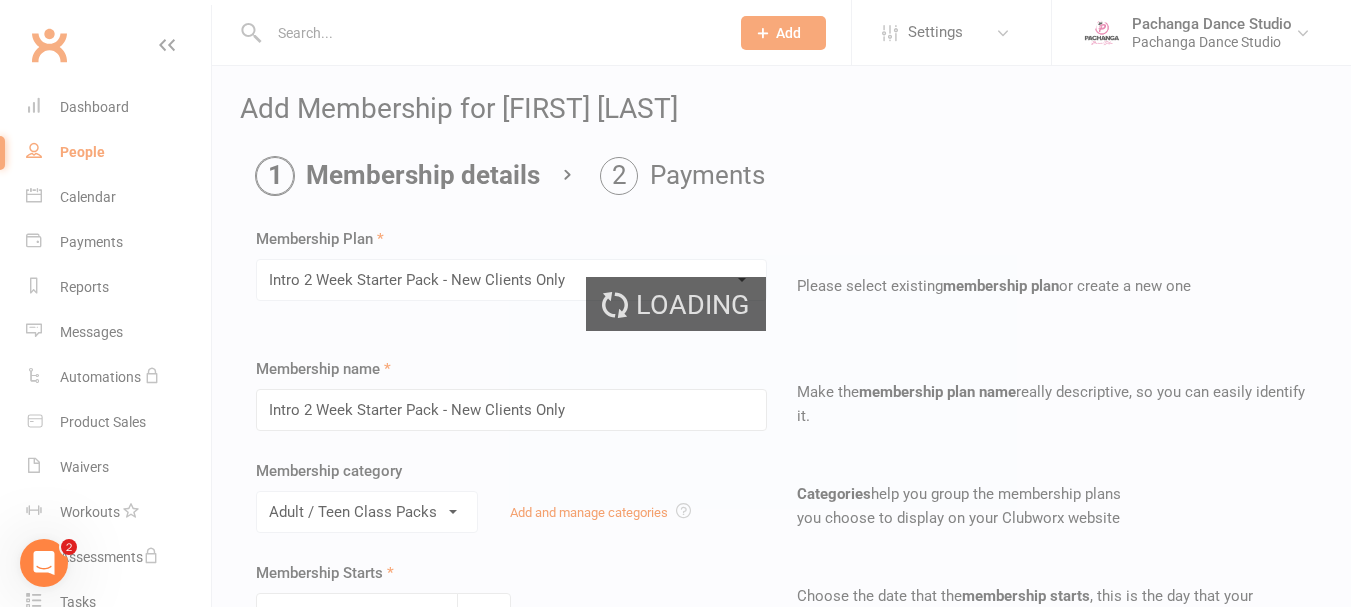 type on "5" 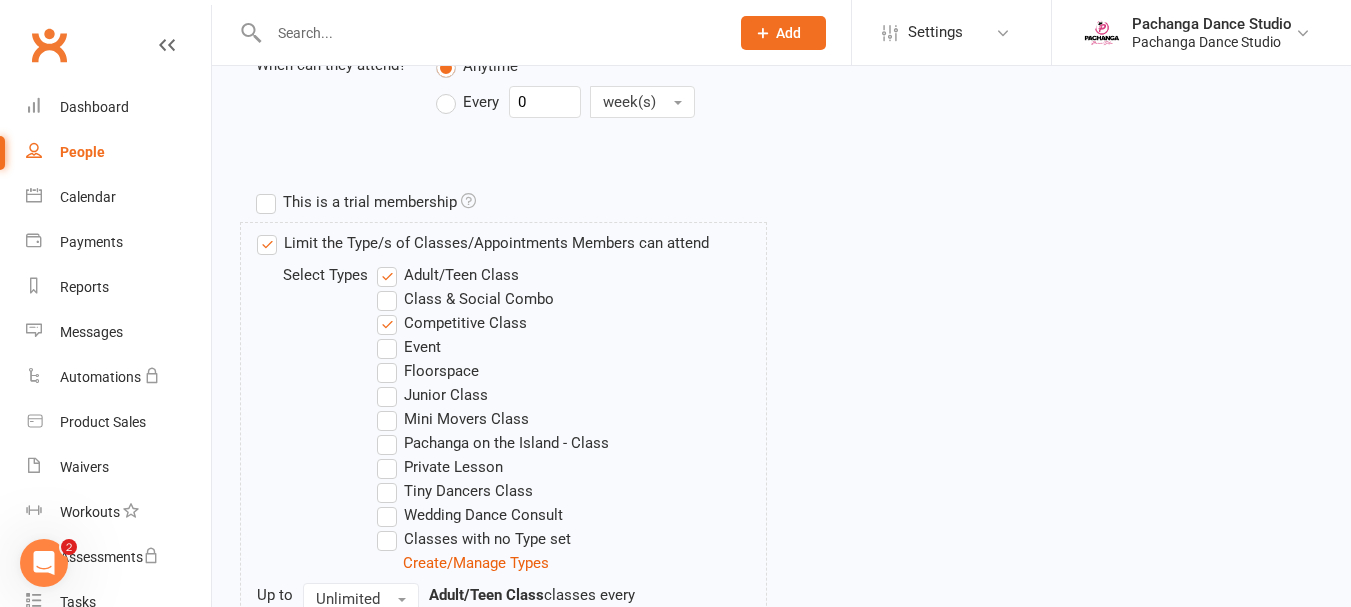 scroll, scrollTop: 1130, scrollLeft: 0, axis: vertical 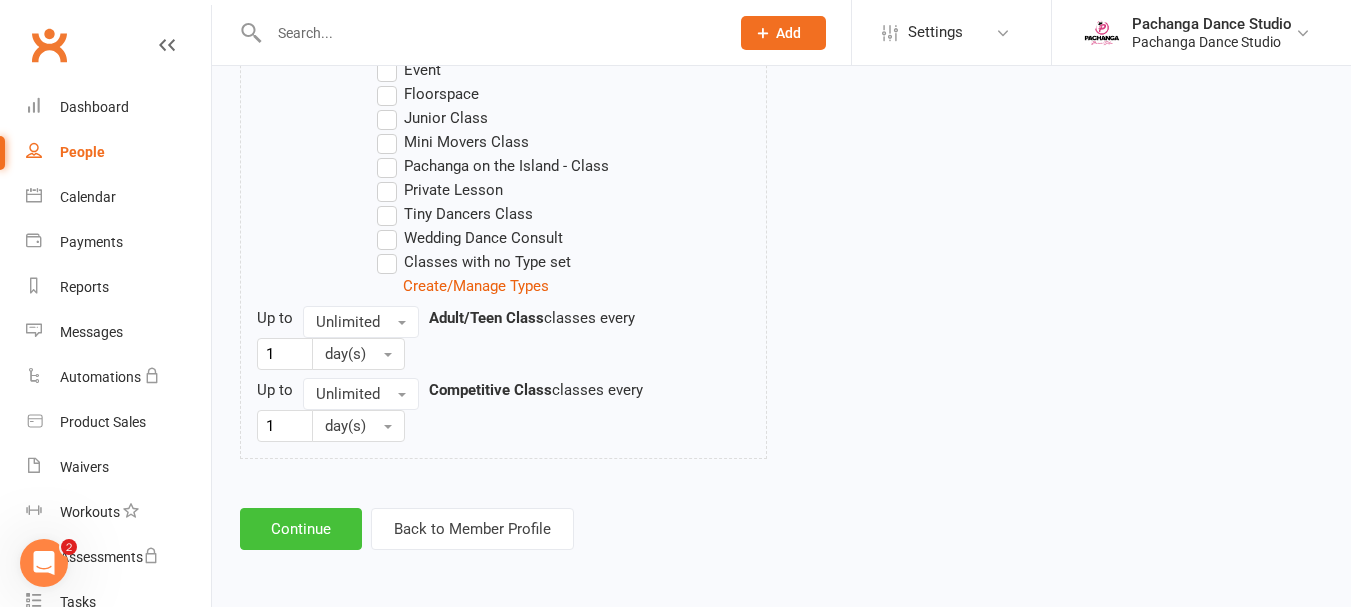 click on "Continue" at bounding box center (301, 529) 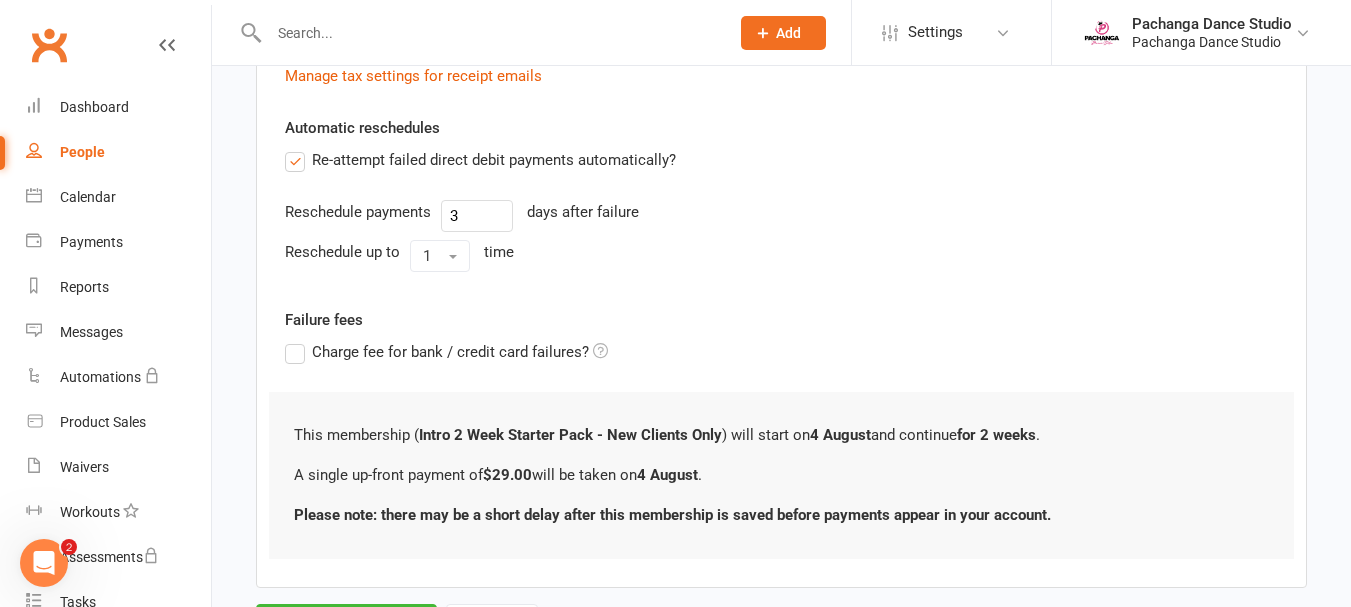 scroll, scrollTop: 562, scrollLeft: 0, axis: vertical 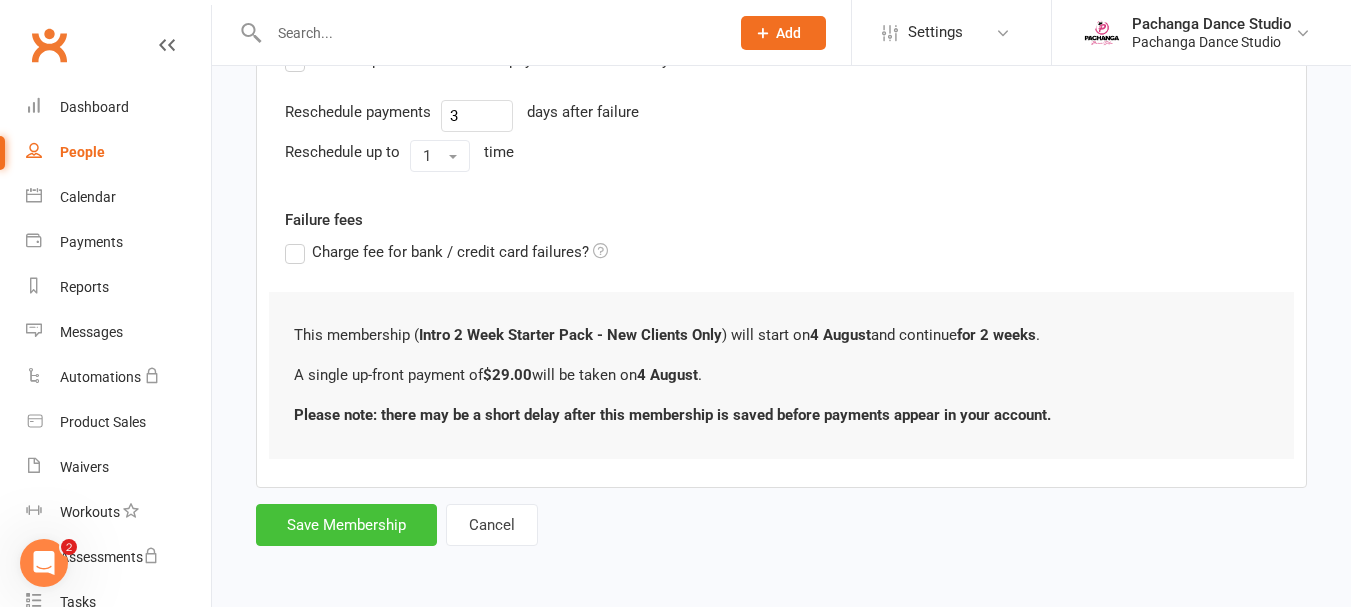 click on "Save Membership" at bounding box center (346, 525) 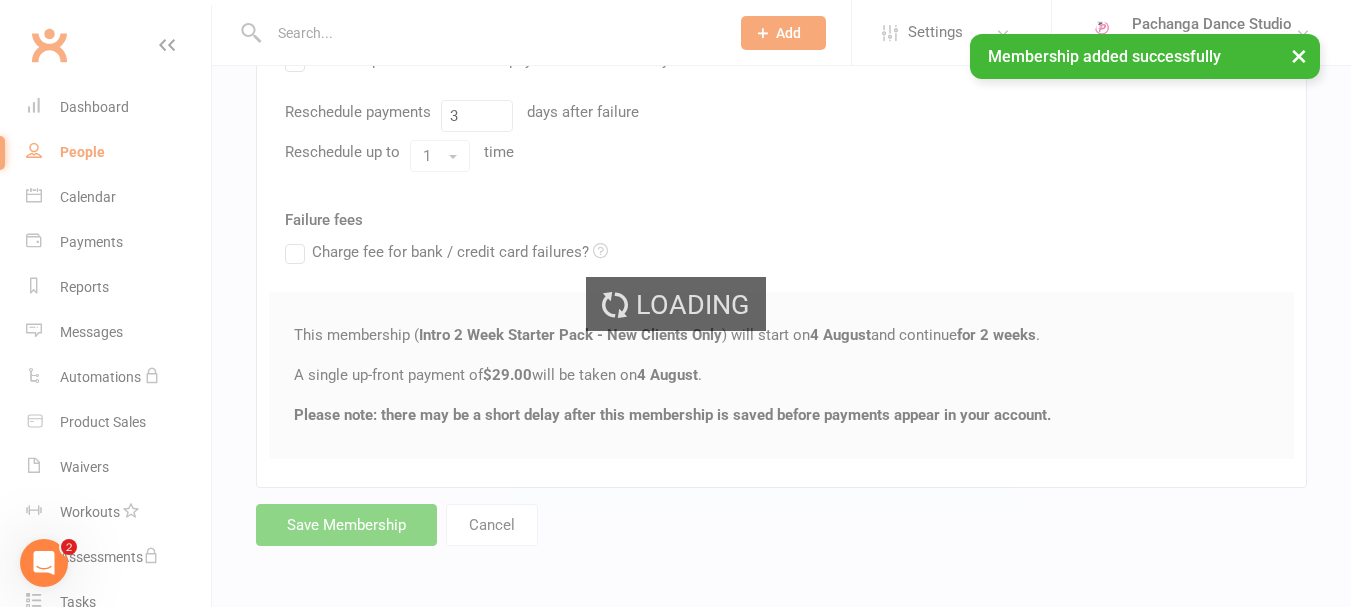 scroll, scrollTop: 0, scrollLeft: 0, axis: both 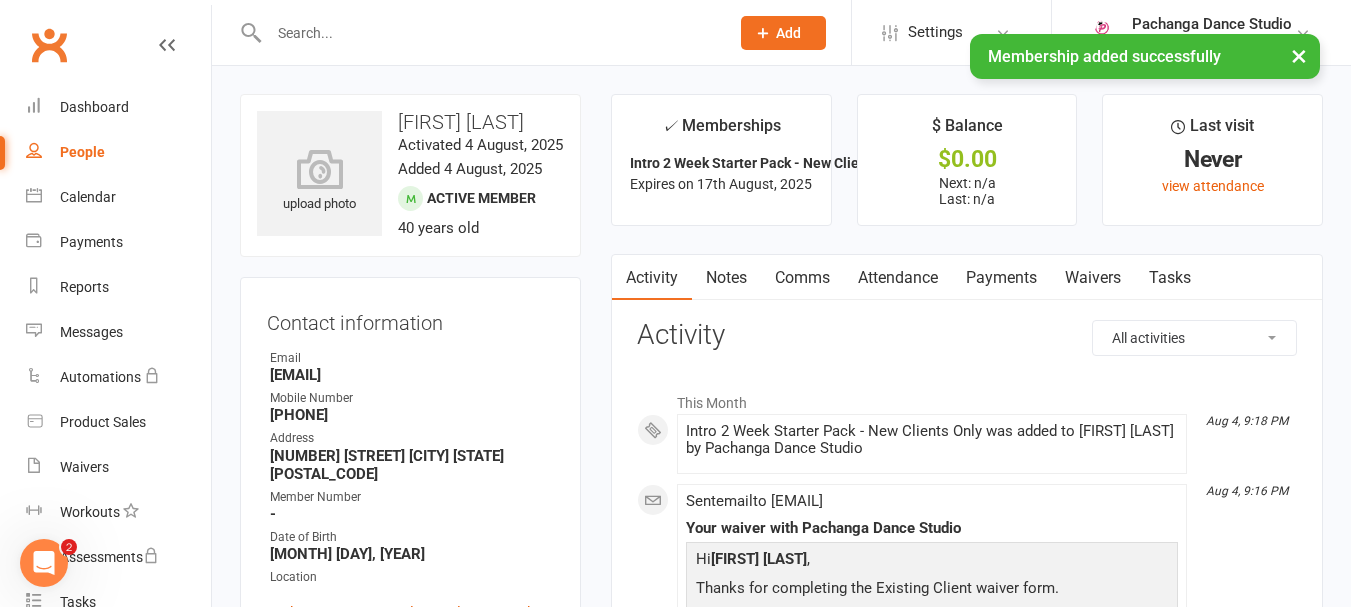 click on "Prospect
Member
Non-attending contact
Class / event
Appointment
Task
Membership plan
Bulk message
Add
Settings Membership Plans Event Templates Appointment Types Mobile App  Website Image Library Customize Contacts Bulk Imports Access Control Users Account Profile Clubworx API Pachanga Dance Studio Pachanga Dance Studio My profile My subscription Help Terms & conditions  Privacy policy  Sign out Clubworx Dashboard People Calendar Payments Reports Messages   Automations   Product Sales Waivers   Workouts   Assessments  Tasks   What's New Check-in Kiosk modes General attendance Roll call Class check-in Signed in successfully. × × Membership added successfully × × upload photo Amanda Gordon Activated 4 August, 2025 Added 4 August, 2025   Active member 40 years old" at bounding box center (675, 900) 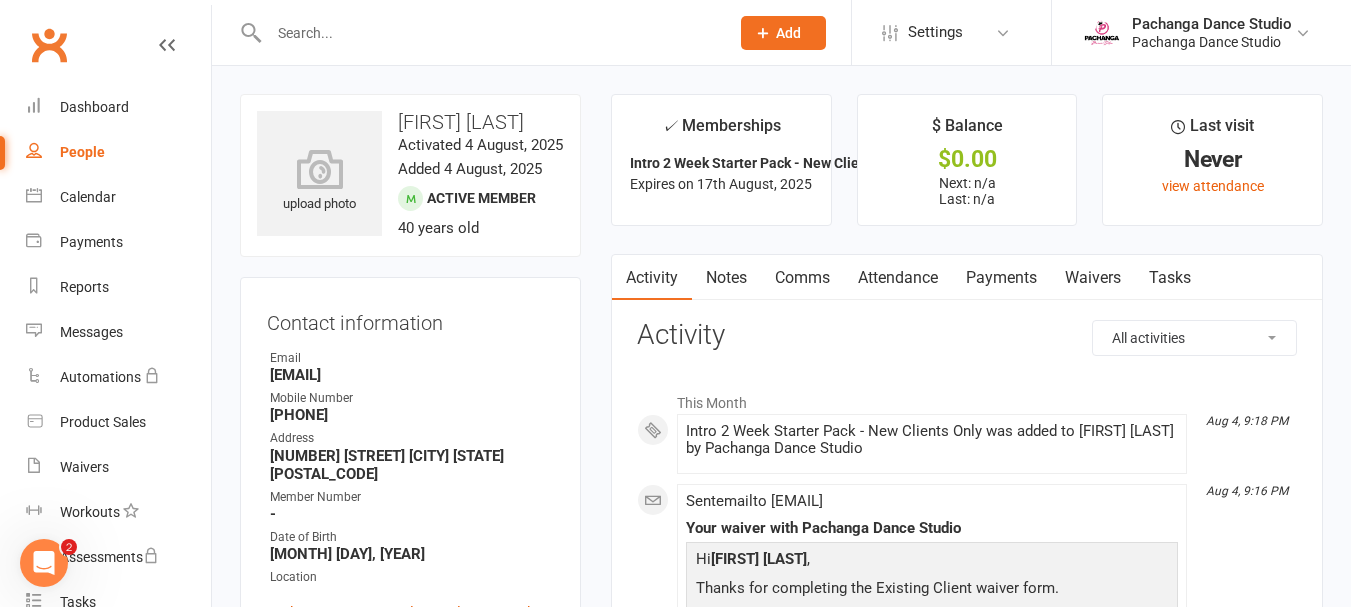 click at bounding box center (489, 33) 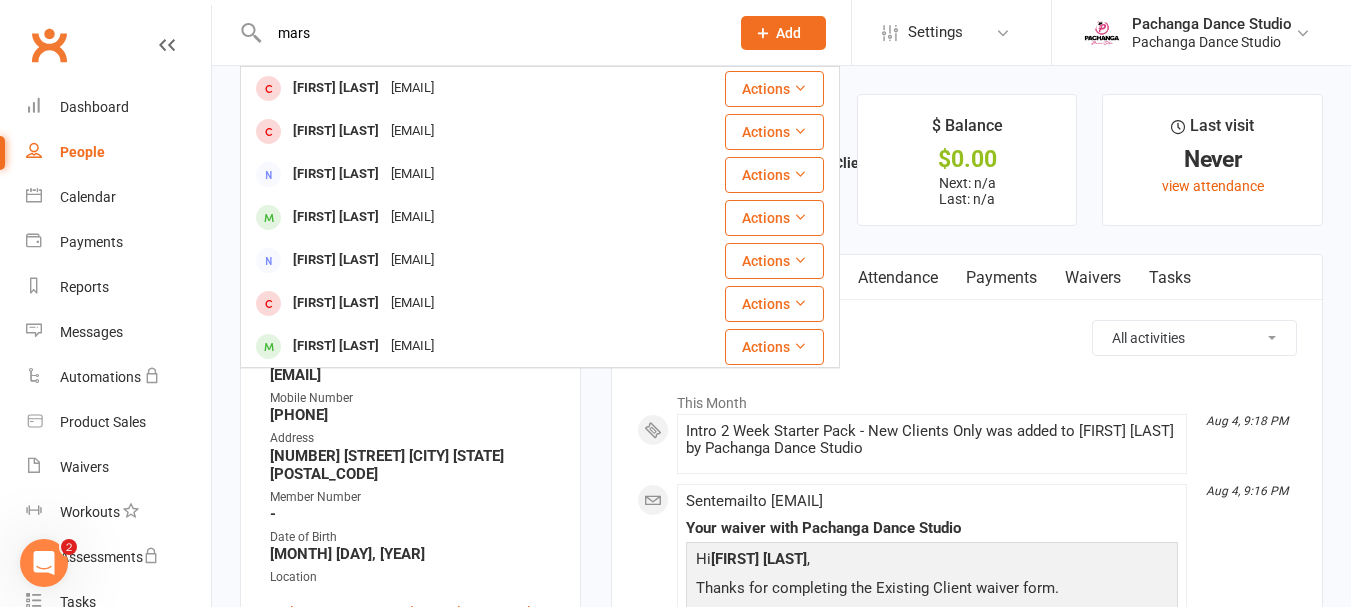 type on "mars" 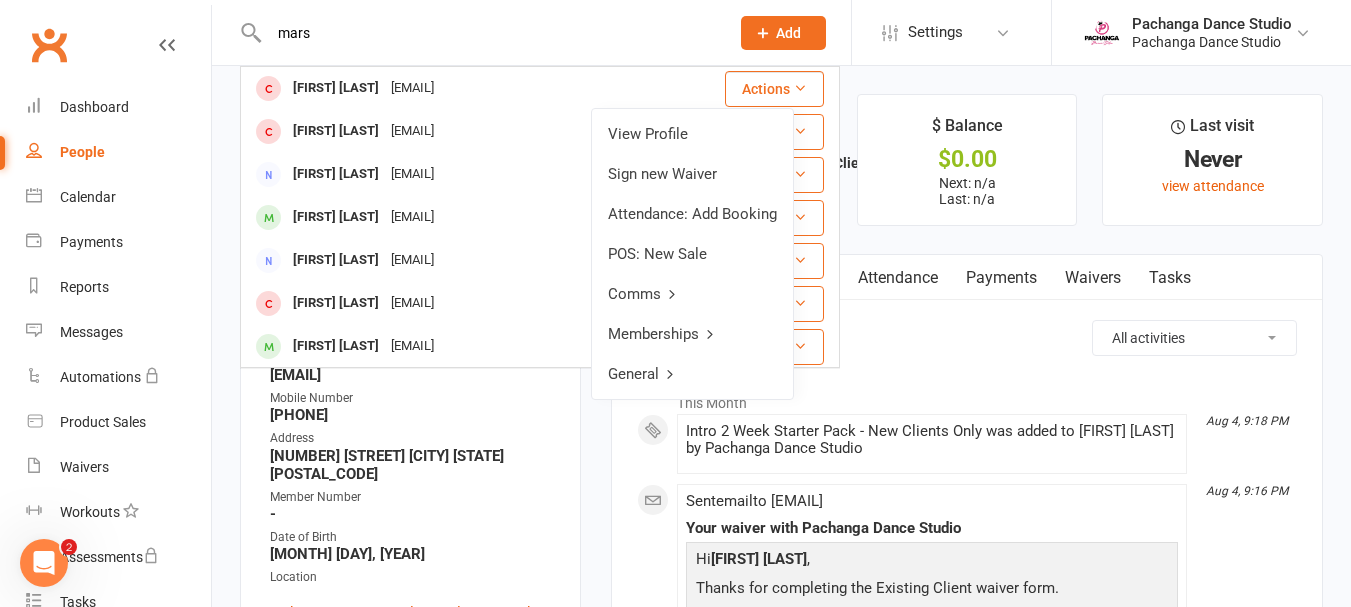 click on "Memberships" at bounding box center (692, 334) 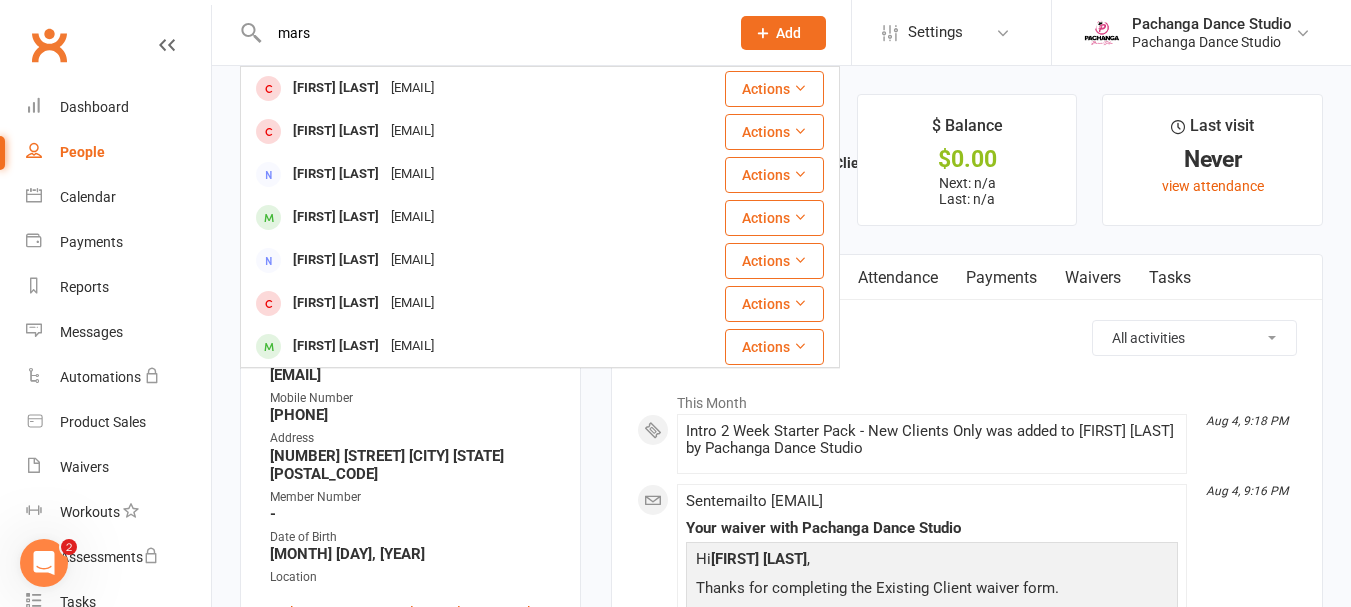 click on "Margaret Lamanna margaret.m.lamanna@gmail.com" at bounding box center (447, 346) 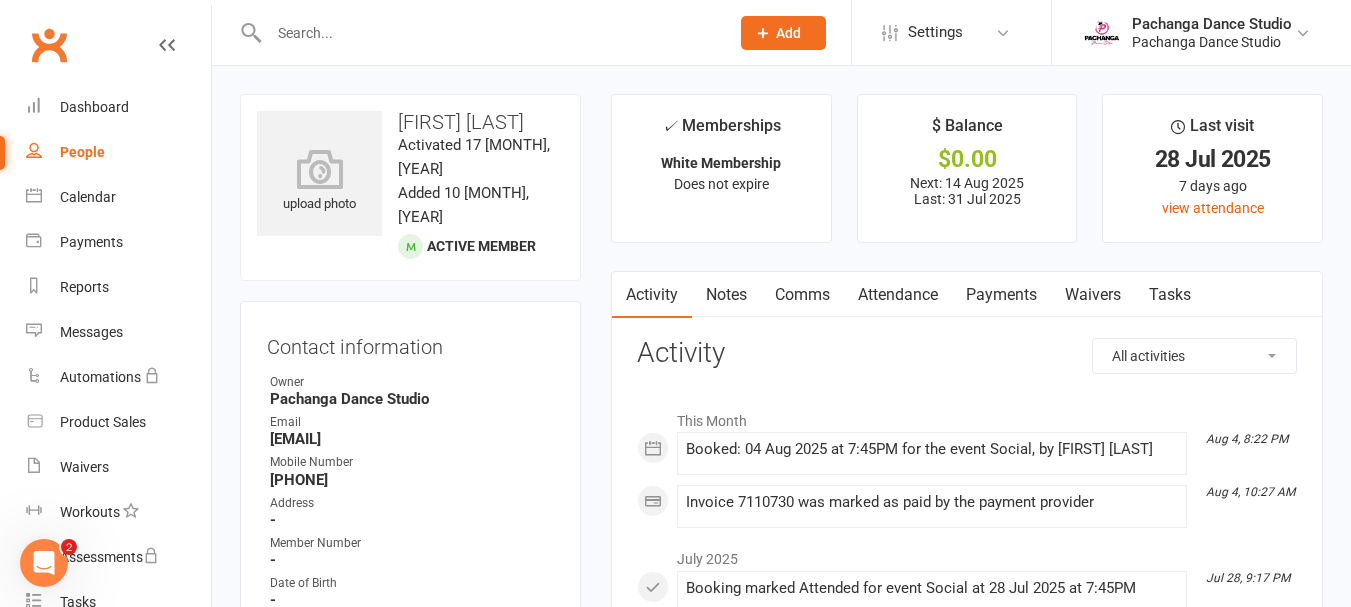 click at bounding box center [489, 33] 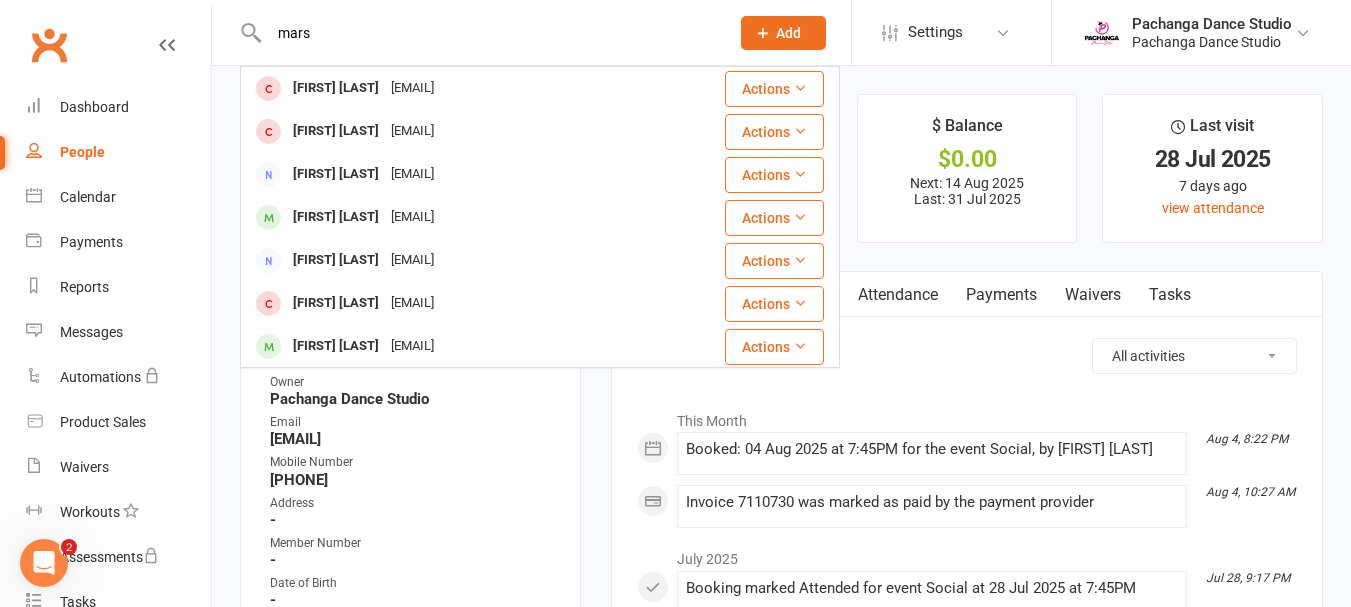 type on "mars" 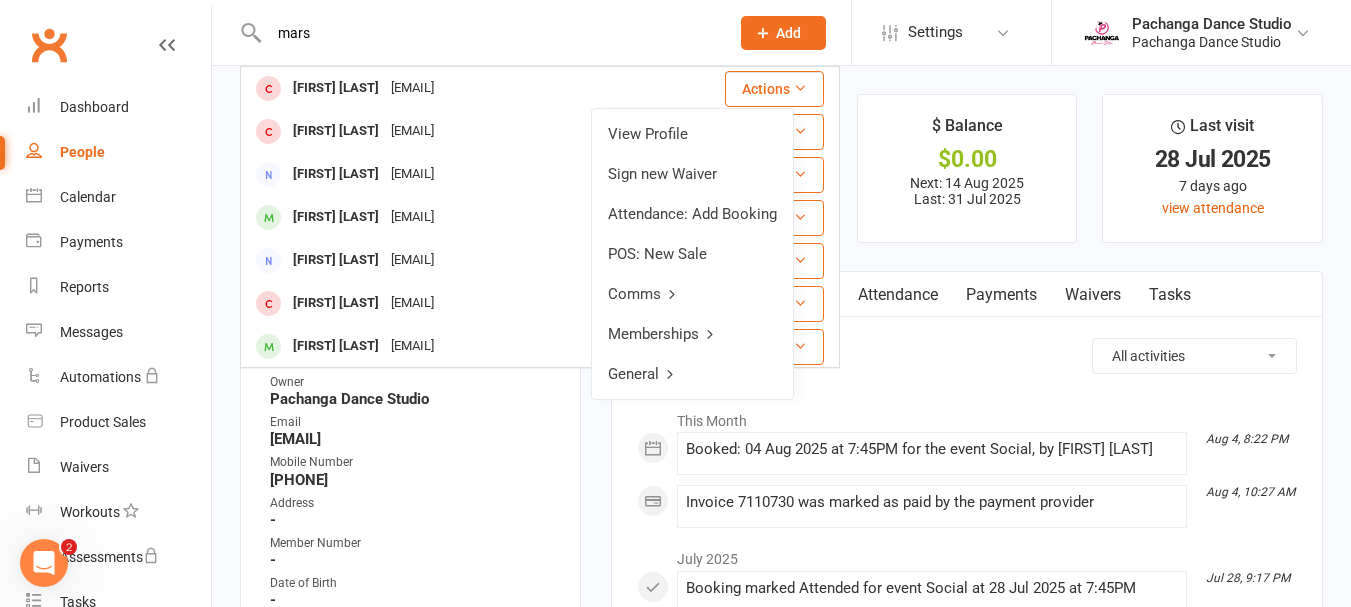 click on "Memberships" at bounding box center (692, 334) 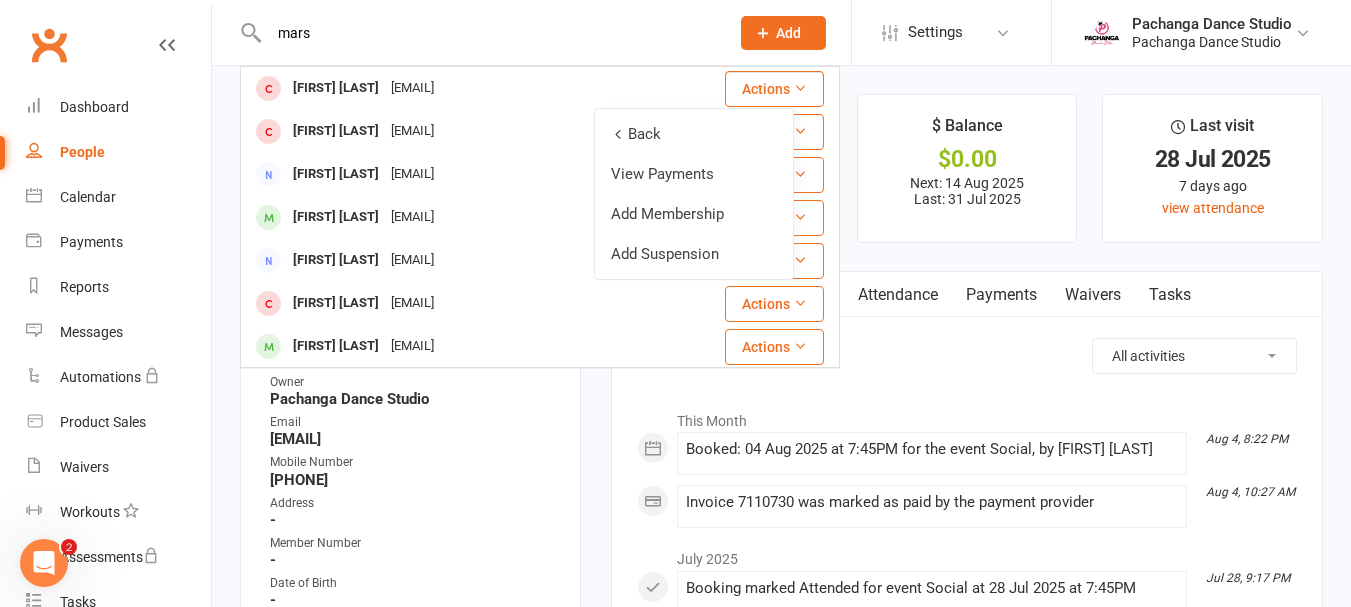 click on "Add Membership" at bounding box center (694, 214) 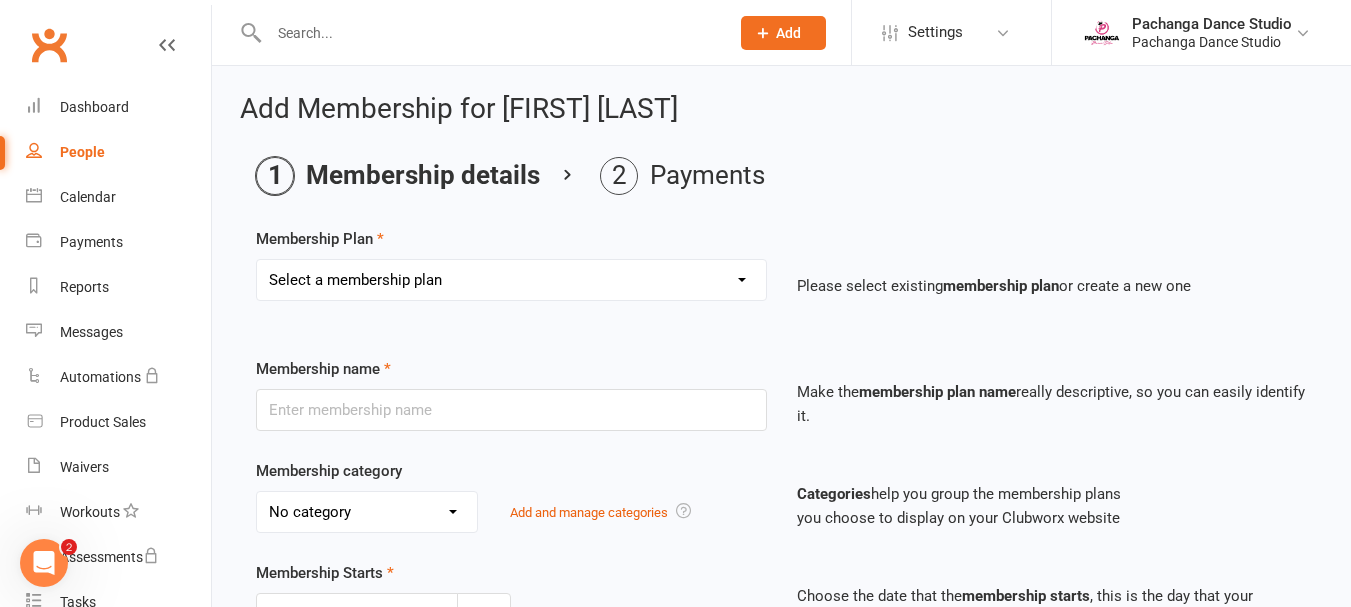 click on "Select a membership plan Create new Membership Plan Single Class Pass 5 Class Pack 10 Class Pack Single Class Pass - Phillip Island 5 Class Pass - Phillip Island 10 Class Pass - Phillip Island Pink Membership Black Membership White Membership (Teen only) Teen Comp Class (9 weeks) Mini Movers (18mths+) Single Class Mini Movers 4 Class Pass Mini Movers Direct Debit Tiny Dancers (3yrs+) Single Class Tiny Dancers 4 Class Pass Tiny Dancers Direct Debit Junior (6yrs+) Single Class Pass Junior 4 Class Pass Junior Groovers Direct Debit Regular Package Premium Package VIP Package Showcase Private Lesson Pack Floorspace Intro 2 Week Starter Pack - New Clients Only ACTIVE P/L CLIENT OLD SYSTEM - PAID IN FULL WHITE Junior Groovers Membership Tiny Dancers Term 3 Membership Junior Groovers Holiday Program 2 Class Pack Junior Groovers Term 4 Membership Tiny Dancers Term 4 Membership 20 Class Pack Tiny Dancers Membership (9 Weeks) Mini Movers Membership (9 weeks) Junior Groovers Membership (Term 2) Class & Social Combo" at bounding box center (511, 280) 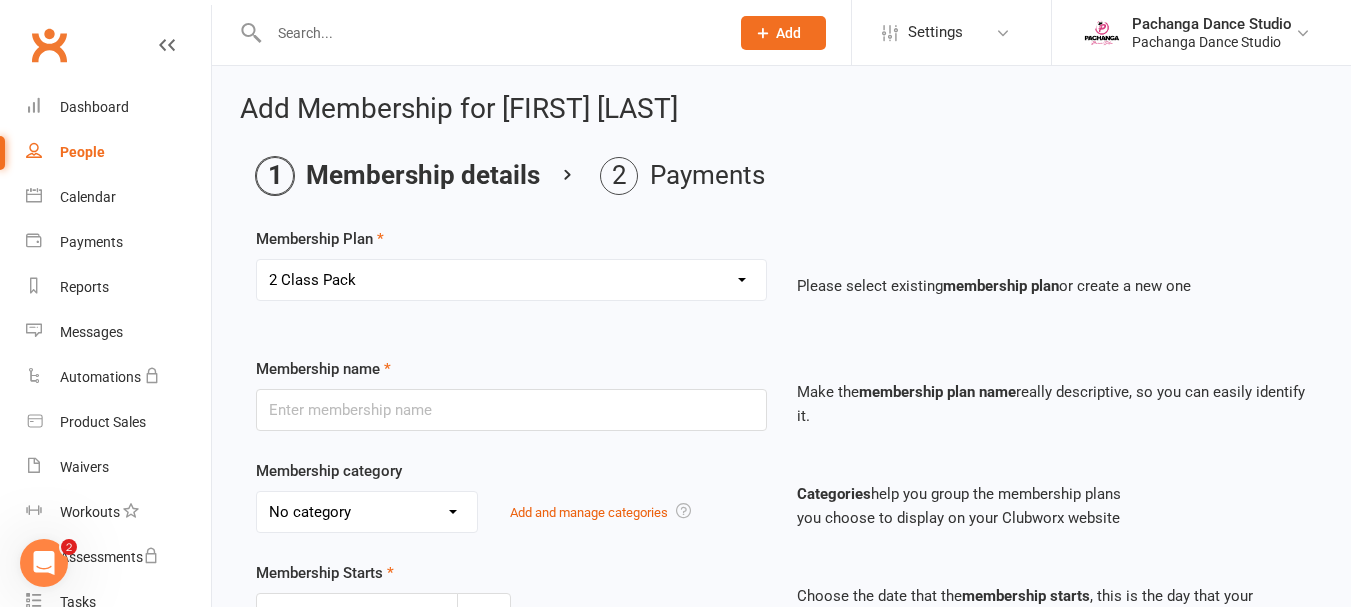 click on "Select a membership plan Create new Membership Plan Single Class Pass 5 Class Pack 10 Class Pack Single Class Pass - Phillip Island 5 Class Pass - Phillip Island 10 Class Pass - Phillip Island Pink Membership Black Membership White Membership (Teen only) Teen Comp Class (9 weeks) Mini Movers (18mths+) Single Class Mini Movers 4 Class Pass Mini Movers Direct Debit Tiny Dancers (3yrs+) Single Class Tiny Dancers 4 Class Pass Tiny Dancers Direct Debit Junior (6yrs+) Single Class Pass Junior 4 Class Pass Junior Groovers Direct Debit Regular Package Premium Package VIP Package Showcase Private Lesson Pack Floorspace Intro 2 Week Starter Pack - New Clients Only ACTIVE P/L CLIENT OLD SYSTEM - PAID IN FULL WHITE Junior Groovers Membership Tiny Dancers Term 3 Membership Junior Groovers Holiday Program 2 Class Pack Junior Groovers Term 4 Membership Tiny Dancers Term 4 Membership 20 Class Pack Tiny Dancers Membership (9 Weeks) Mini Movers Membership (9 weeks) Junior Groovers Membership (Term 2) Class & Social Combo" at bounding box center (511, 280) 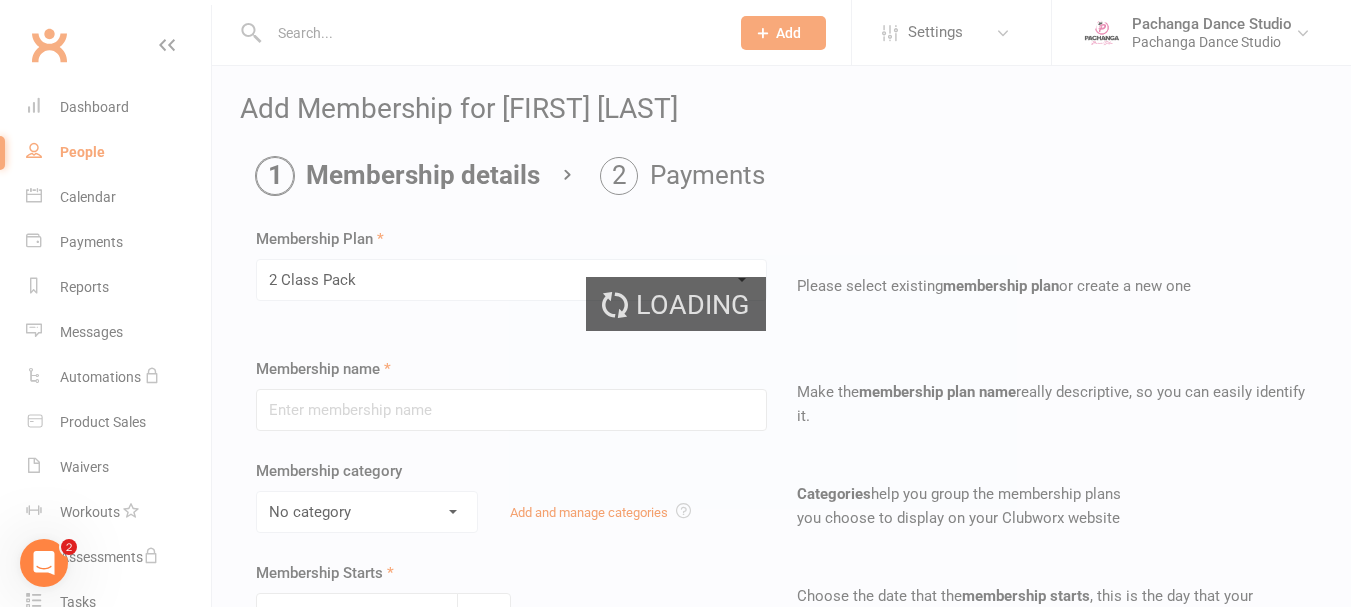 type on "2 Class Pack" 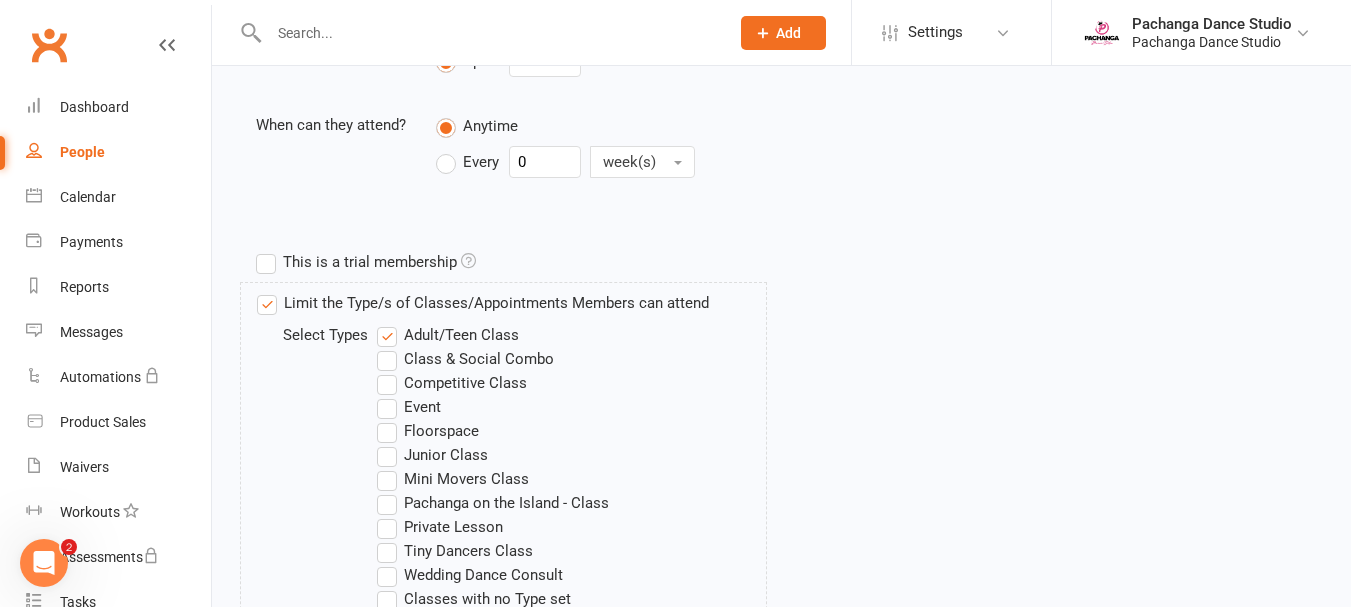 scroll, scrollTop: 1058, scrollLeft: 0, axis: vertical 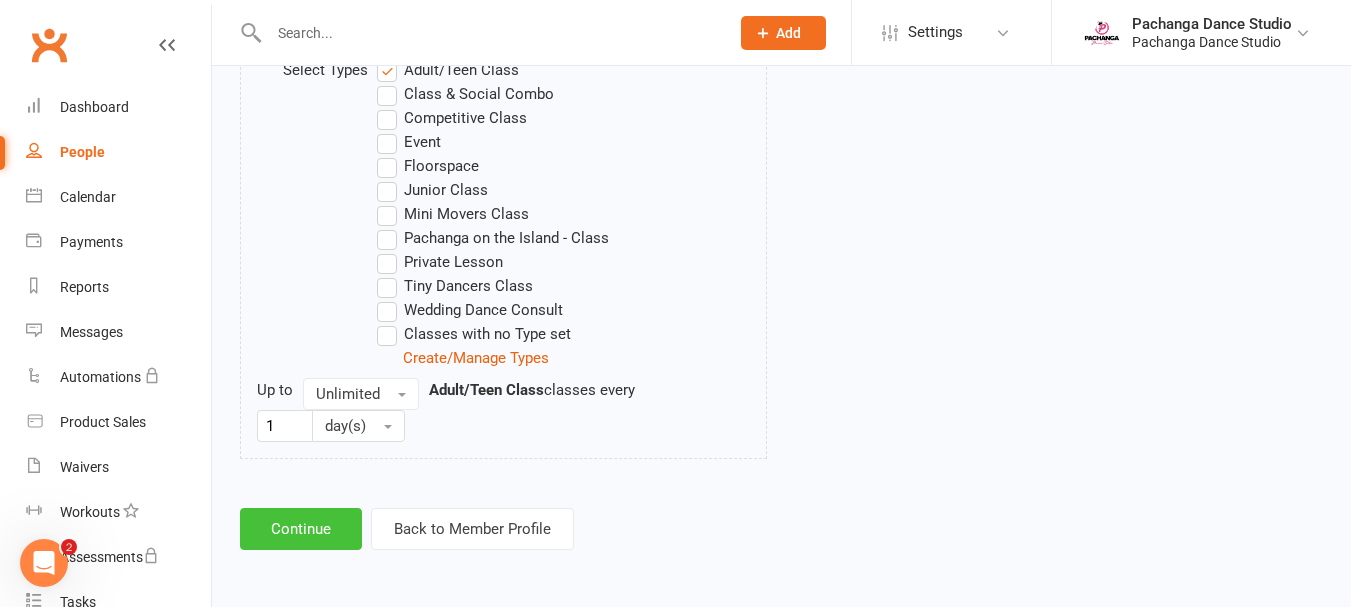 click on "Continue" at bounding box center [301, 529] 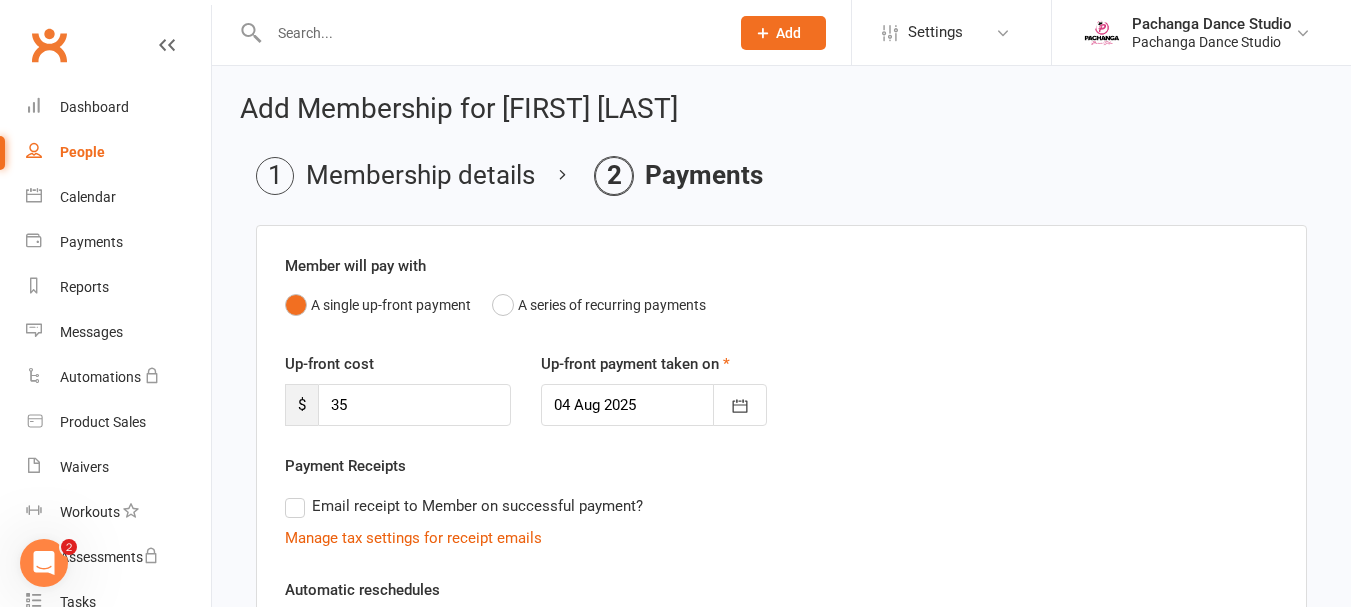 scroll, scrollTop: 482, scrollLeft: 0, axis: vertical 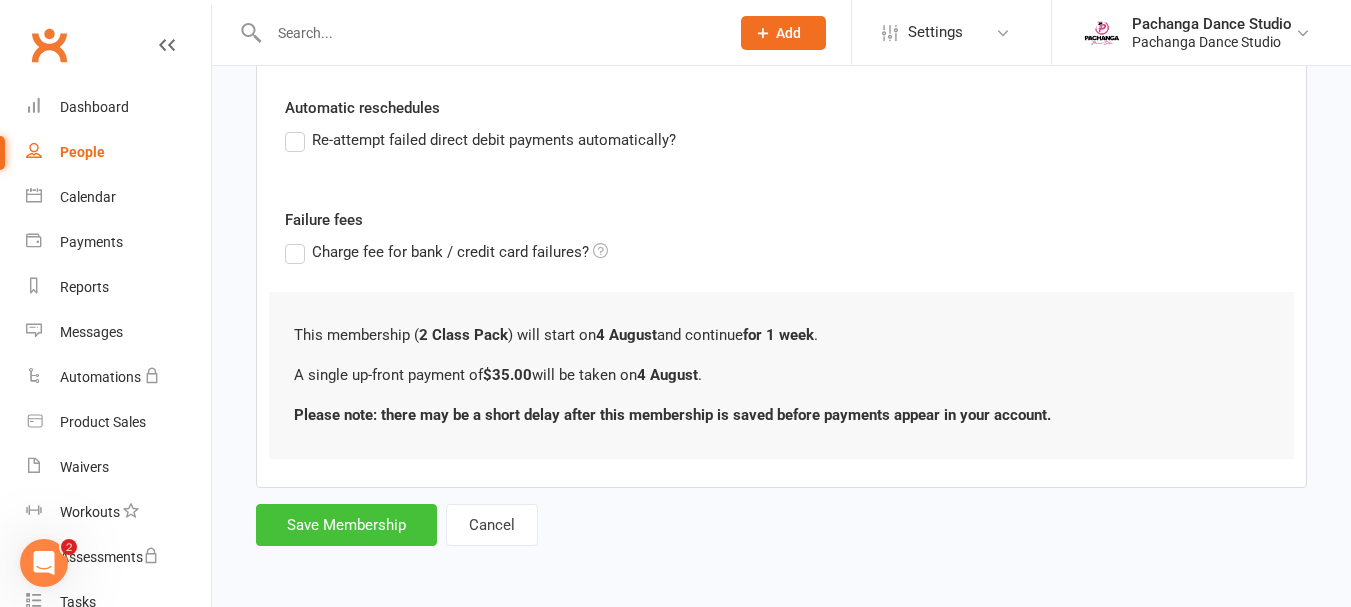 click on "Save Membership" at bounding box center (346, 525) 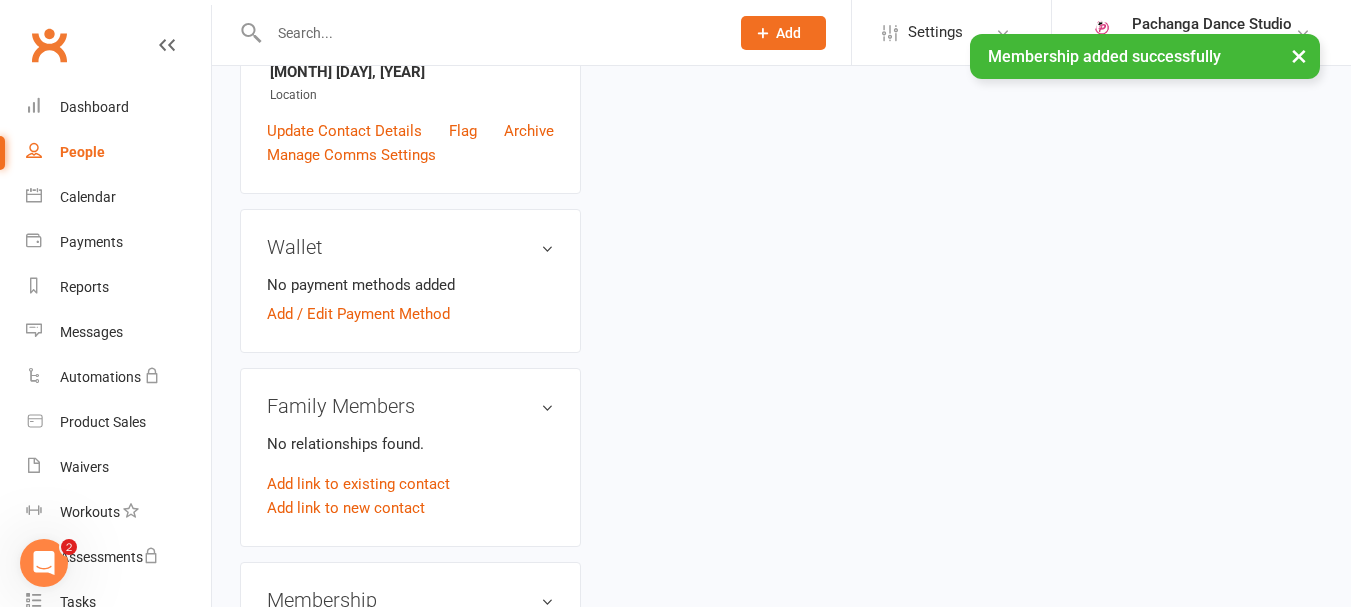 scroll, scrollTop: 0, scrollLeft: 0, axis: both 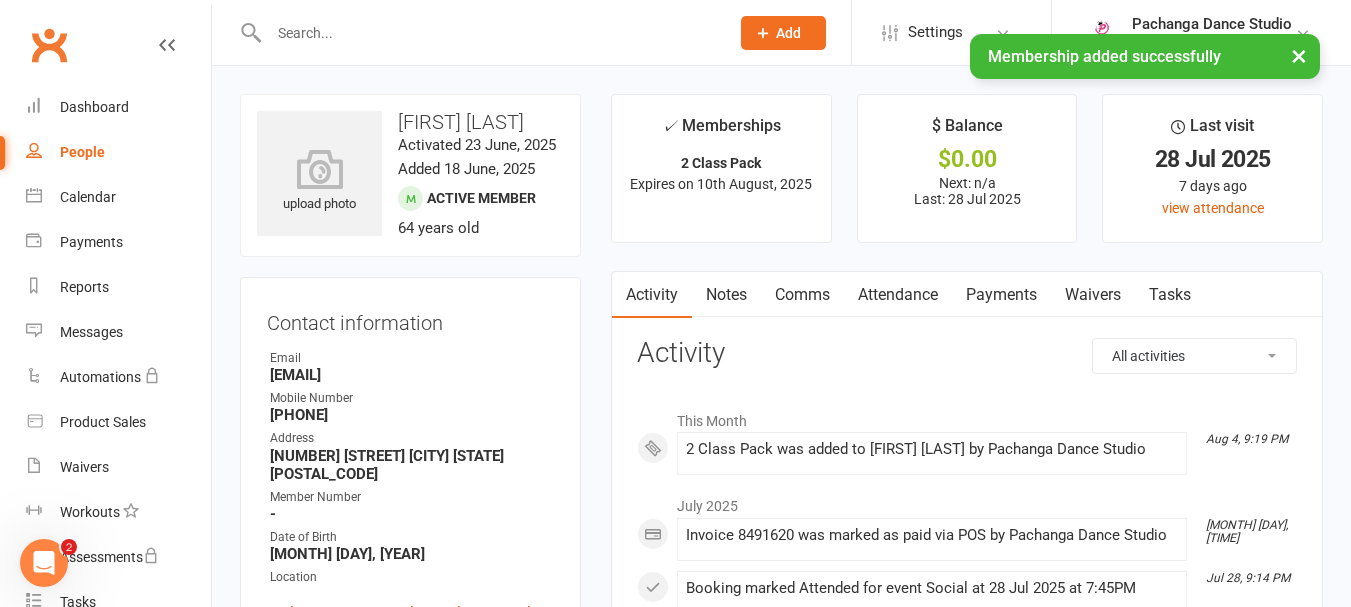 click at bounding box center (489, 33) 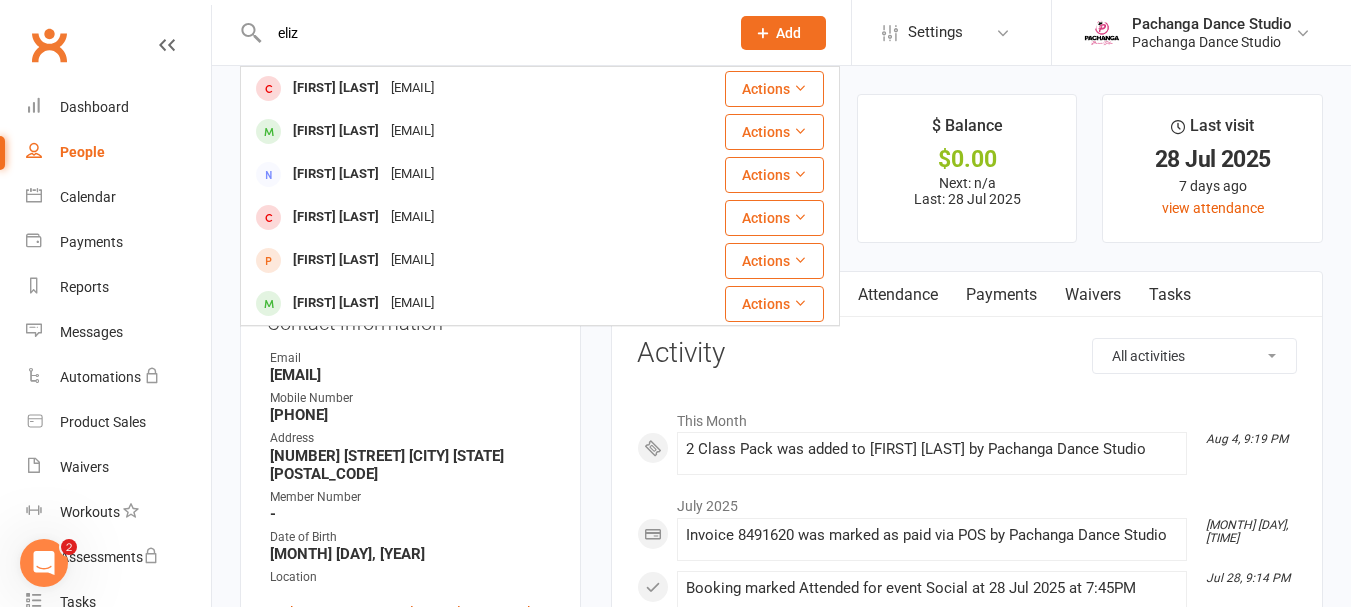 type on "eliz" 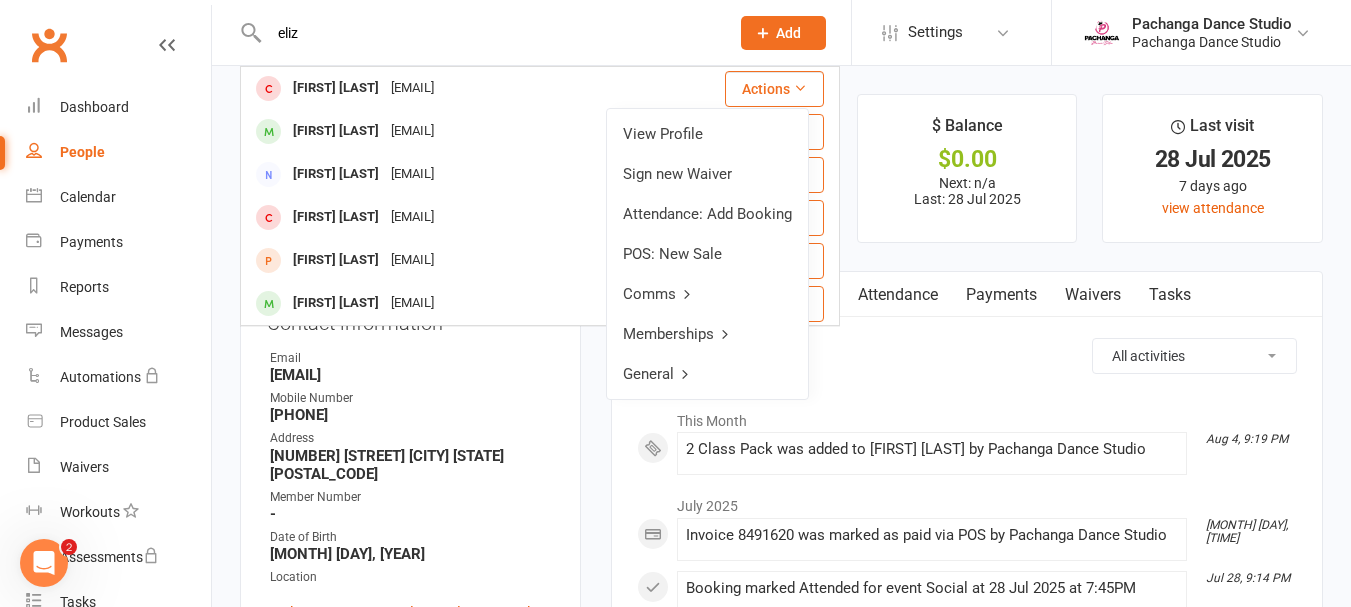 click on "Memberships" at bounding box center (707, 334) 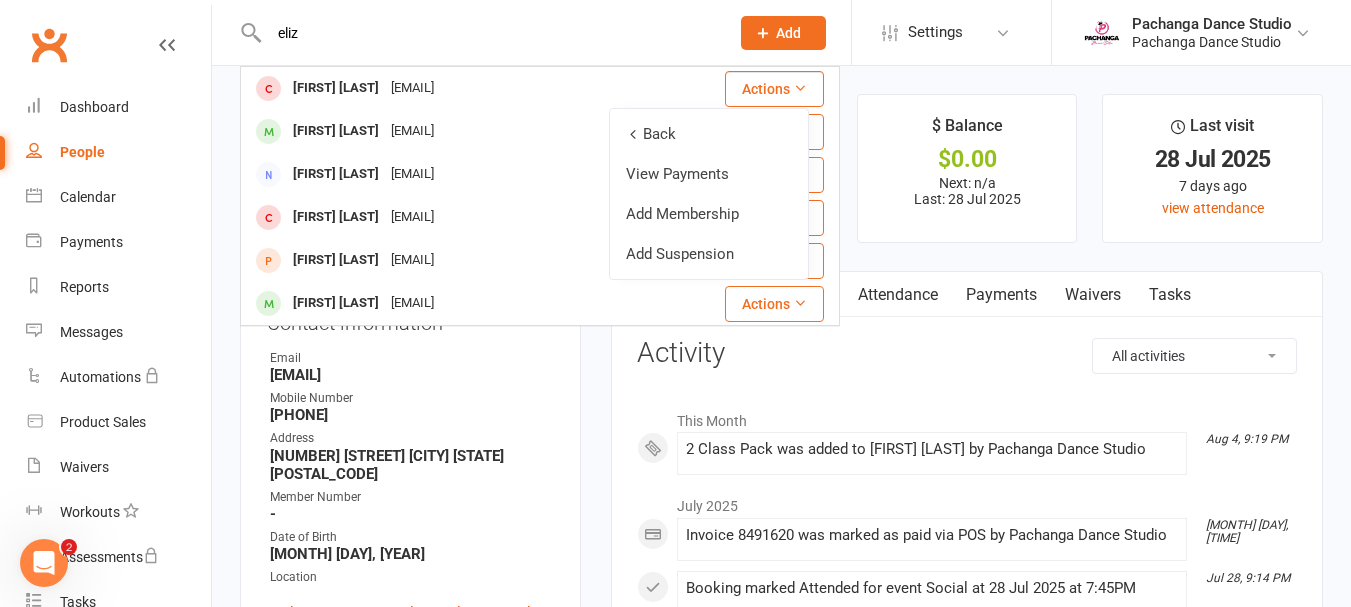 click on "Add Membership" at bounding box center (709, 214) 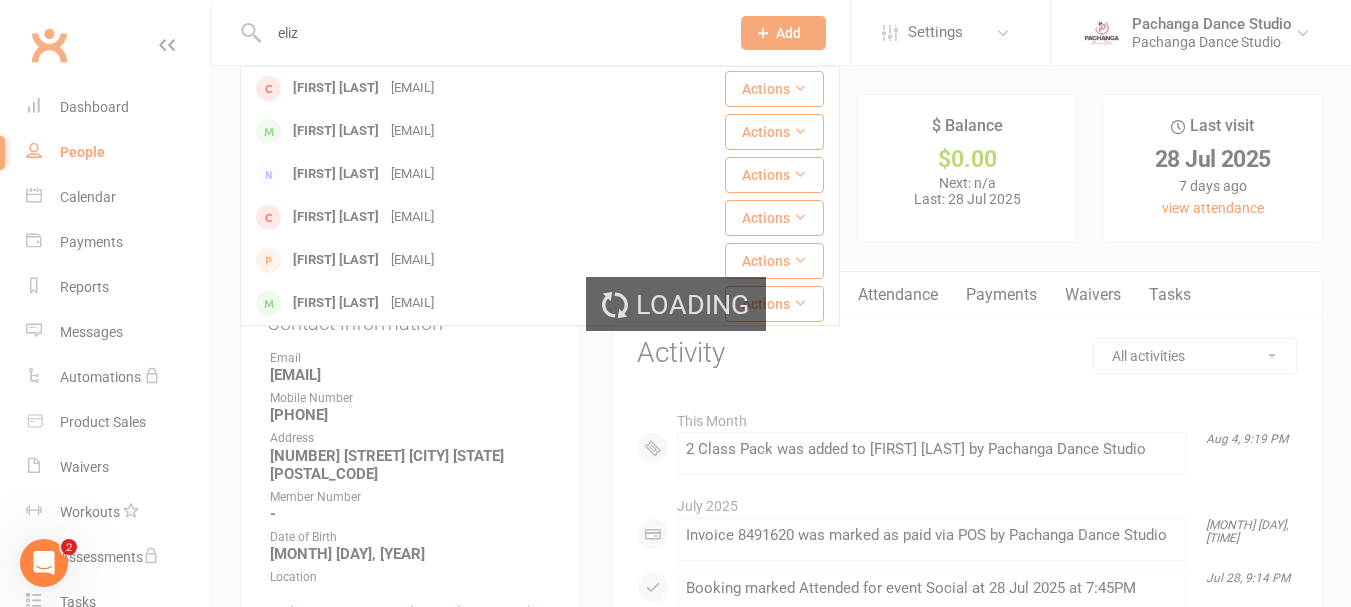 type 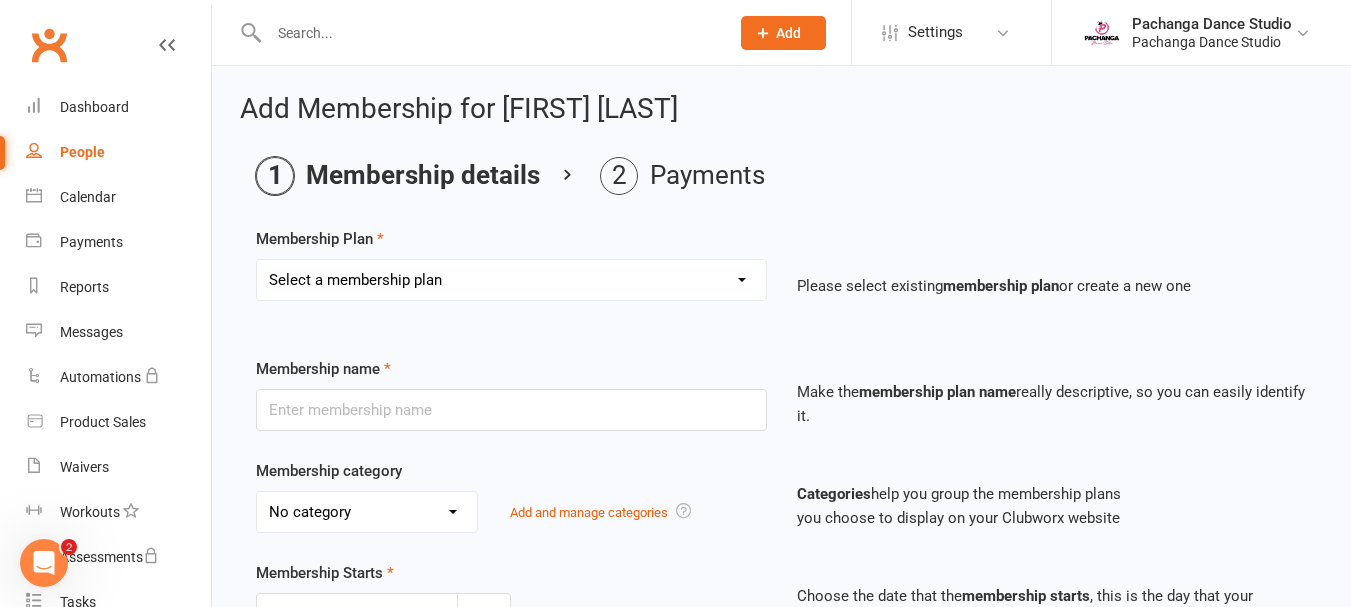click on "Select a membership plan Create new Membership Plan Single Class Pass 5 Class Pack 10 Class Pack Single Class Pass - Phillip Island 5 Class Pass - Phillip Island 10 Class Pass - Phillip Island Pink Membership Black Membership White Membership (Teen only) Teen Comp Class (9 weeks) Mini Movers (18mths+) Single Class Mini Movers 4 Class Pass Mini Movers Direct Debit Tiny Dancers (3yrs+) Single Class Tiny Dancers 4 Class Pass Tiny Dancers Direct Debit Junior (6yrs+) Single Class Pass Junior 4 Class Pass Junior Groovers Direct Debit Regular Package Premium Package VIP Package Showcase Private Lesson Pack Floorspace Intro 2 Week Starter Pack - New Clients Only ACTIVE P/L CLIENT OLD SYSTEM - PAID IN FULL WHITE Junior Groovers Membership Tiny Dancers Term 3 Membership Junior Groovers Holiday Program 2 Class Pack Junior Groovers Term 4 Membership Tiny Dancers Term 4 Membership 20 Class Pack Tiny Dancers Membership (9 Weeks) Mini Movers Membership (9 weeks) Junior Groovers Membership (Term 2) Class & Social Combo" at bounding box center (511, 280) 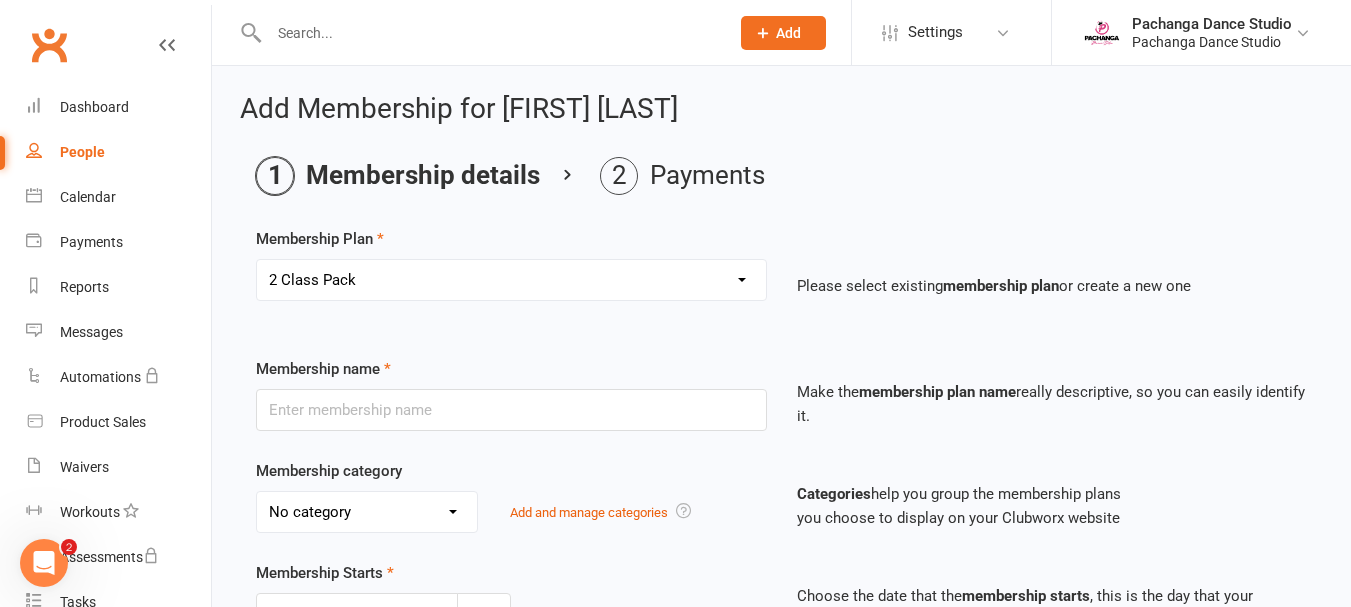 click on "Select a membership plan Create new Membership Plan Single Class Pass 5 Class Pack 10 Class Pack Single Class Pass - Phillip Island 5 Class Pass - Phillip Island 10 Class Pass - Phillip Island Pink Membership Black Membership White Membership (Teen only) Teen Comp Class (9 weeks) Mini Movers (18mths+) Single Class Mini Movers 4 Class Pass Mini Movers Direct Debit Tiny Dancers (3yrs+) Single Class Tiny Dancers 4 Class Pass Tiny Dancers Direct Debit Junior (6yrs+) Single Class Pass Junior 4 Class Pass Junior Groovers Direct Debit Regular Package Premium Package VIP Package Showcase Private Lesson Pack Floorspace Intro 2 Week Starter Pack - New Clients Only ACTIVE P/L CLIENT OLD SYSTEM - PAID IN FULL WHITE Junior Groovers Membership Tiny Dancers Term 3 Membership Junior Groovers Holiday Program 2 Class Pack Junior Groovers Term 4 Membership Tiny Dancers Term 4 Membership 20 Class Pack Tiny Dancers Membership (9 Weeks) Mini Movers Membership (9 weeks) Junior Groovers Membership (Term 2) Class & Social Combo" at bounding box center (511, 280) 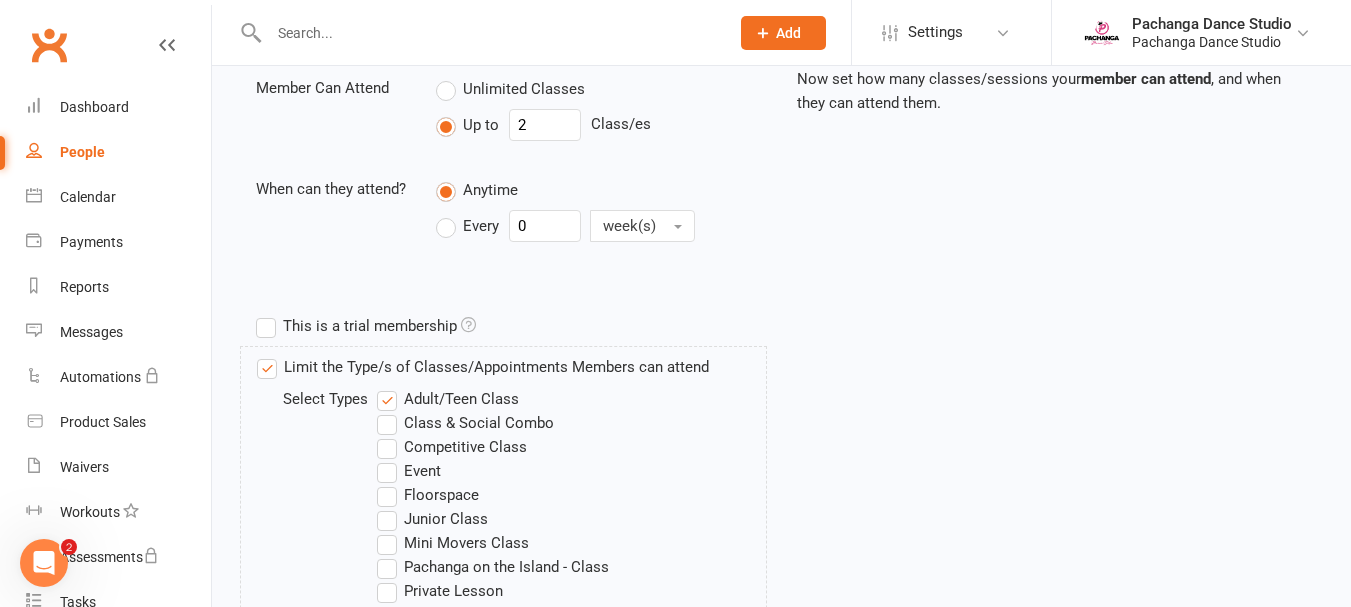 scroll, scrollTop: 1058, scrollLeft: 0, axis: vertical 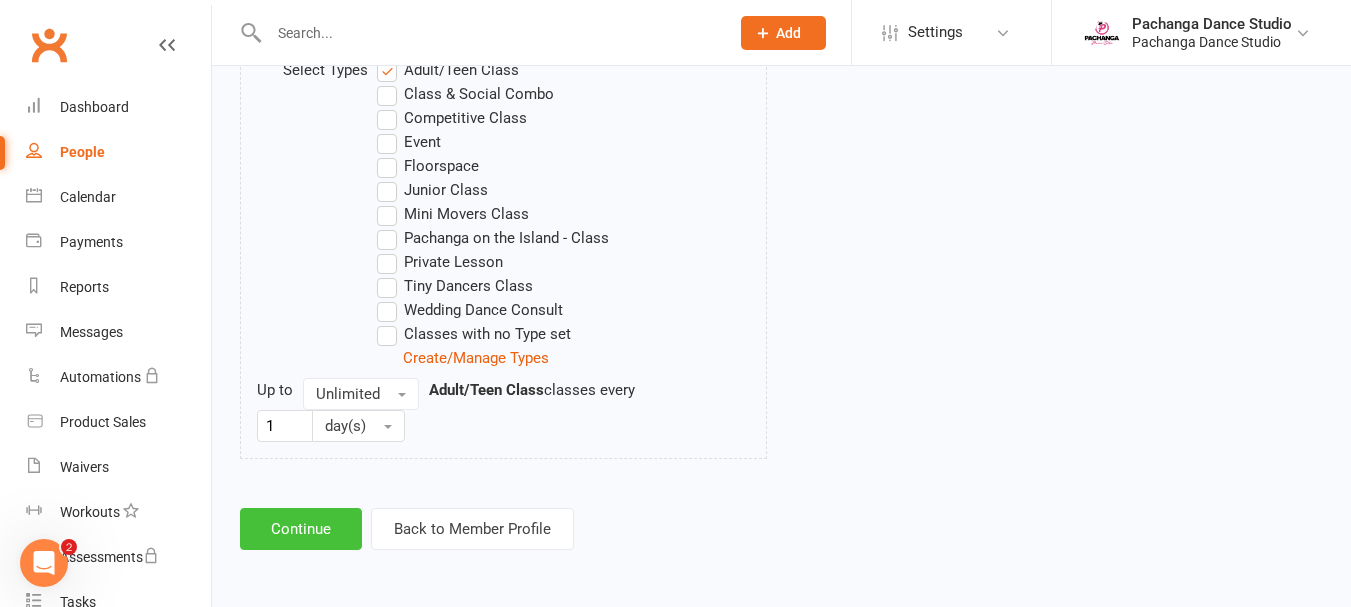 click on "Continue" at bounding box center [301, 529] 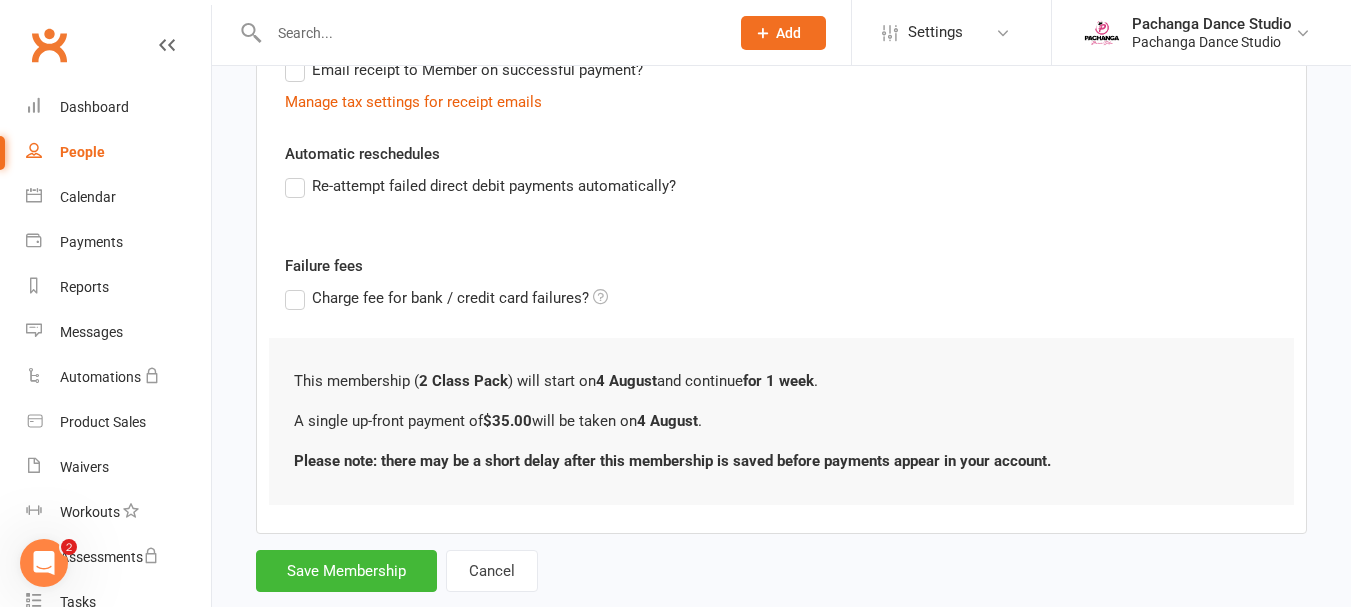 scroll, scrollTop: 482, scrollLeft: 0, axis: vertical 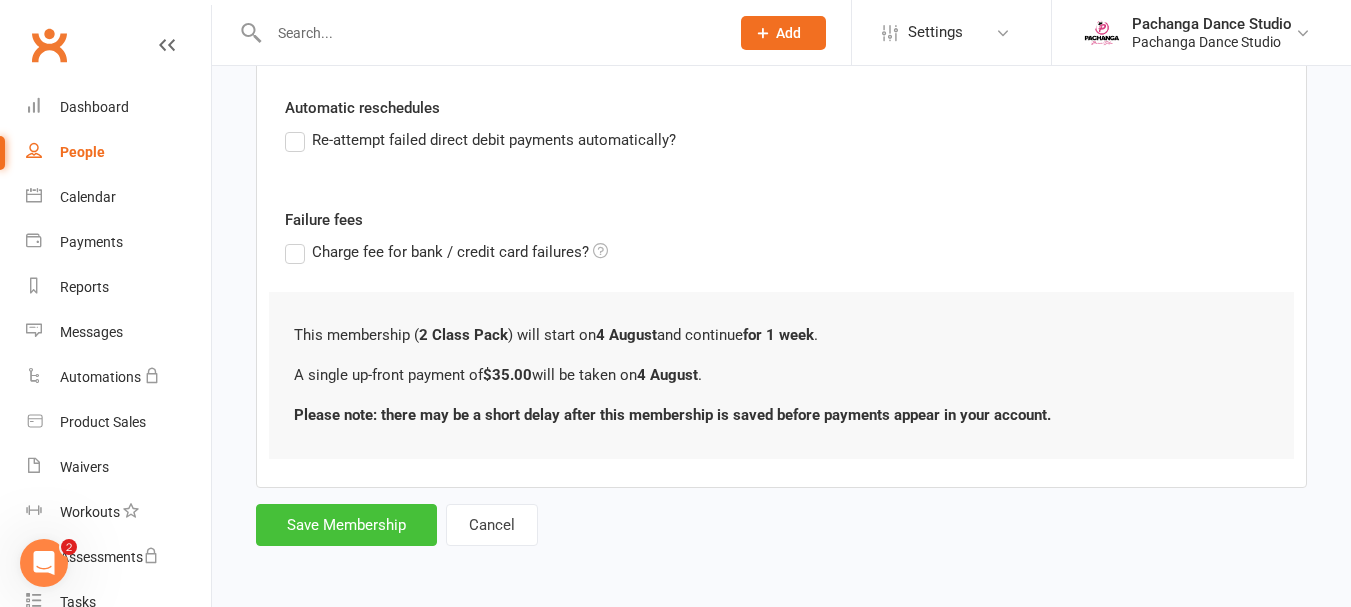 click on "Save Membership" at bounding box center (346, 525) 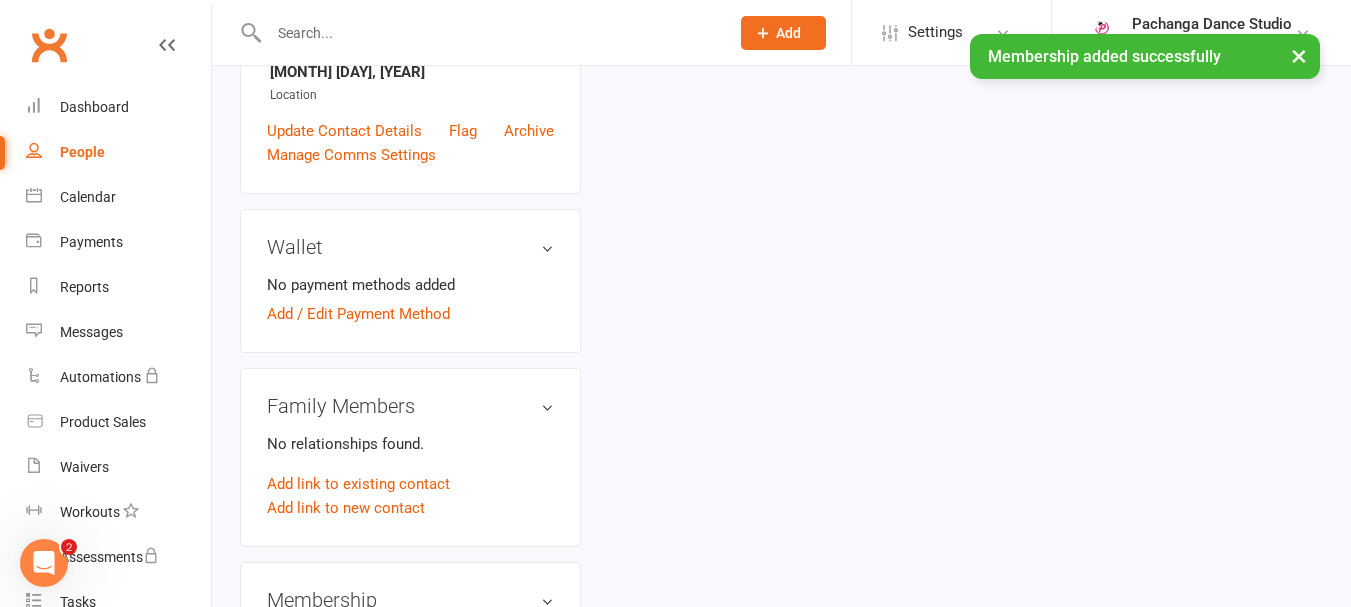 scroll, scrollTop: 0, scrollLeft: 0, axis: both 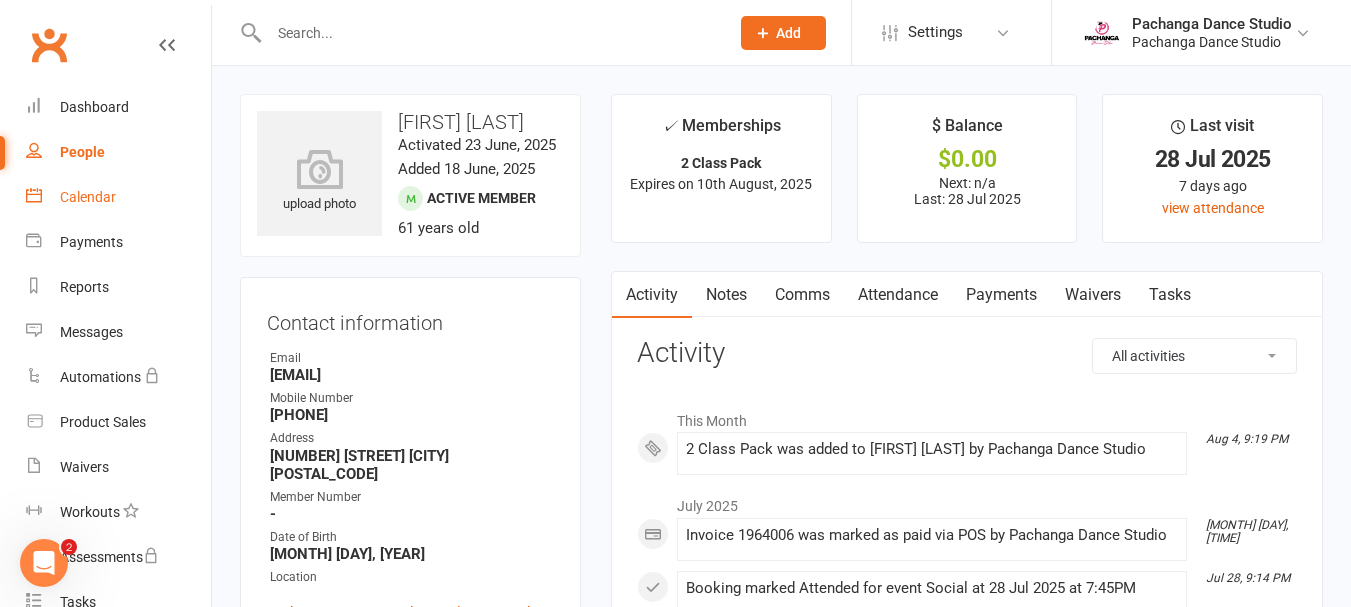 click on "Calendar" at bounding box center (88, 197) 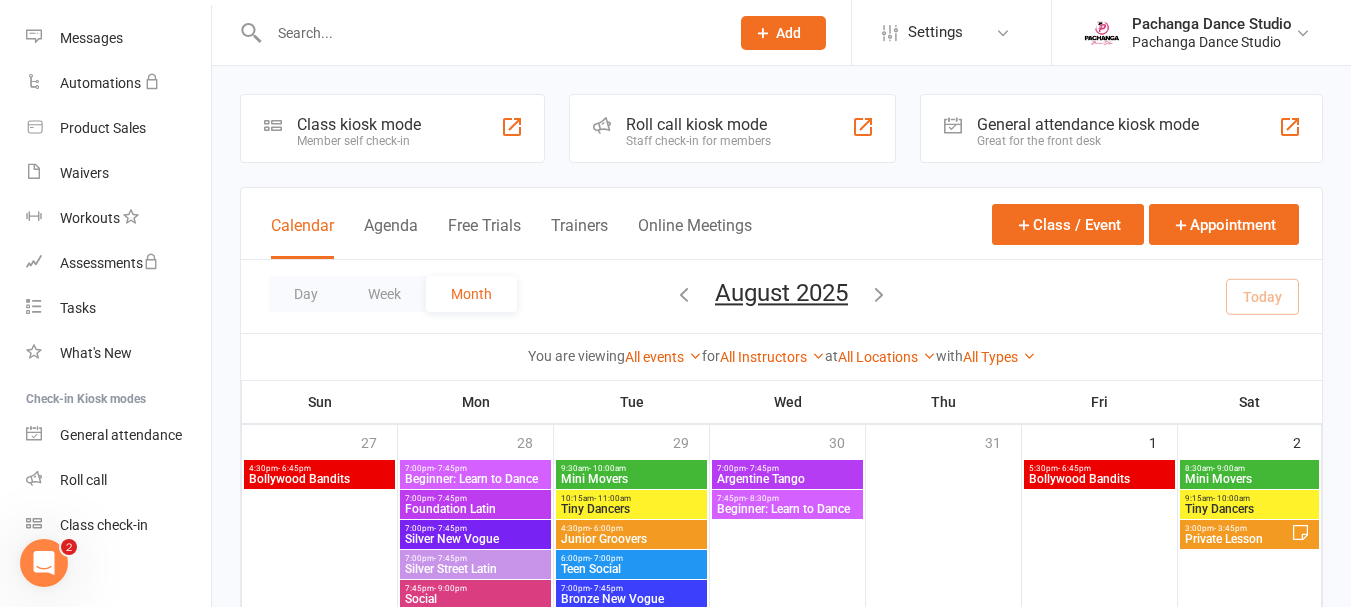 scroll, scrollTop: 310, scrollLeft: 0, axis: vertical 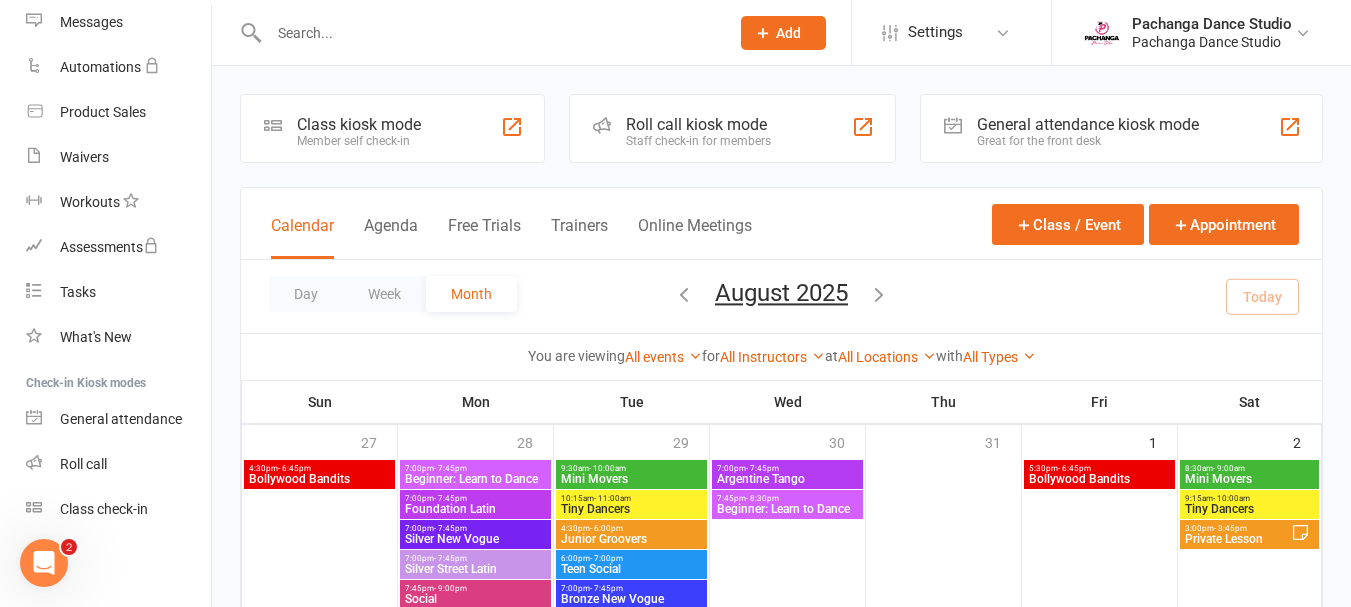 click on "Class check-in" at bounding box center (104, 509) 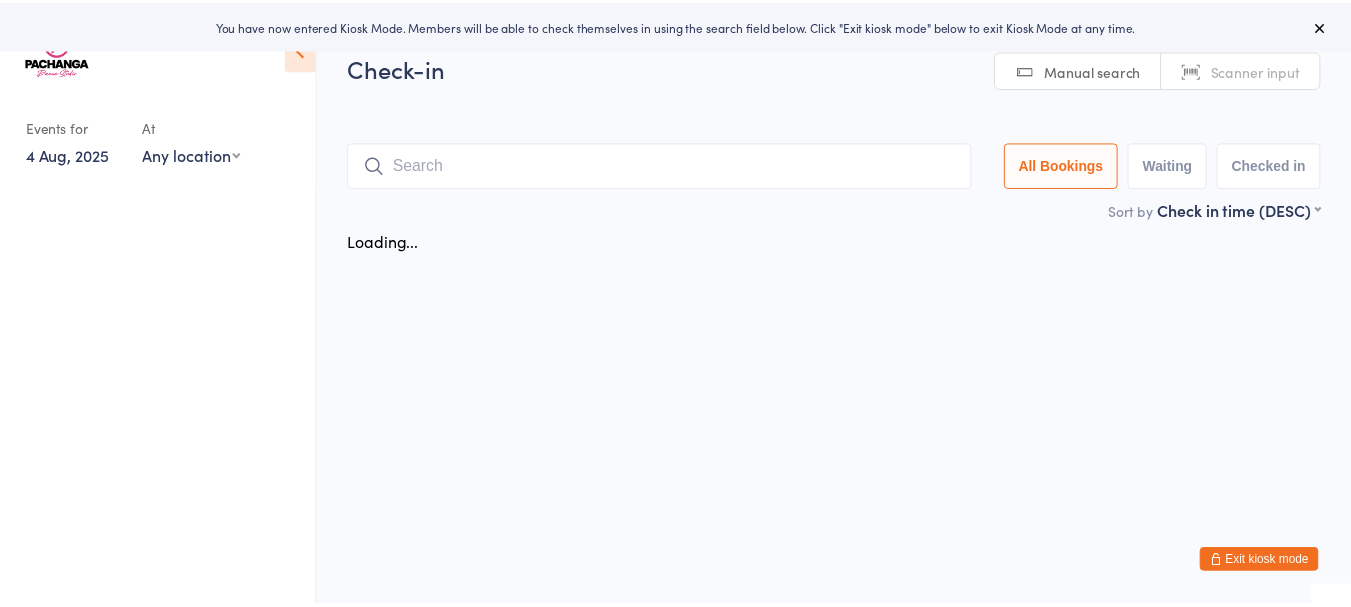 scroll, scrollTop: 0, scrollLeft: 0, axis: both 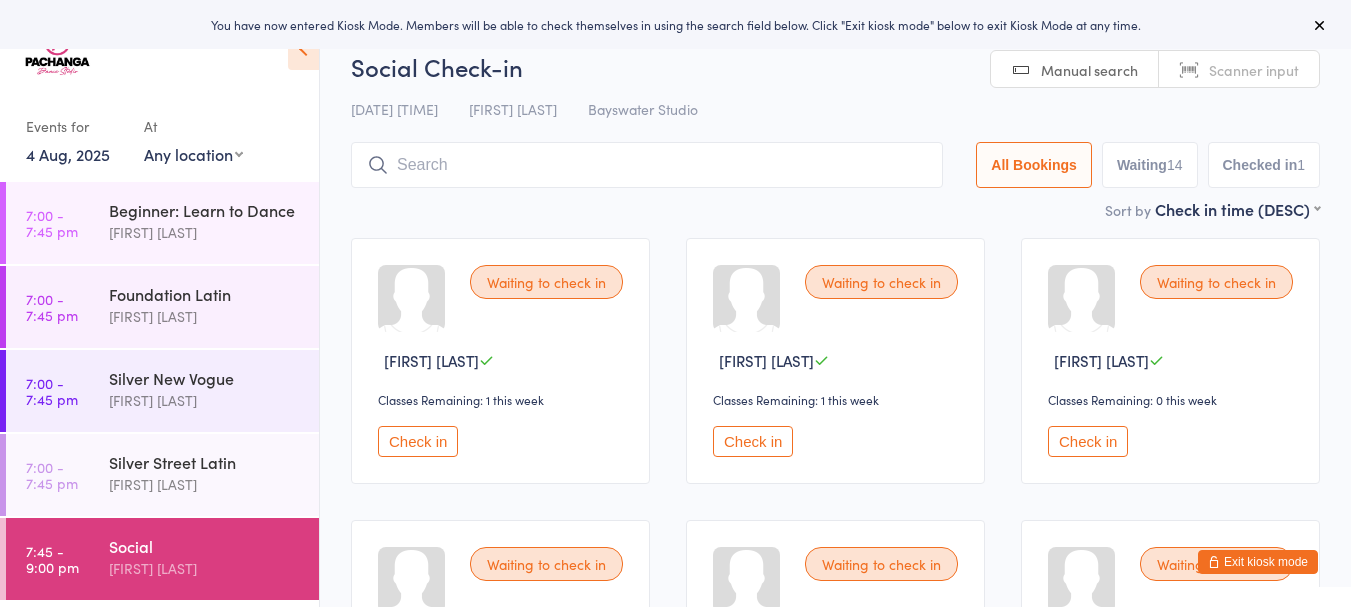 click on "[FIRST] [LAST]" at bounding box center (205, 232) 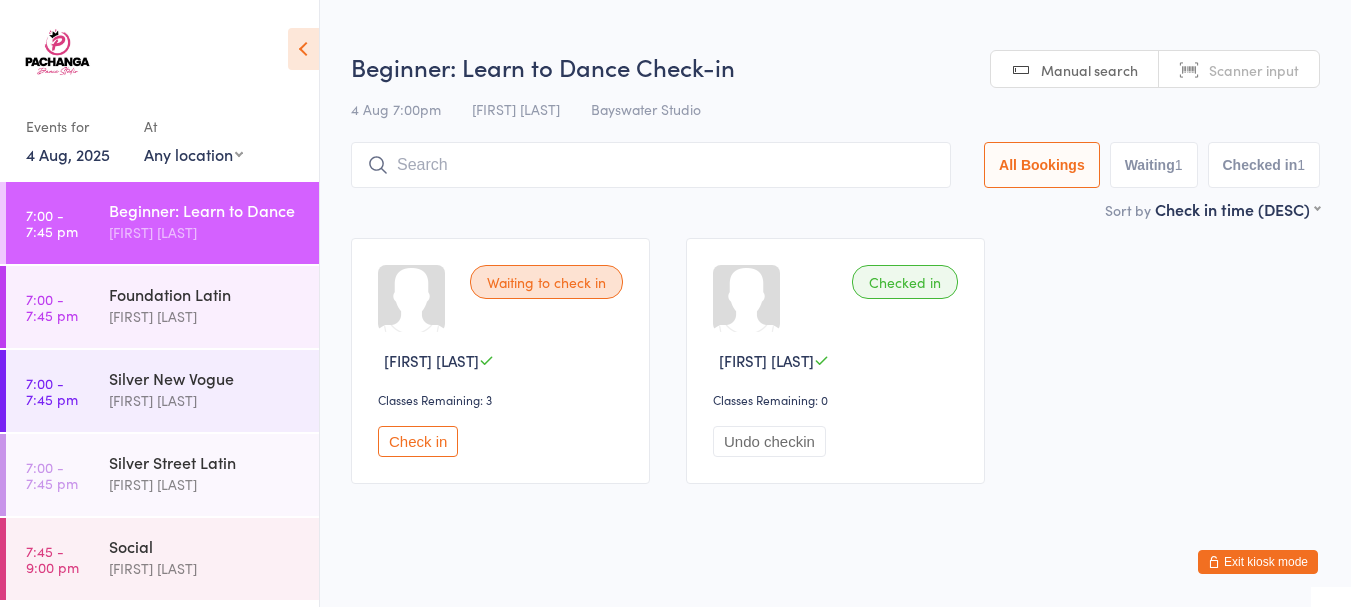 click on "Check in" at bounding box center (418, 441) 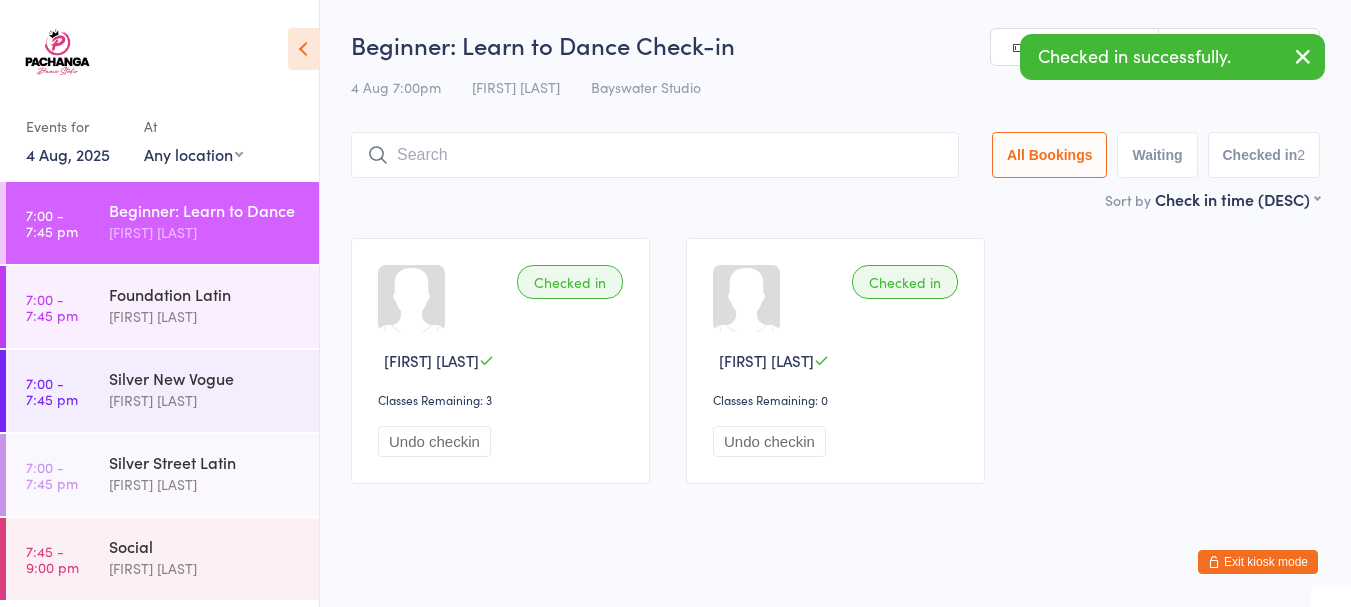 click at bounding box center [655, 155] 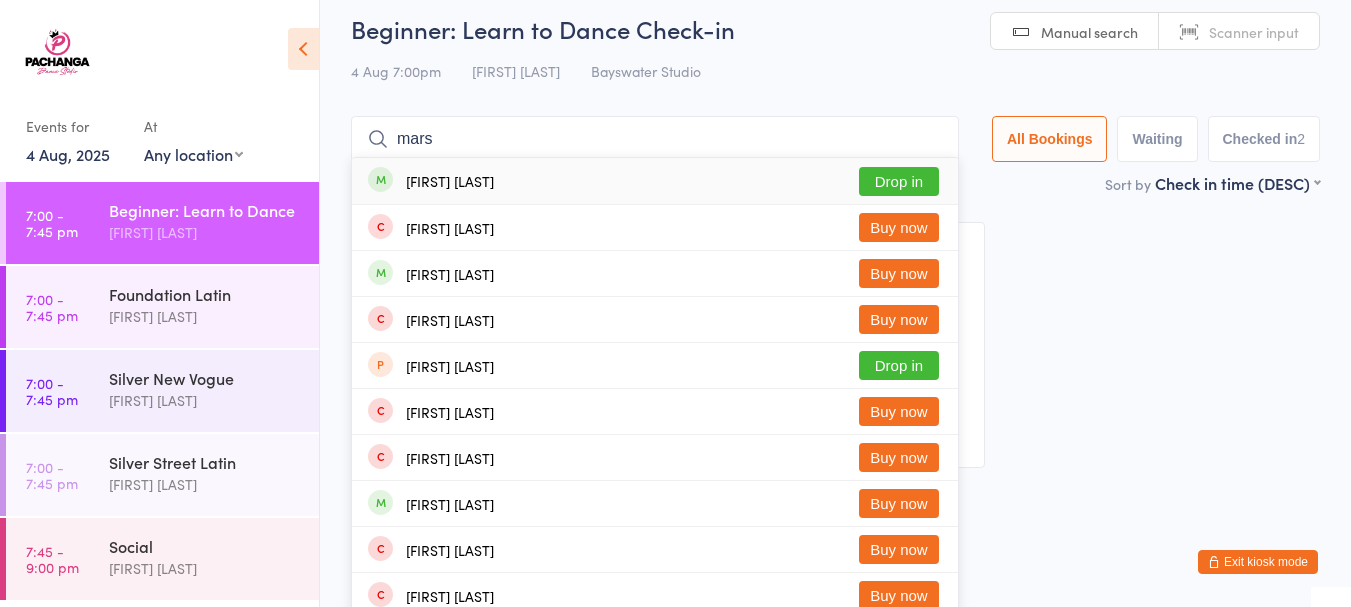 type on "mars" 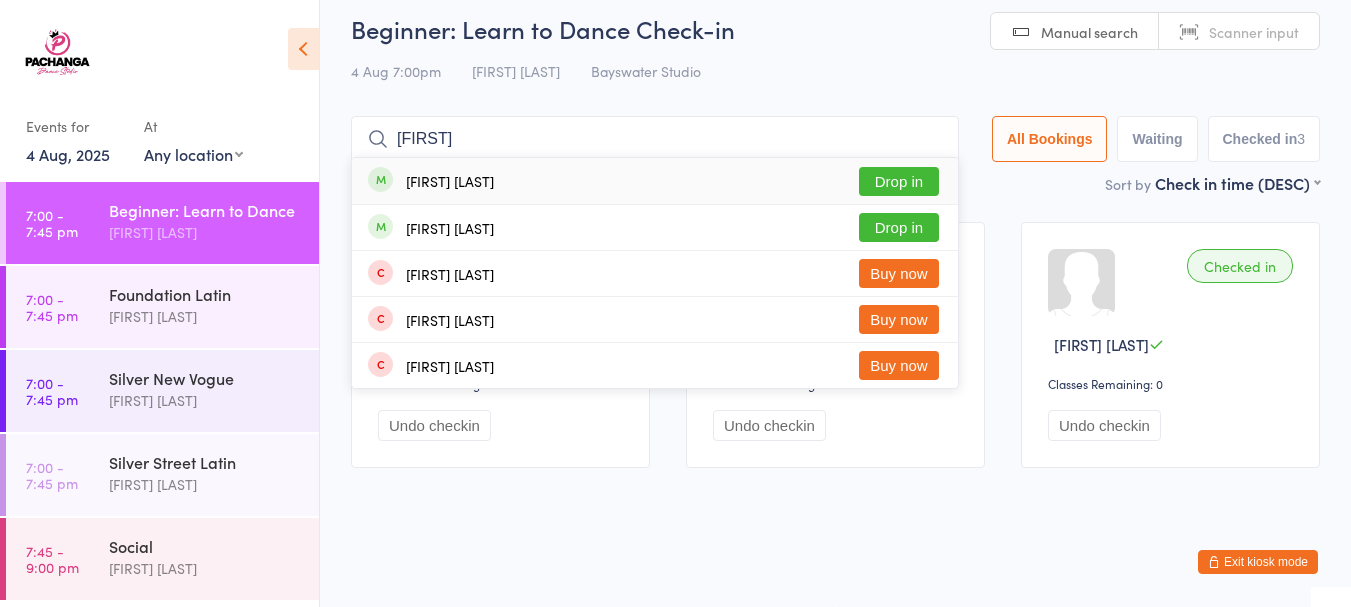 type on "elizabeth" 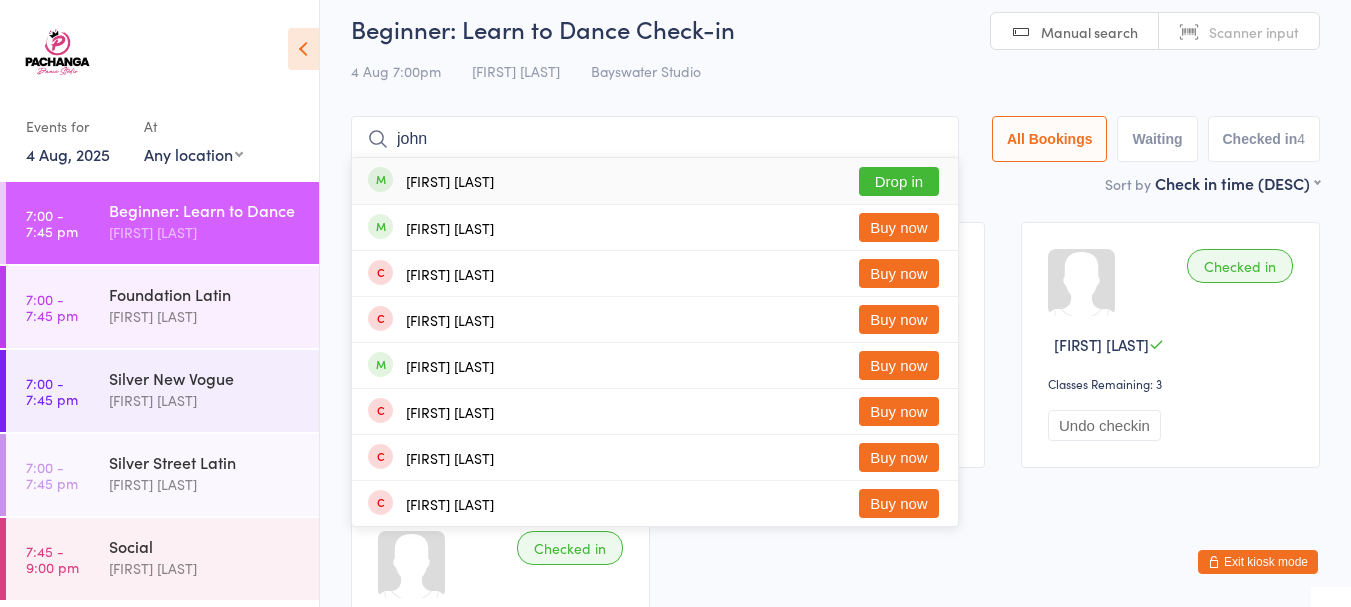 type on "john" 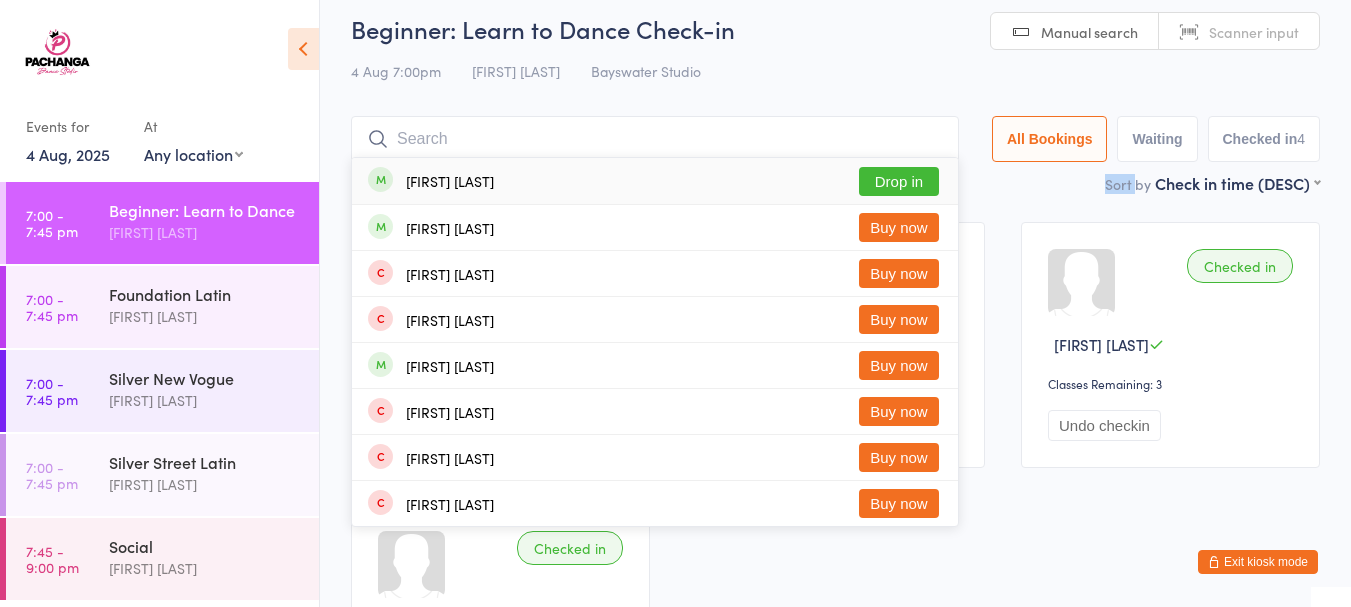 click on "Sort by   Check in time (DESC) First name (ASC) First name (DESC) Last name (ASC) Last name (DESC) Check in time (ASC) Check in time (DESC)" at bounding box center (835, 183) 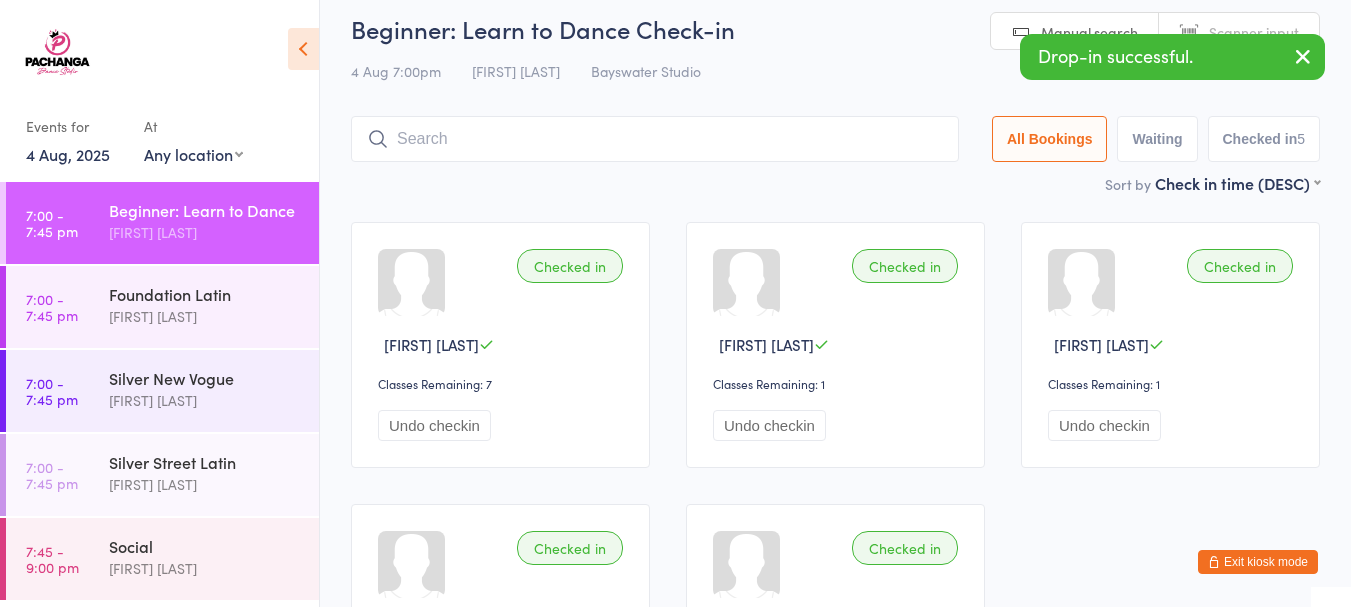 click at bounding box center [655, 139] 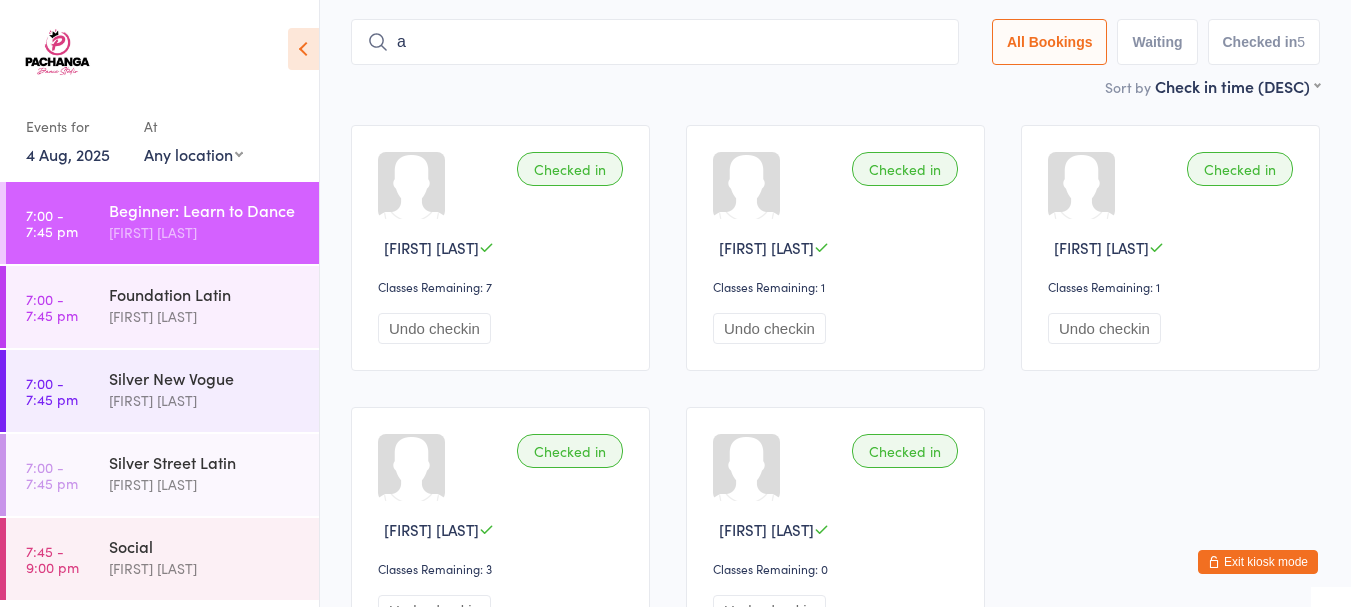 scroll, scrollTop: 124, scrollLeft: 0, axis: vertical 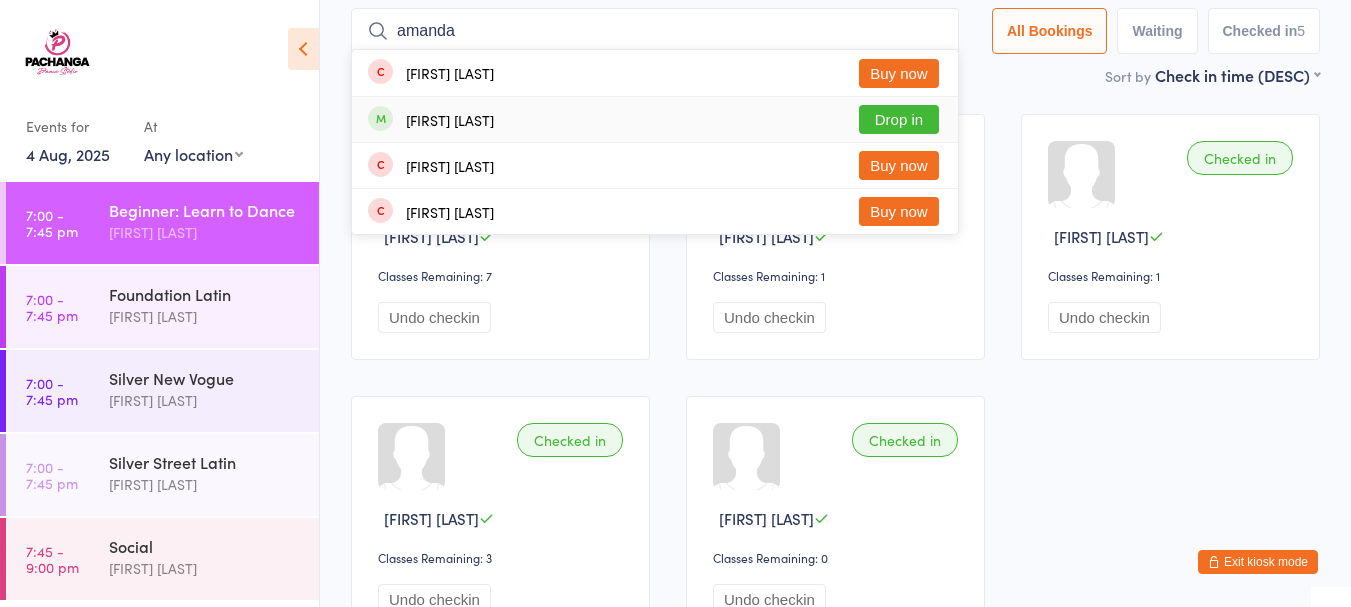 type on "amanda" 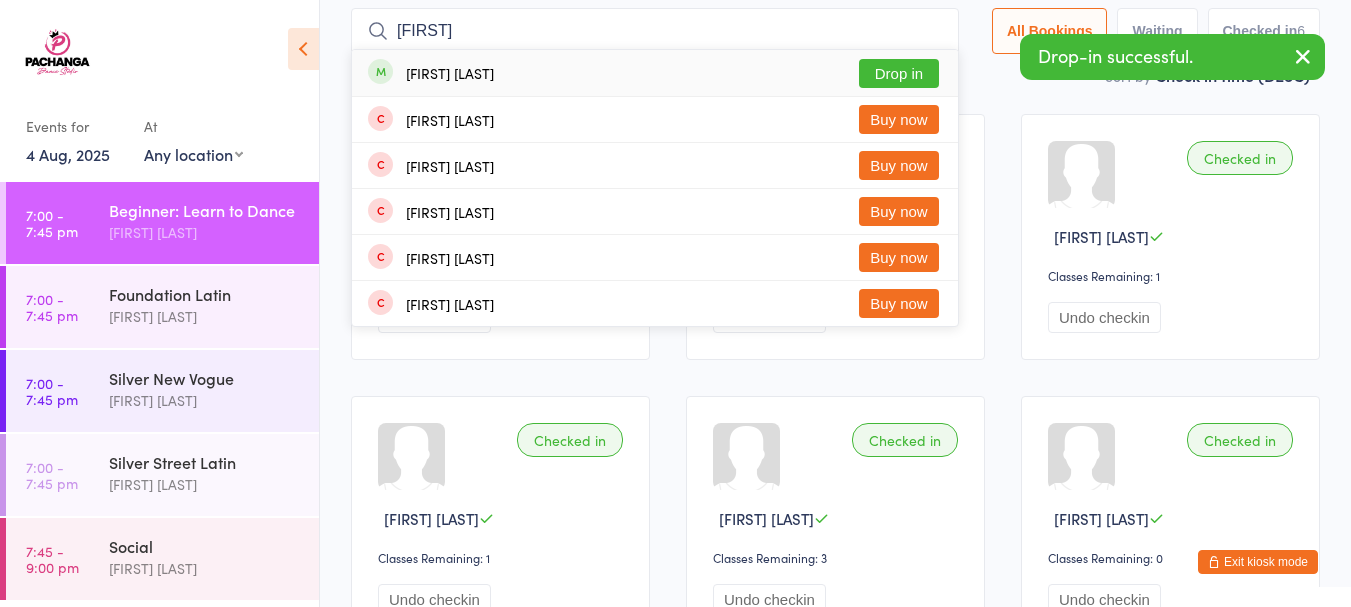type on "bev" 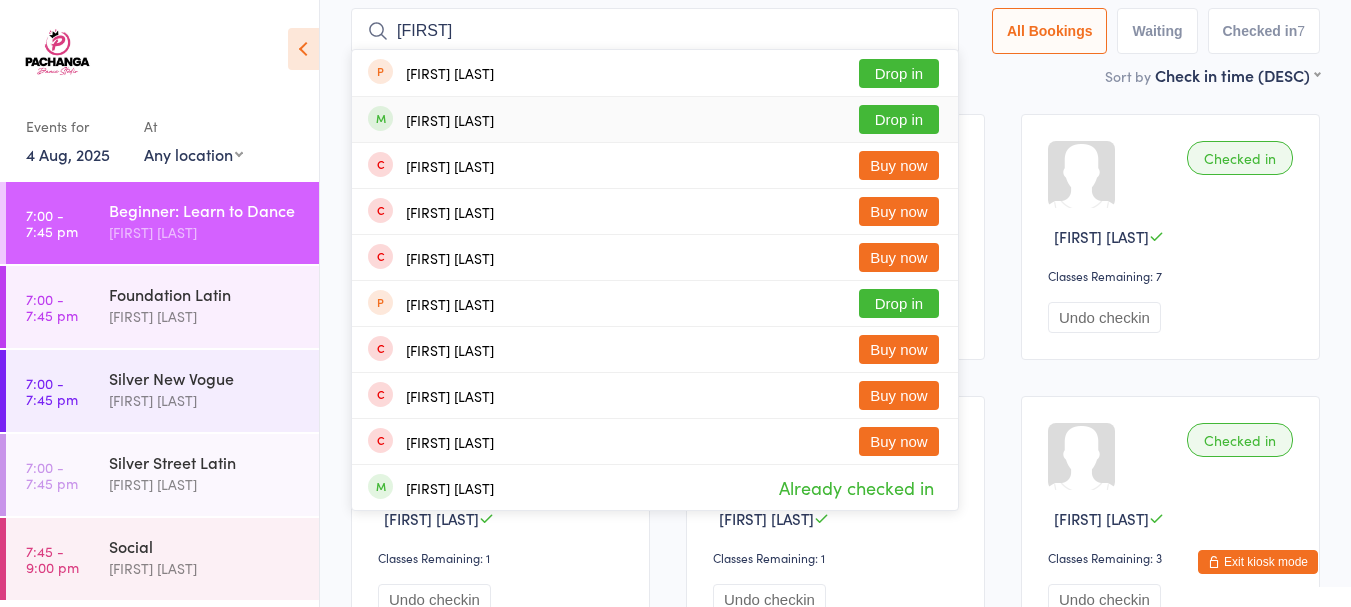 type on "elisa" 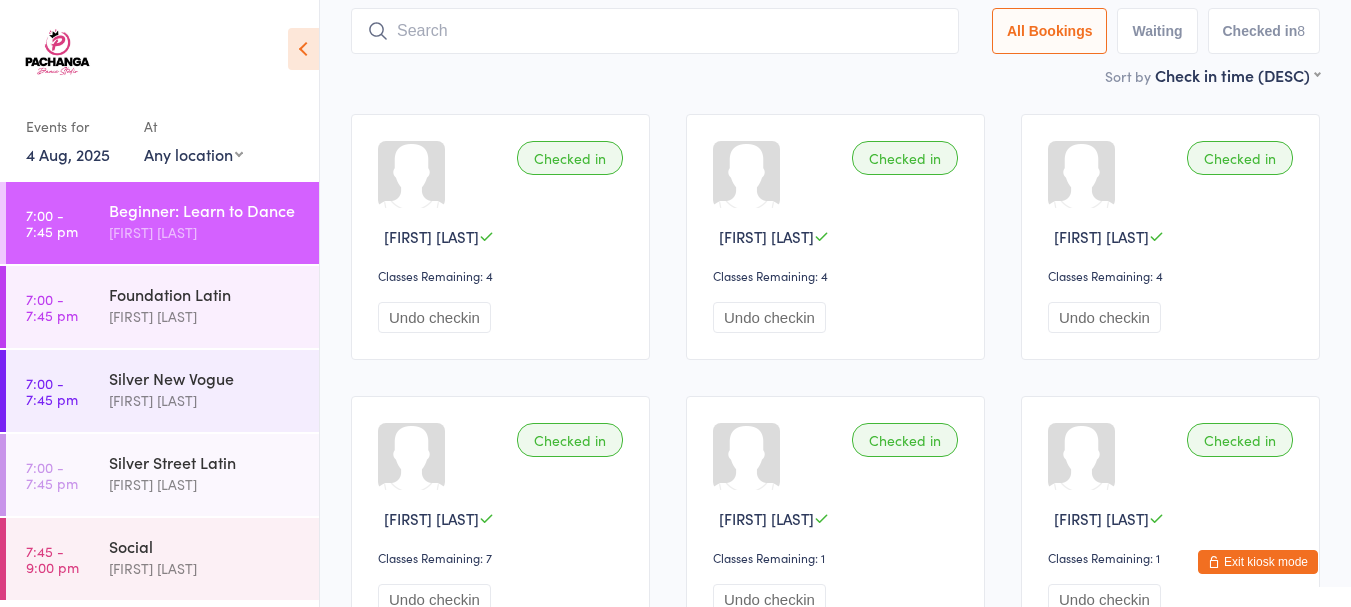 click on "[FIRST] [LAST]" at bounding box center (205, 484) 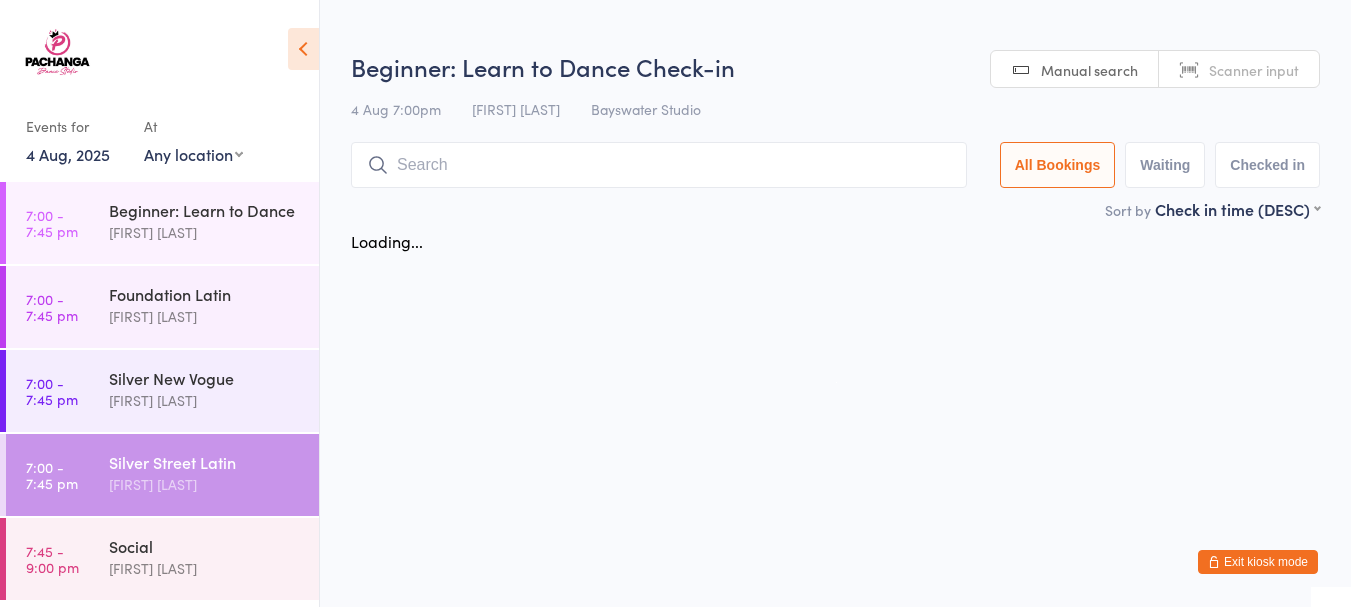 scroll, scrollTop: 0, scrollLeft: 0, axis: both 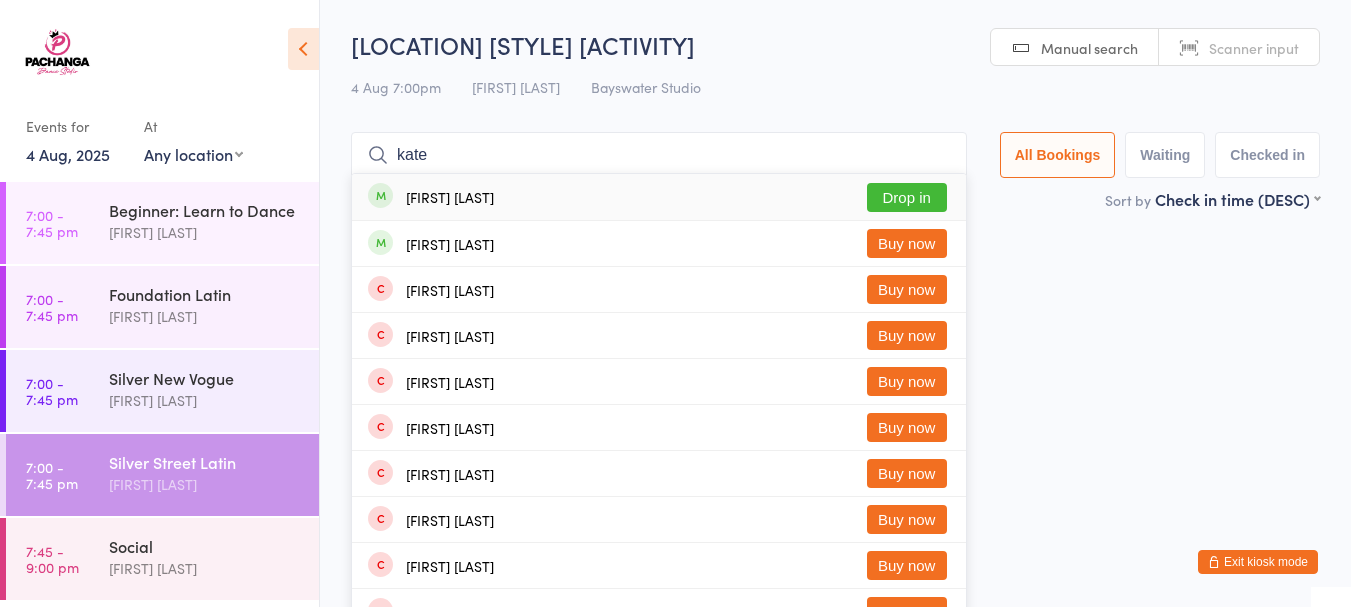type on "kate" 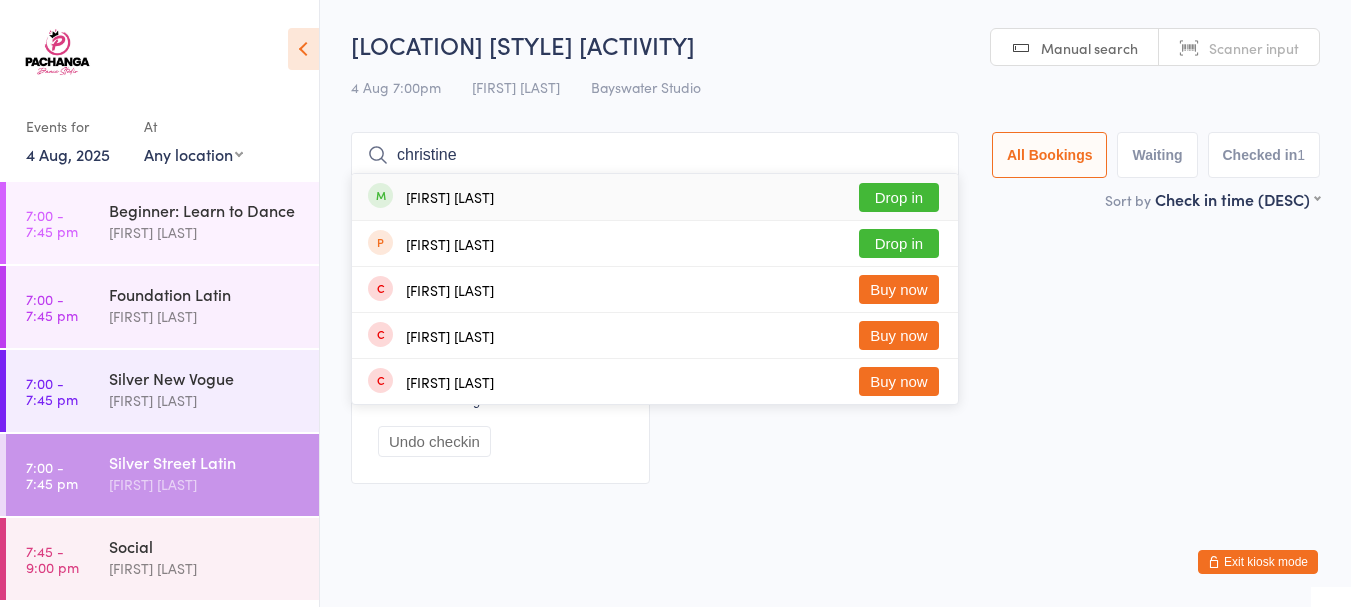type on "christine" 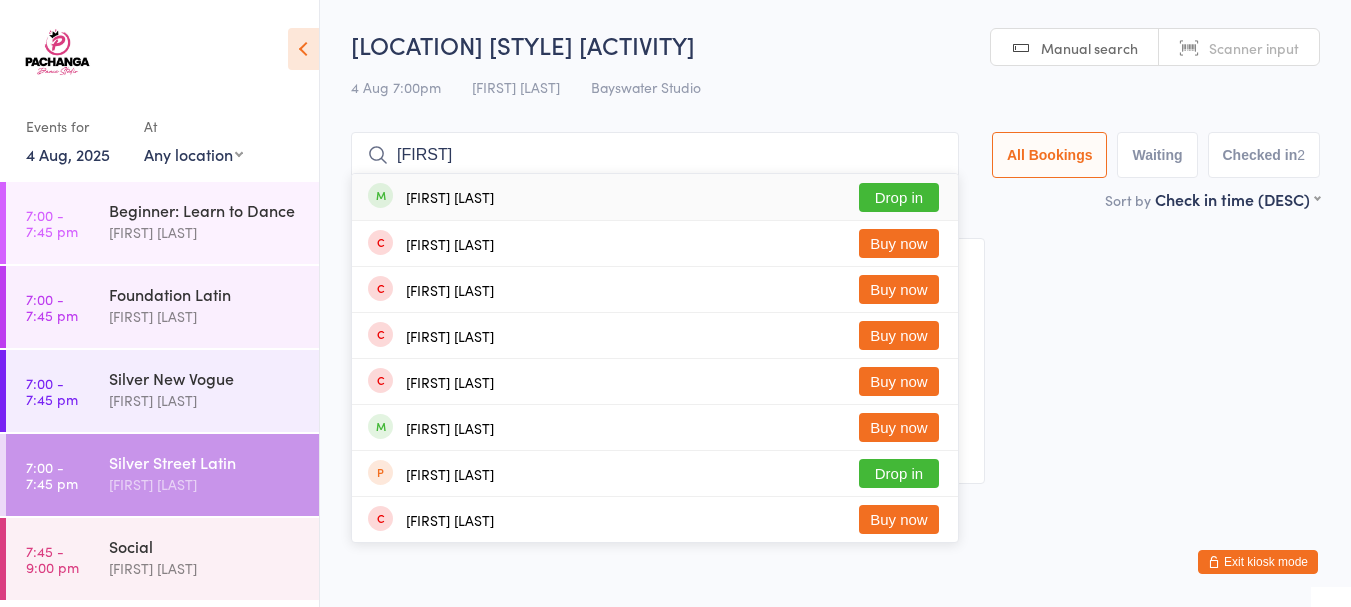 type on "ellen" 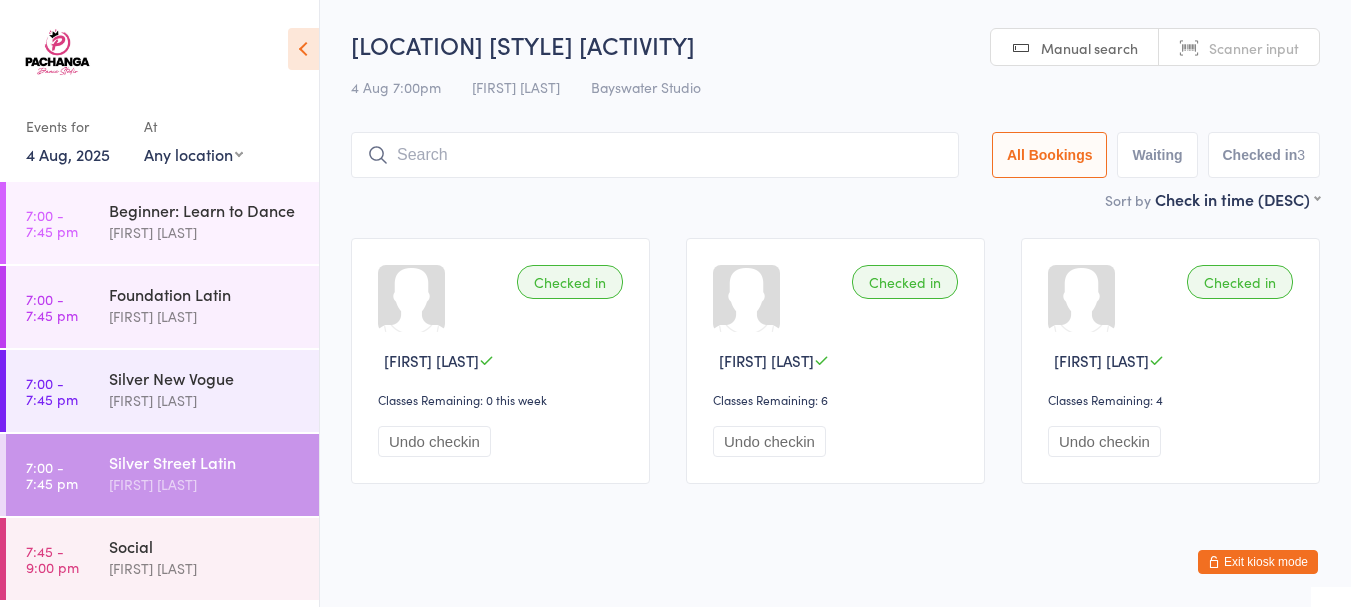 click on "Silver Street Latin Check-in" at bounding box center [835, 44] 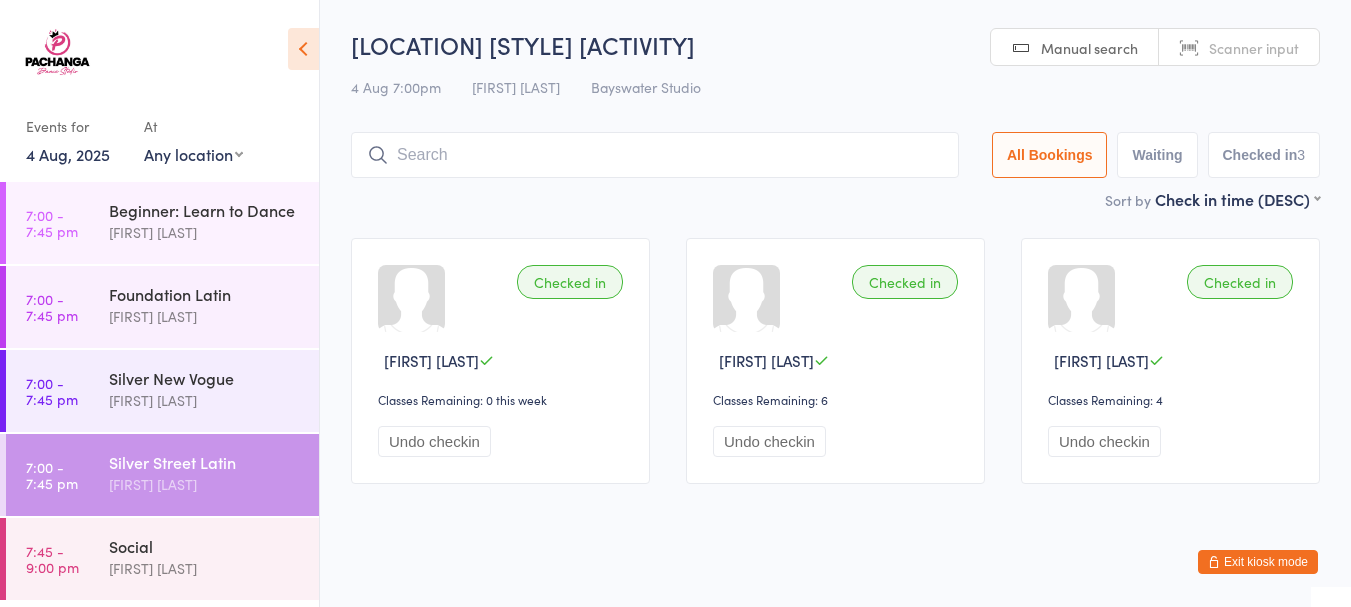 click on "Social" at bounding box center (205, 546) 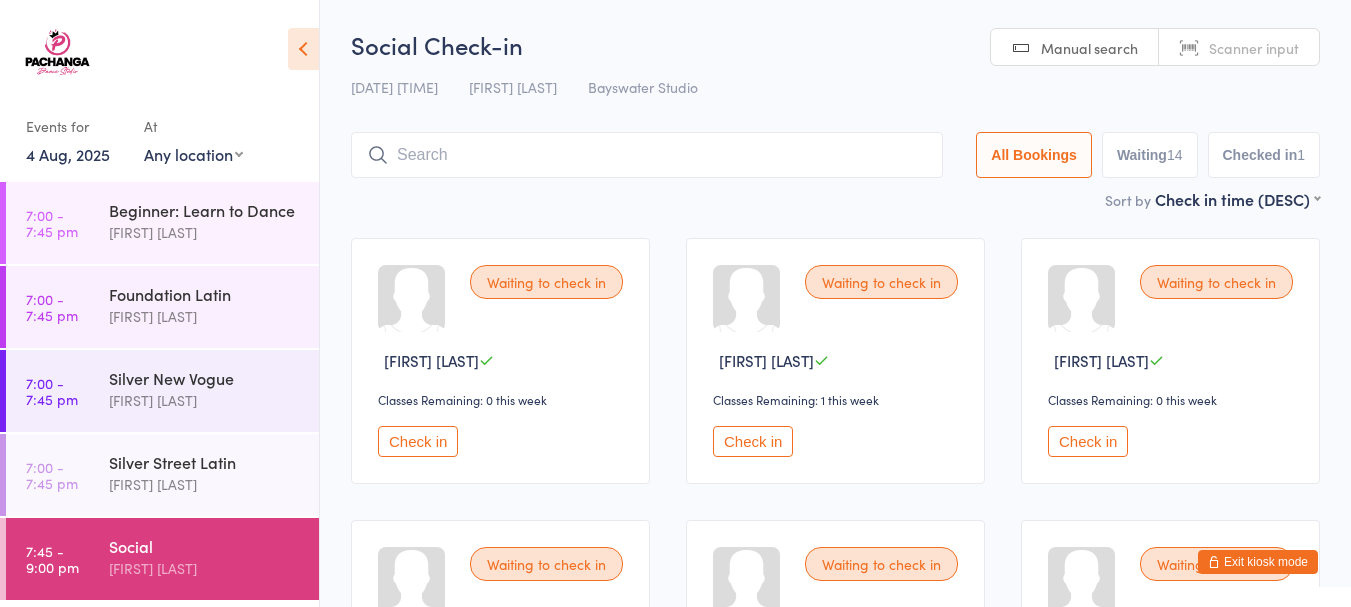 click at bounding box center [647, 155] 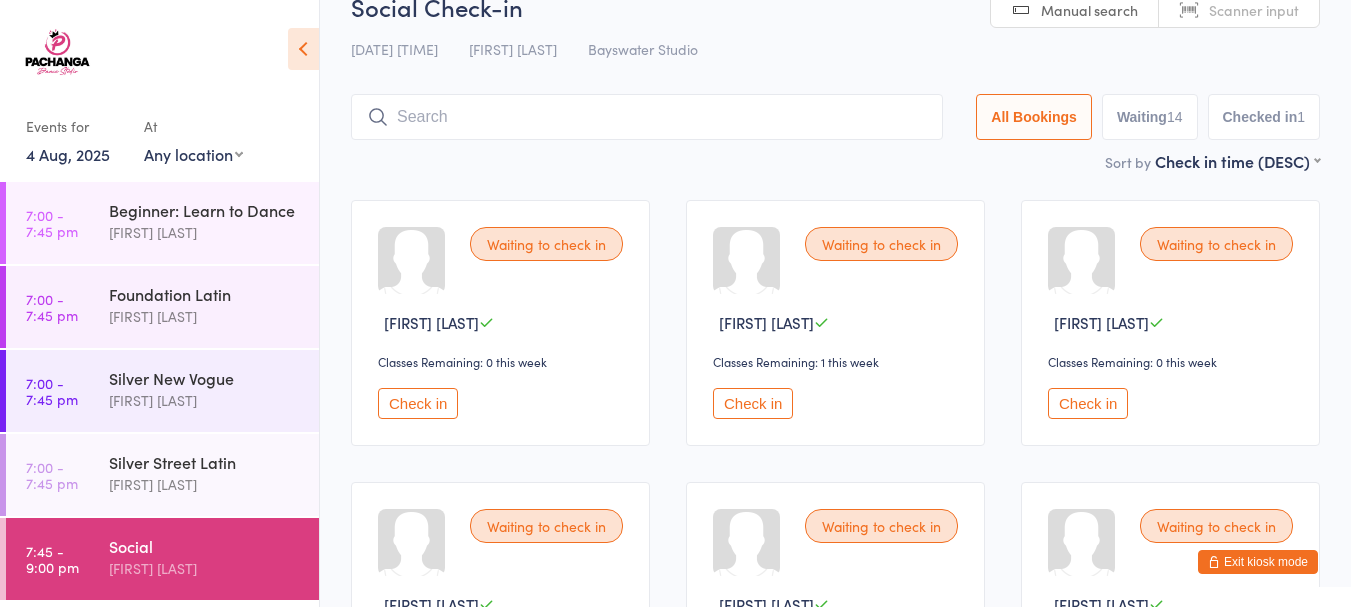 scroll, scrollTop: 132, scrollLeft: 0, axis: vertical 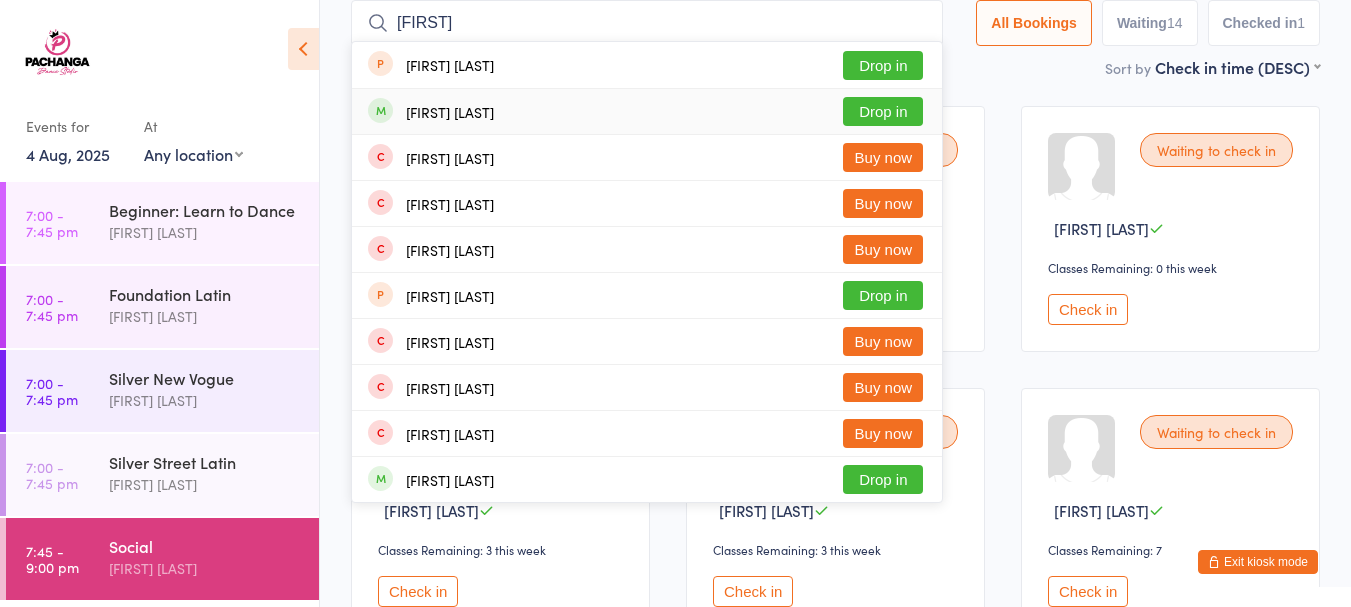 type on "elisa" 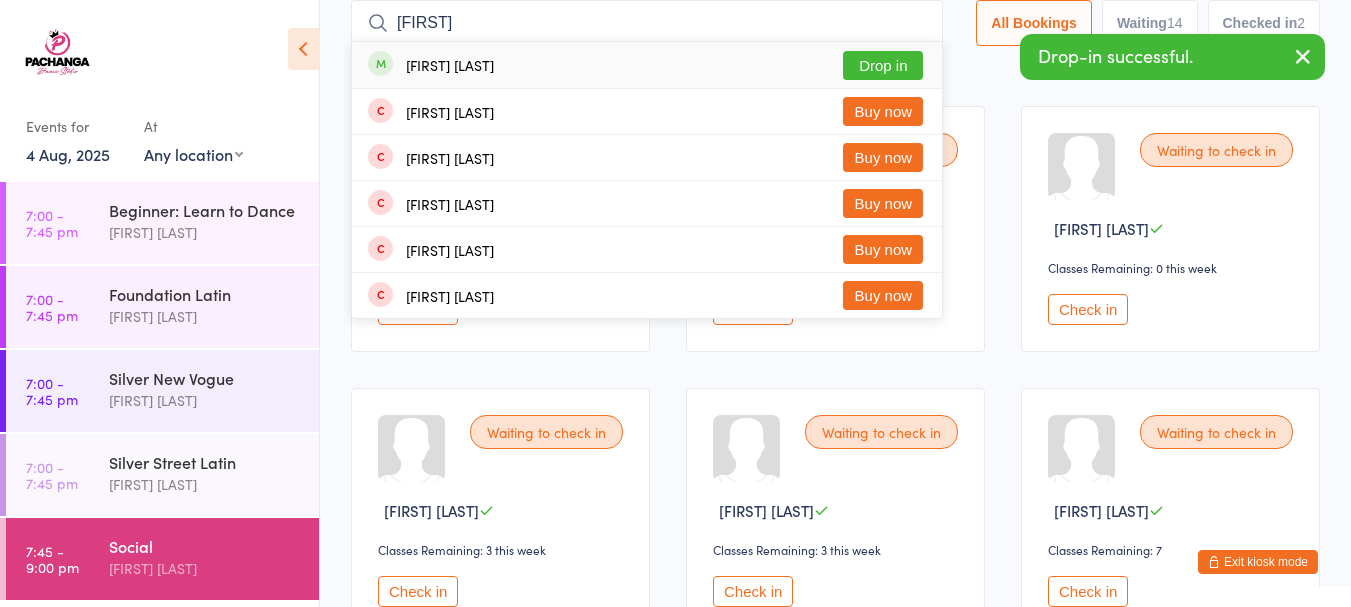 type on "bev" 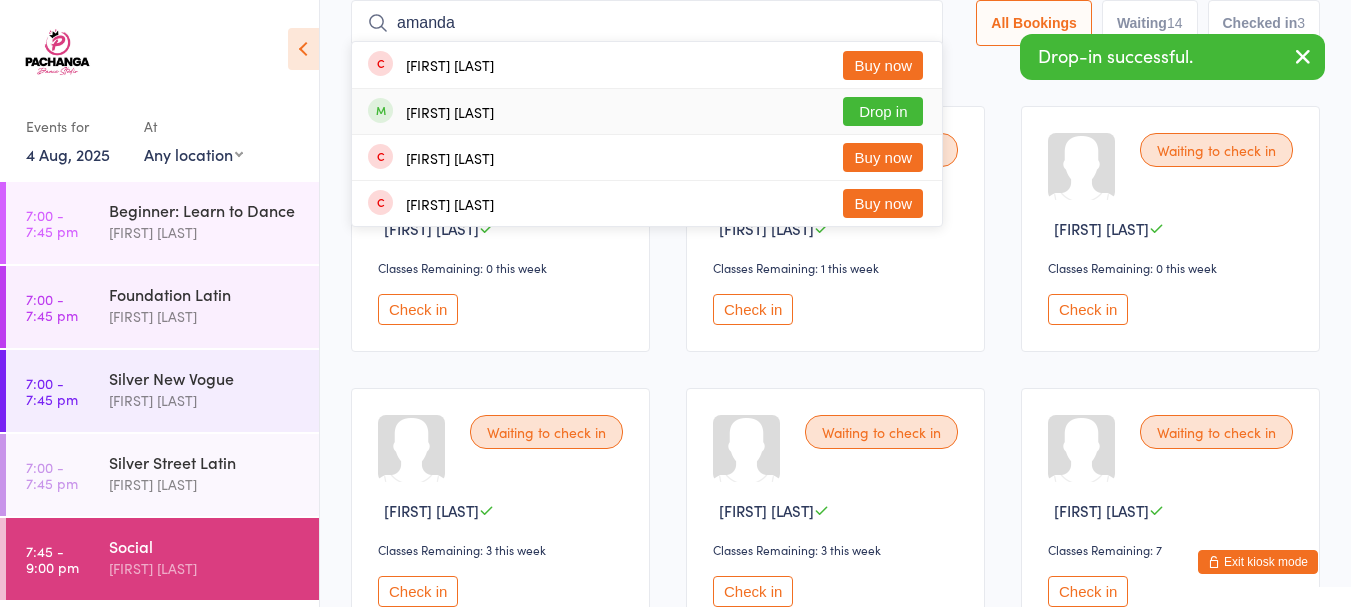 type on "amanda" 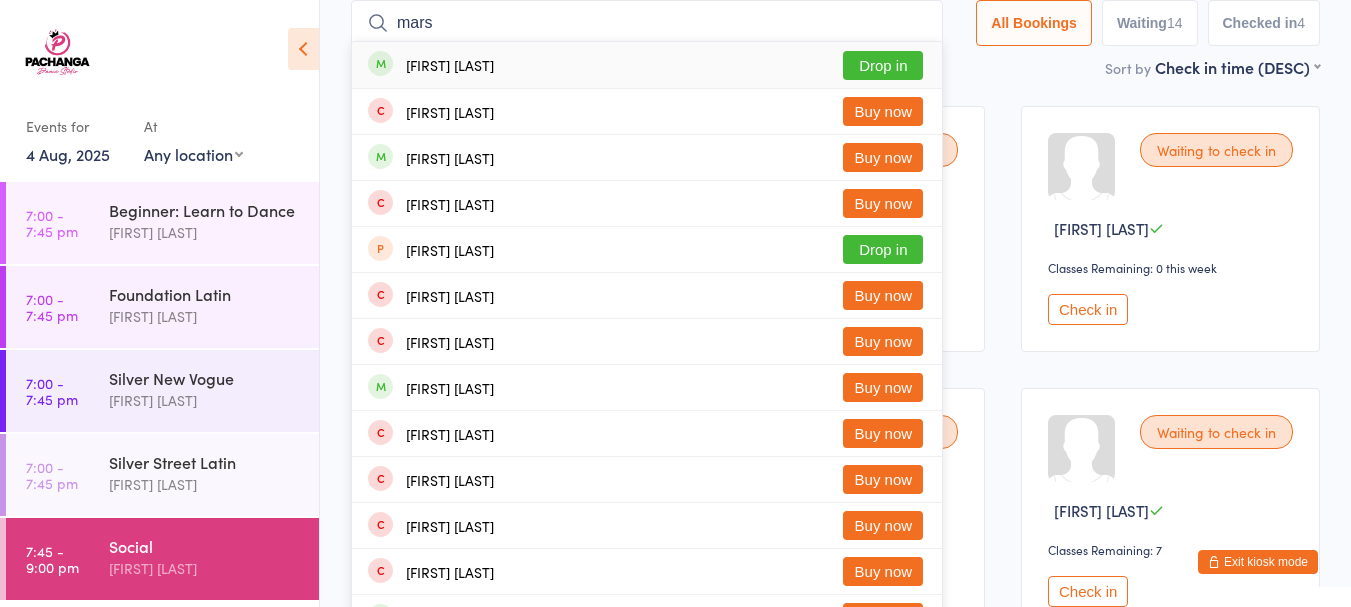type on "mars" 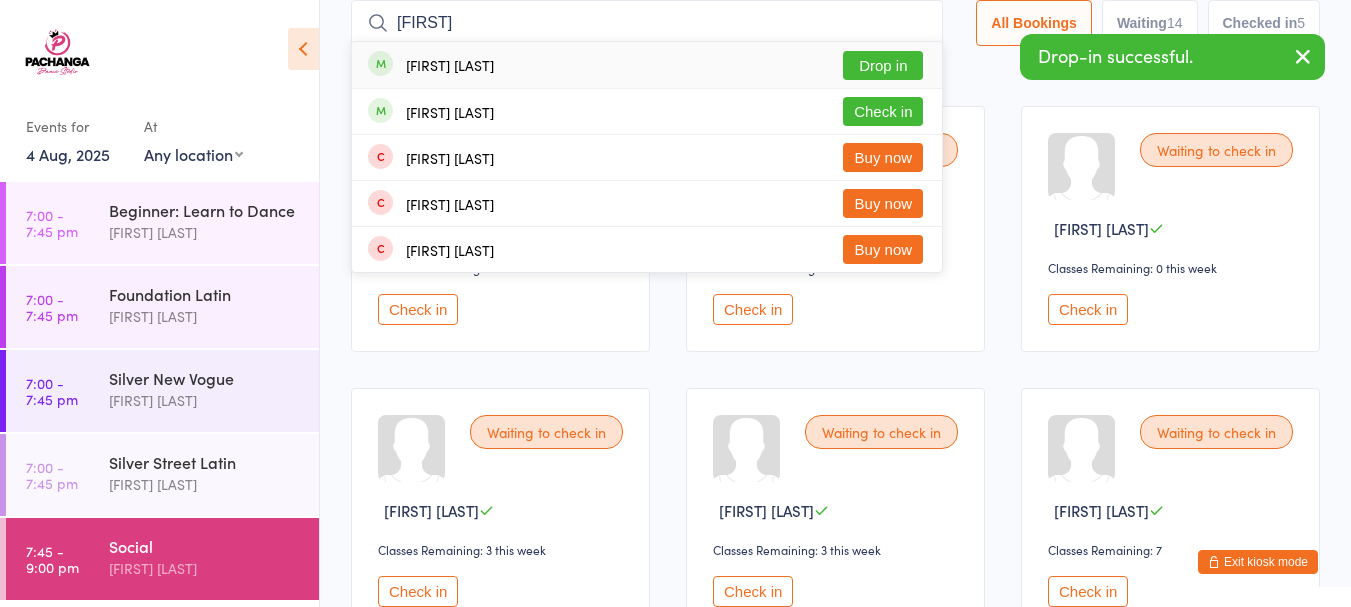 type on "elizabeth" 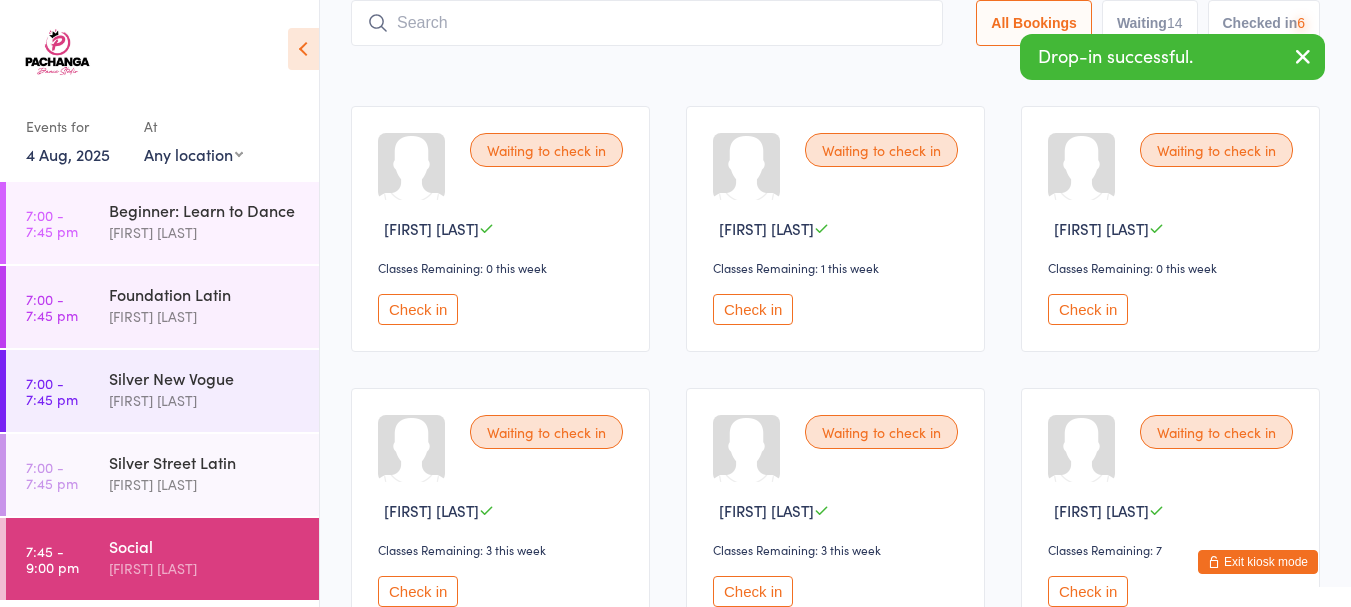 click at bounding box center [647, 23] 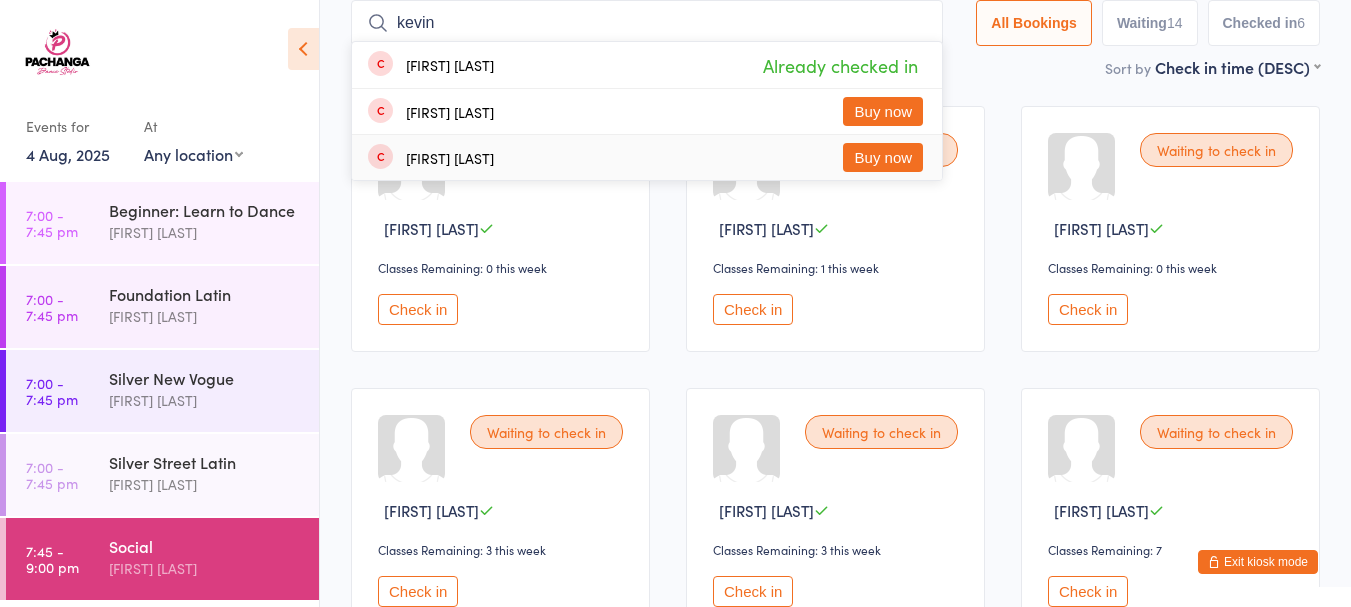 type on "kevin" 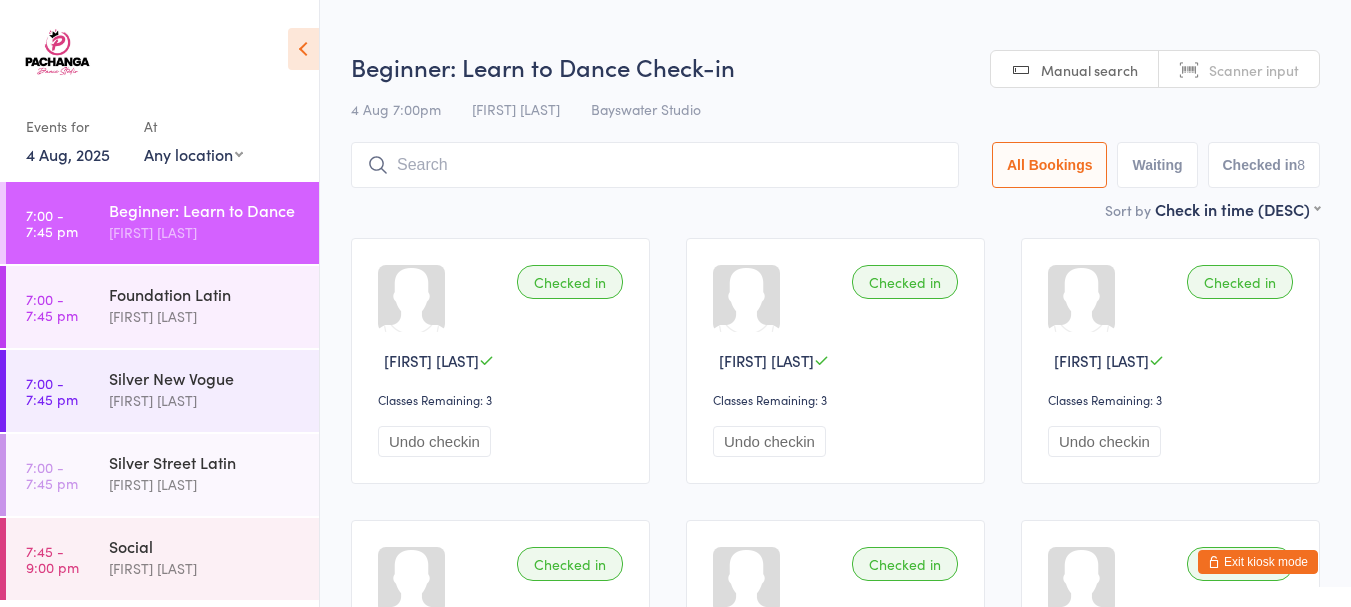 click at bounding box center [655, 165] 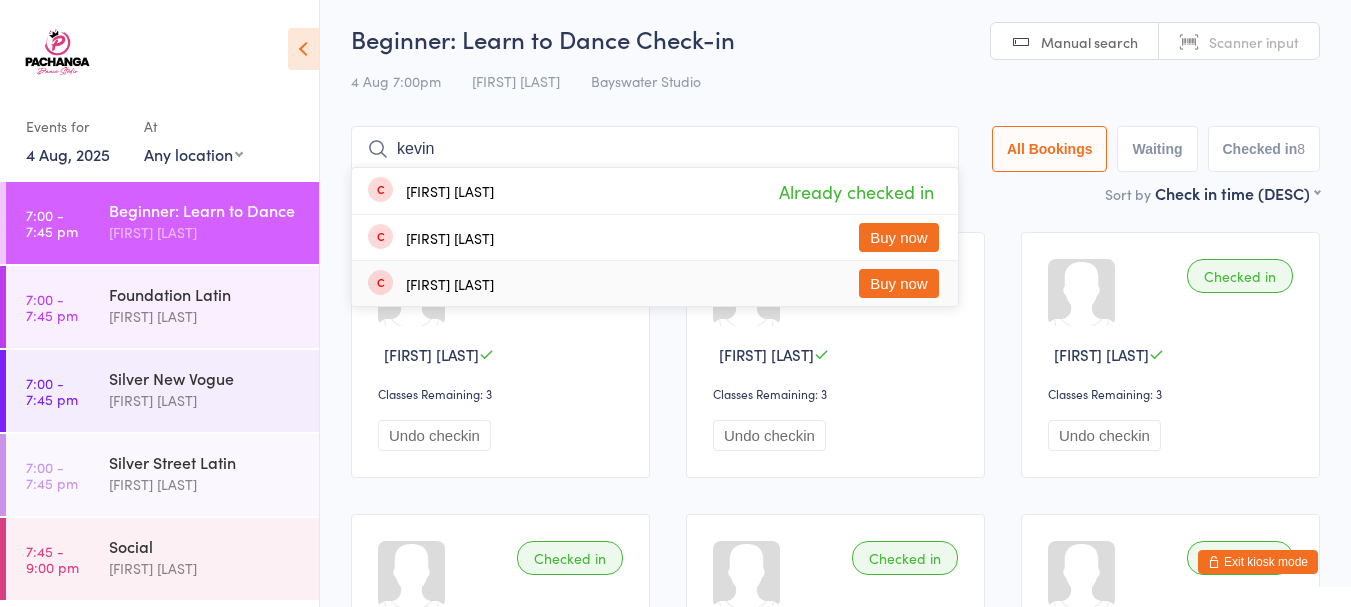 type on "kevin" 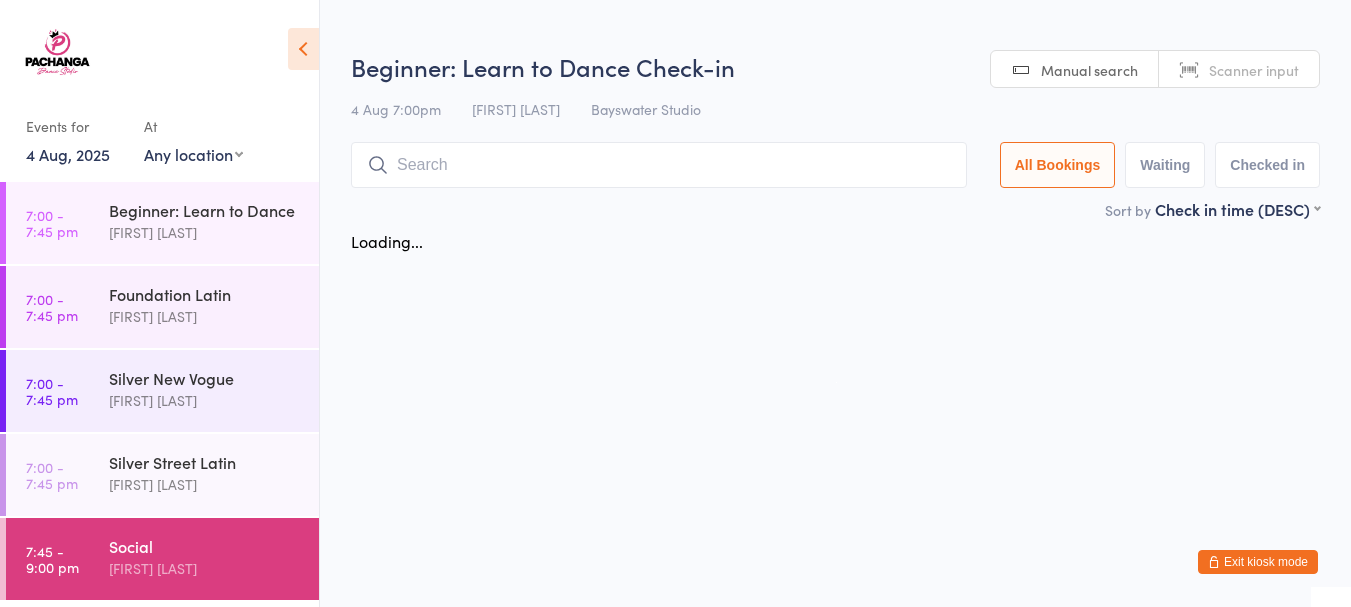 scroll, scrollTop: 0, scrollLeft: 0, axis: both 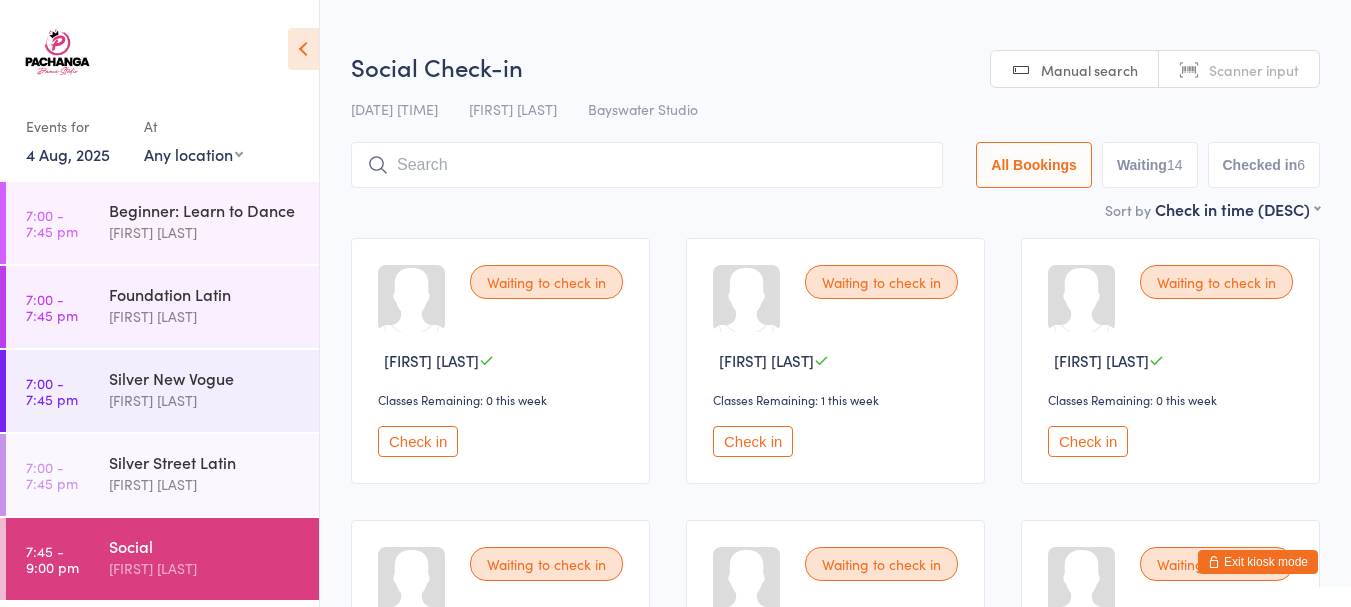 click on "Check in" at bounding box center (418, 441) 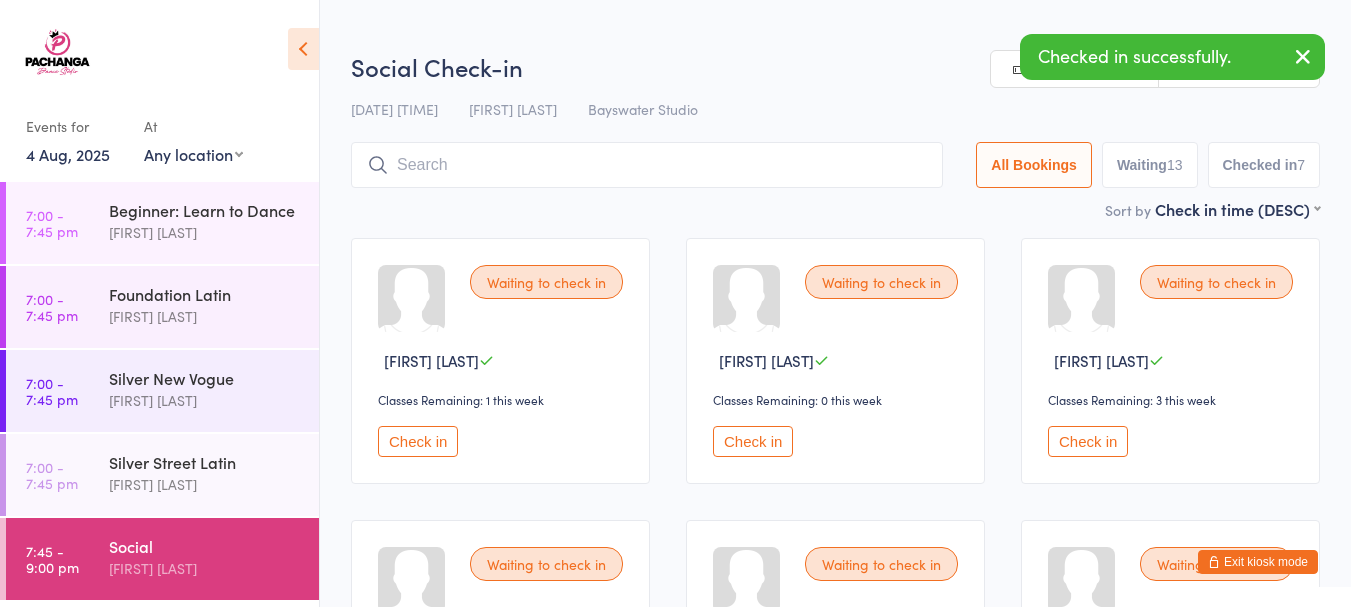 click on "Check in" at bounding box center [418, 441] 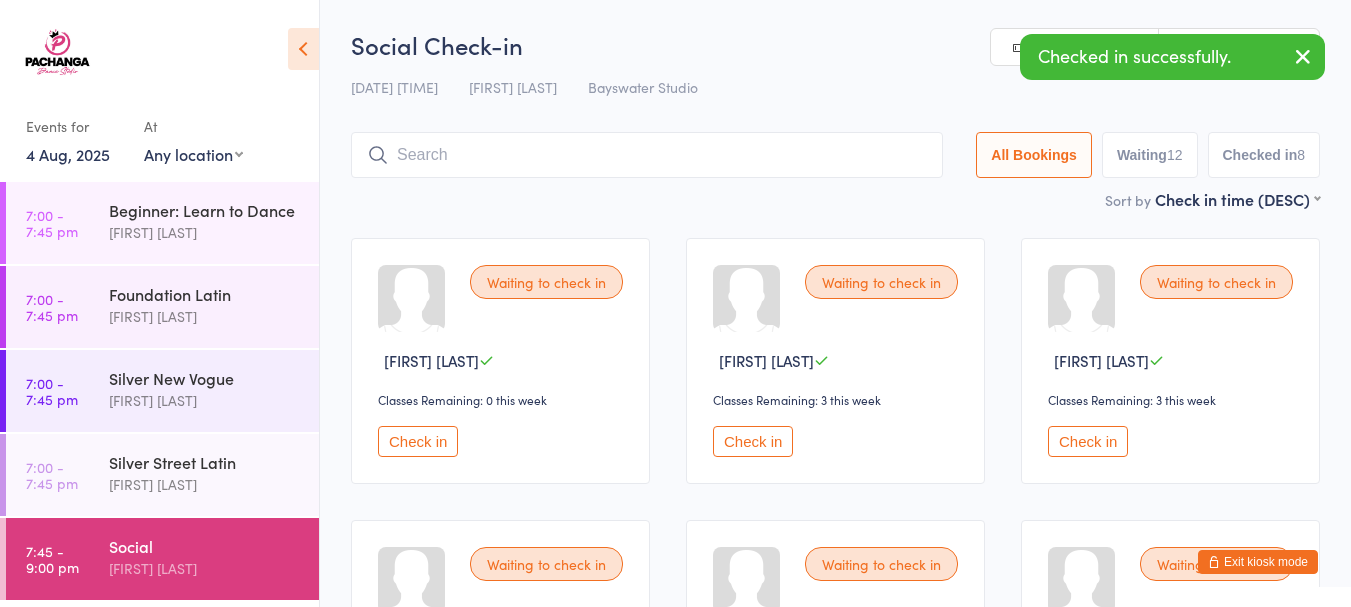 click on "Check in" at bounding box center (418, 441) 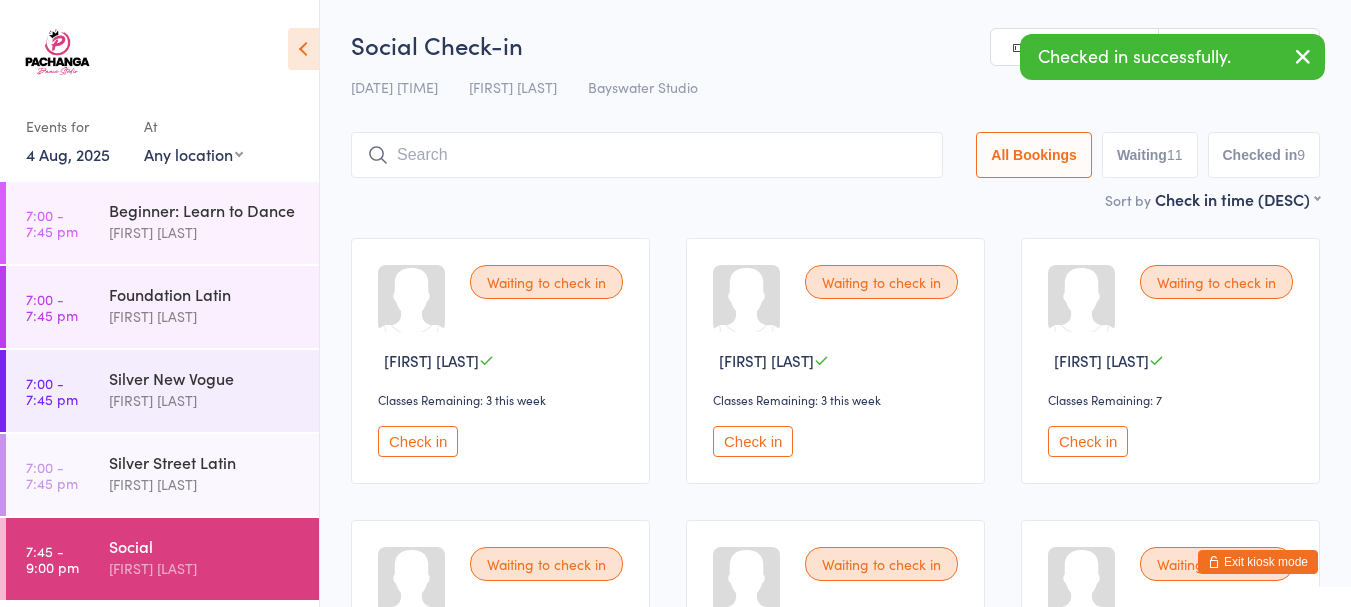 click on "Check in" at bounding box center [418, 441] 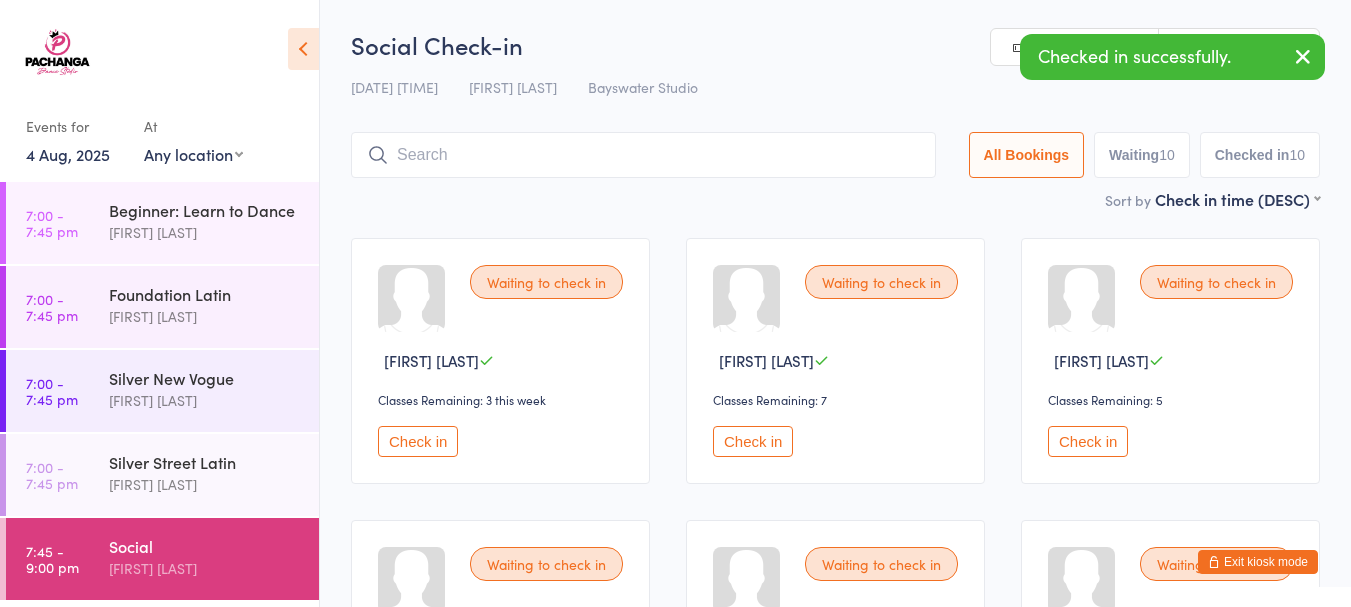click on "Check in" at bounding box center [418, 441] 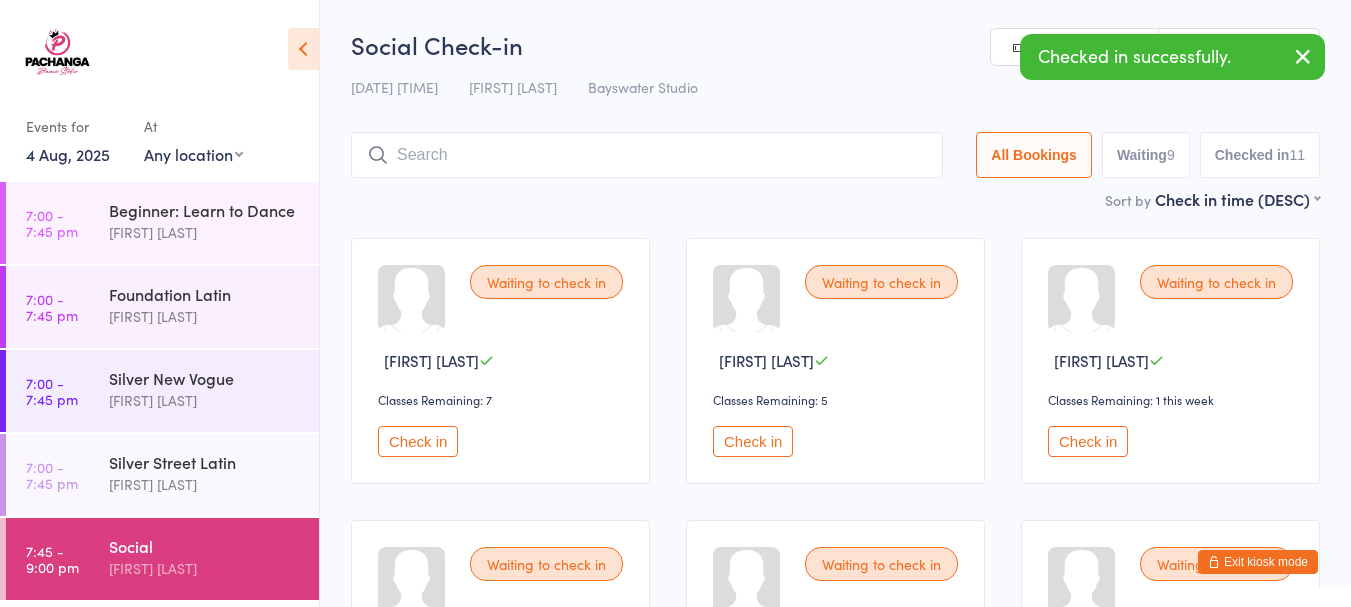 click on "Check in" at bounding box center [418, 441] 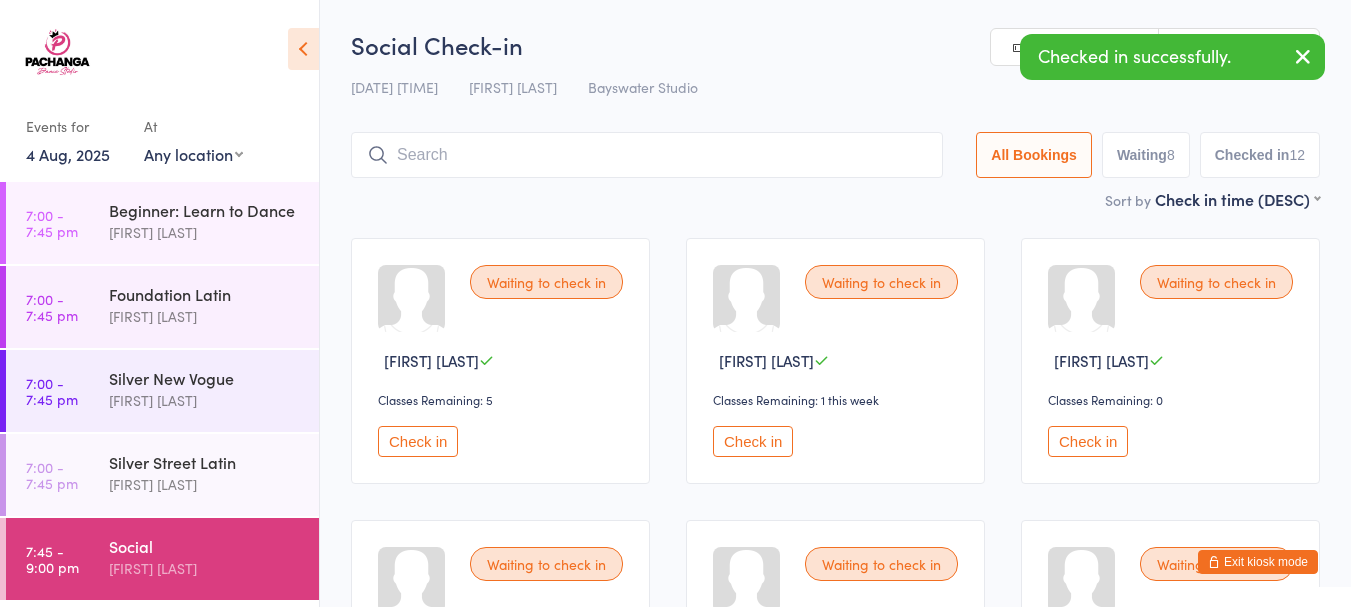 click on "Check in" at bounding box center (418, 441) 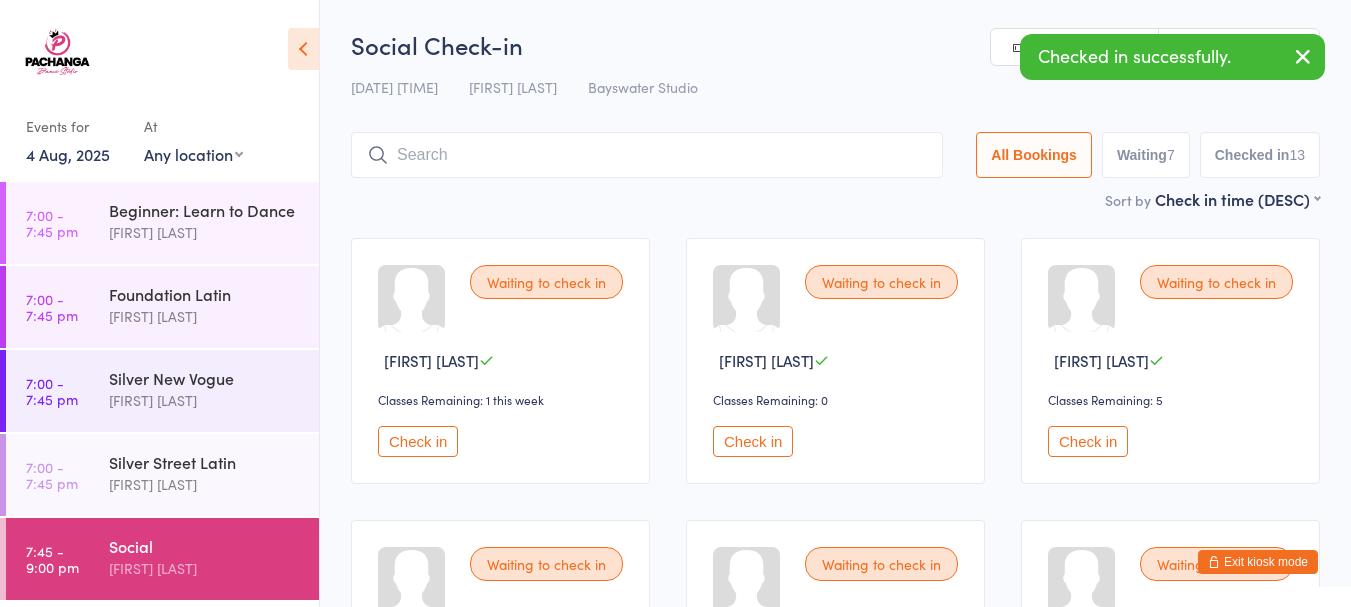 click on "Check in" at bounding box center [418, 441] 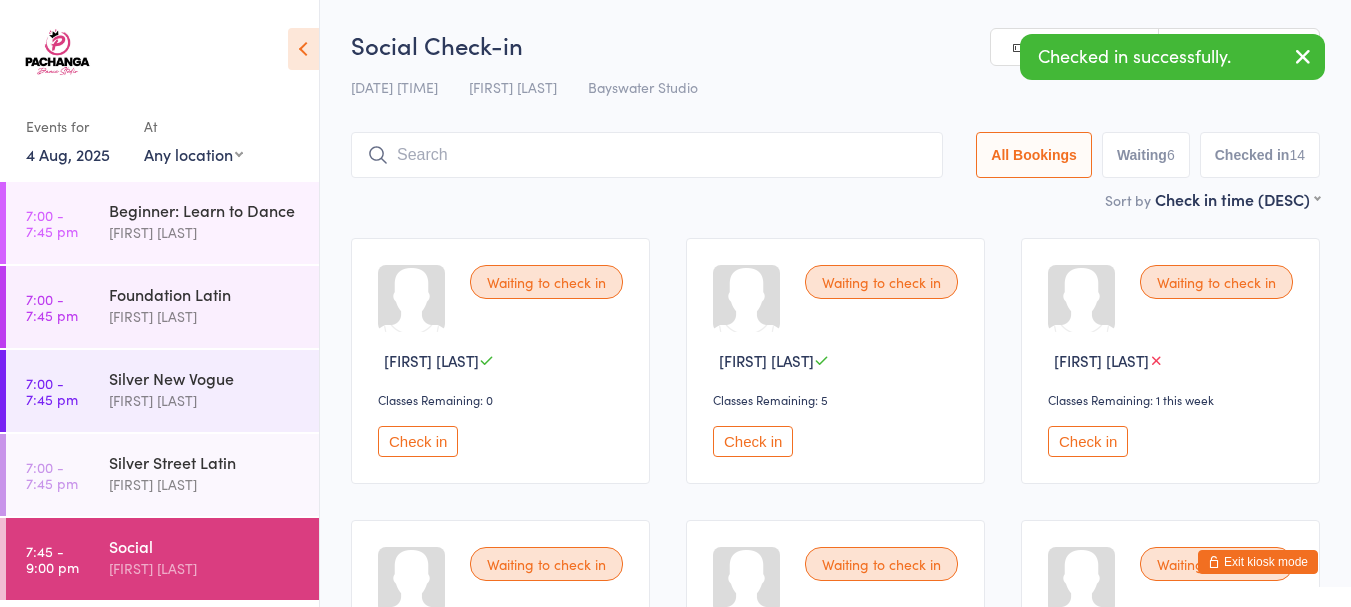 click on "Check in" at bounding box center [418, 441] 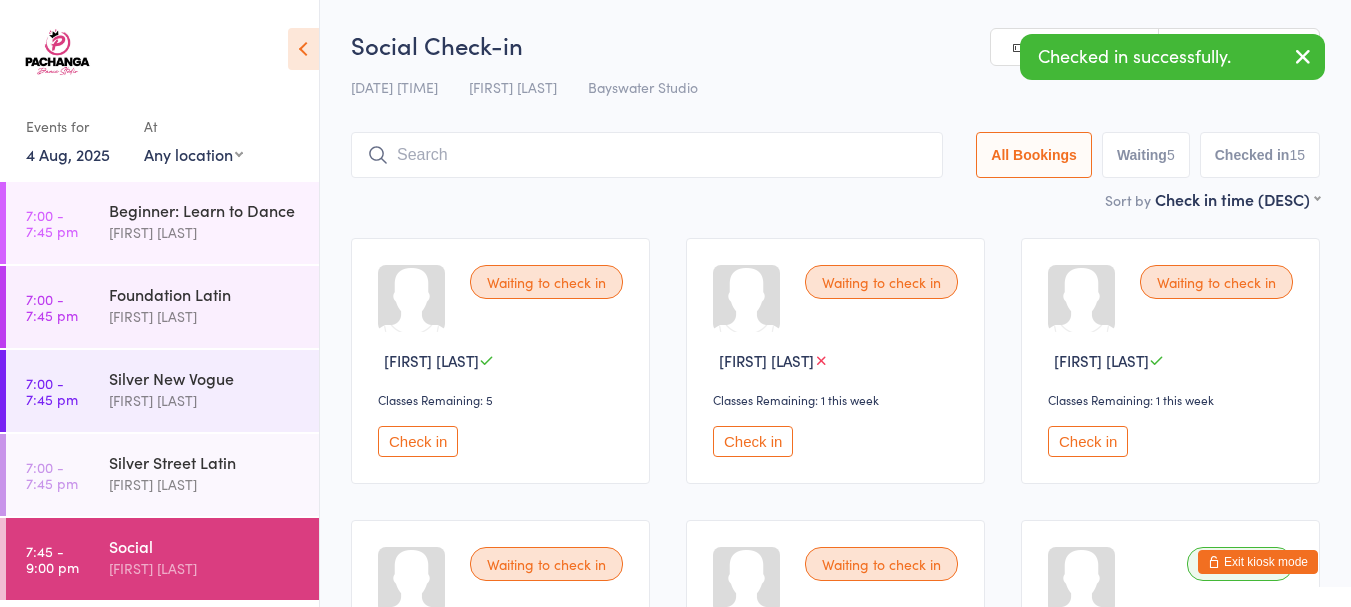 click on "Check in" at bounding box center [418, 441] 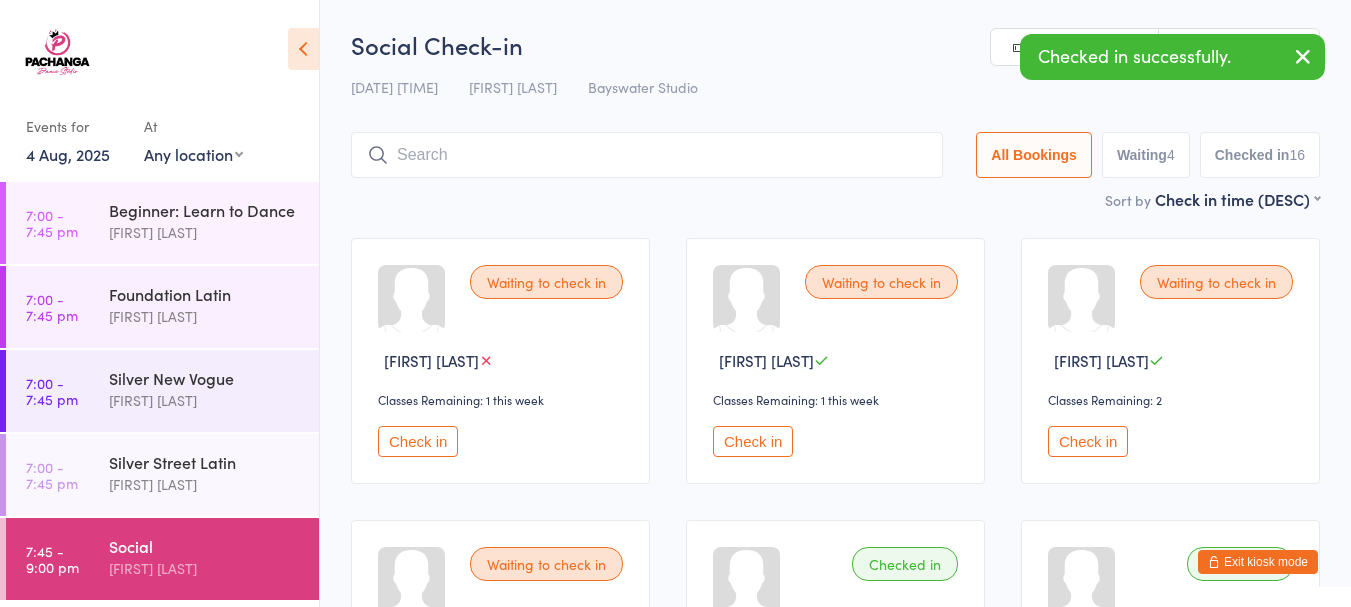 click on "Check in" at bounding box center [418, 441] 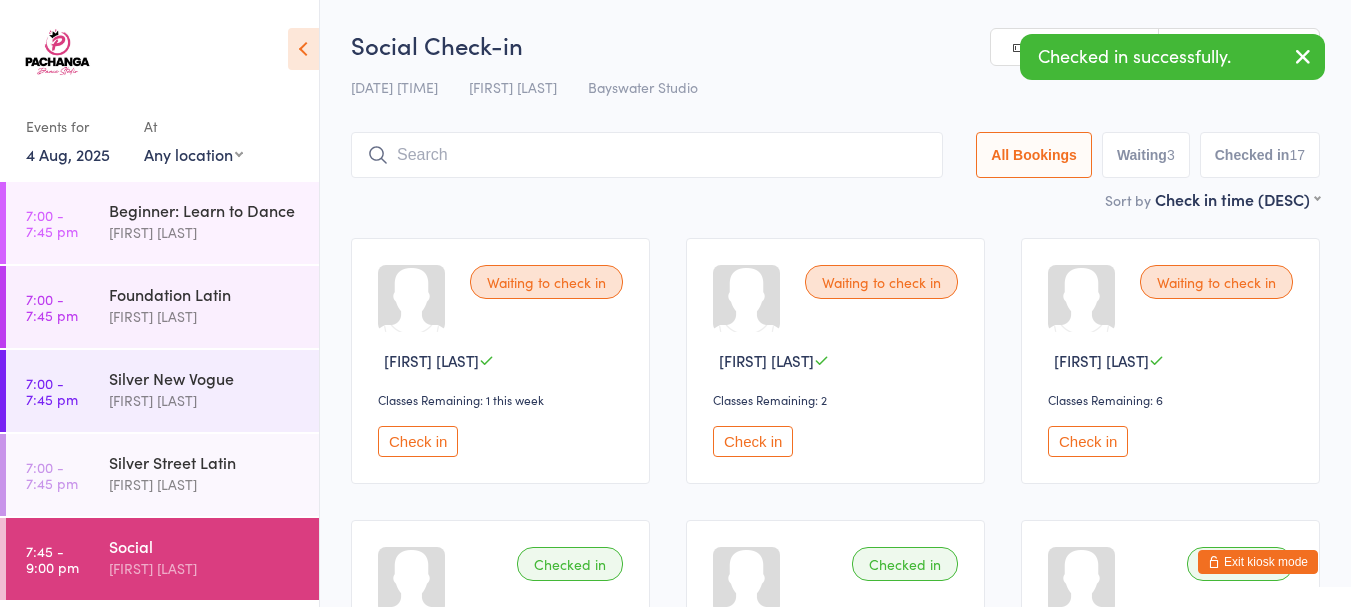 click on "Check in" at bounding box center (418, 441) 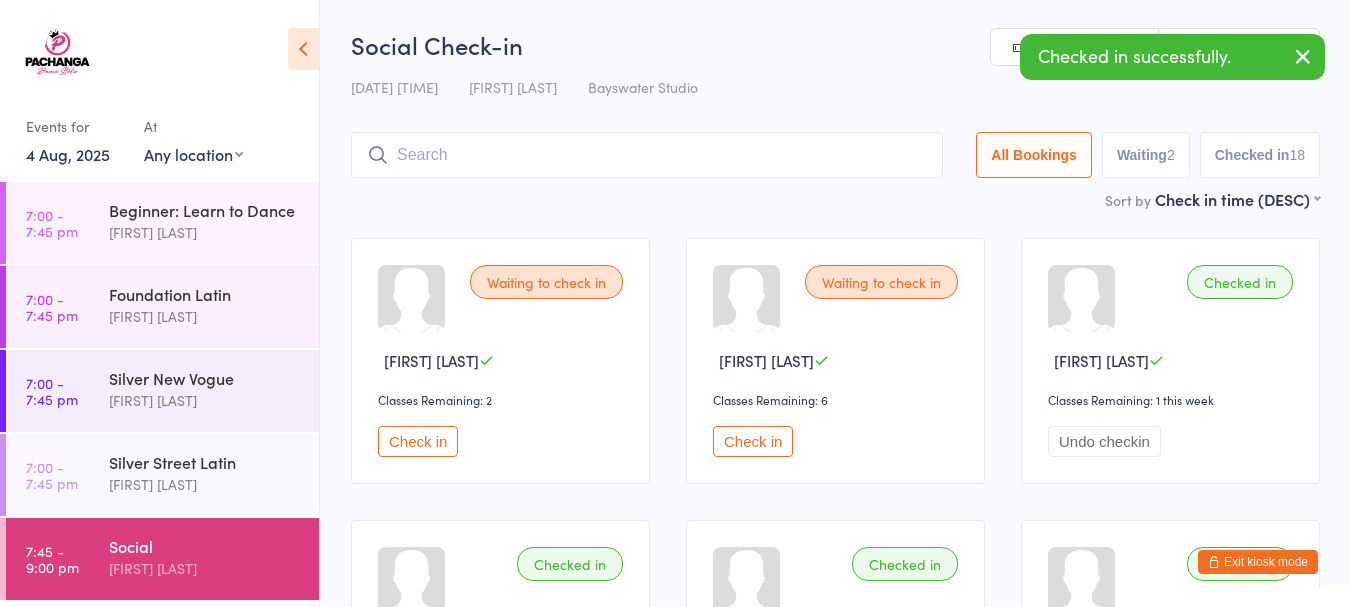 click on "Check in" at bounding box center (418, 441) 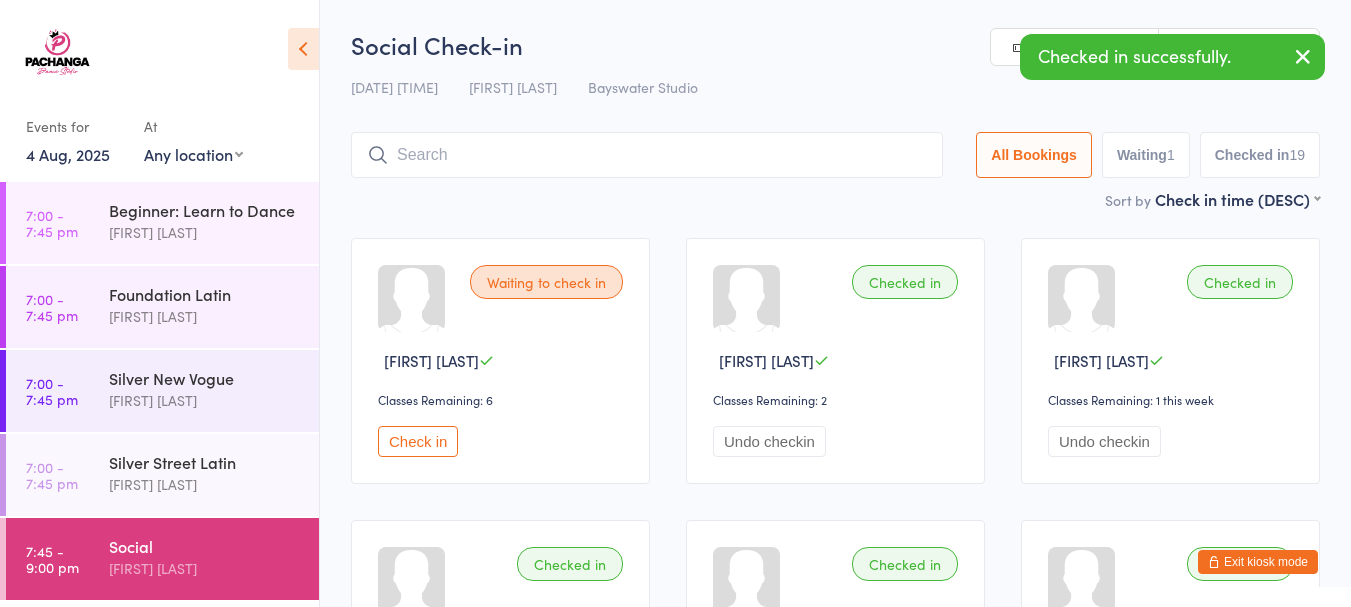 click on "Check in" at bounding box center [418, 441] 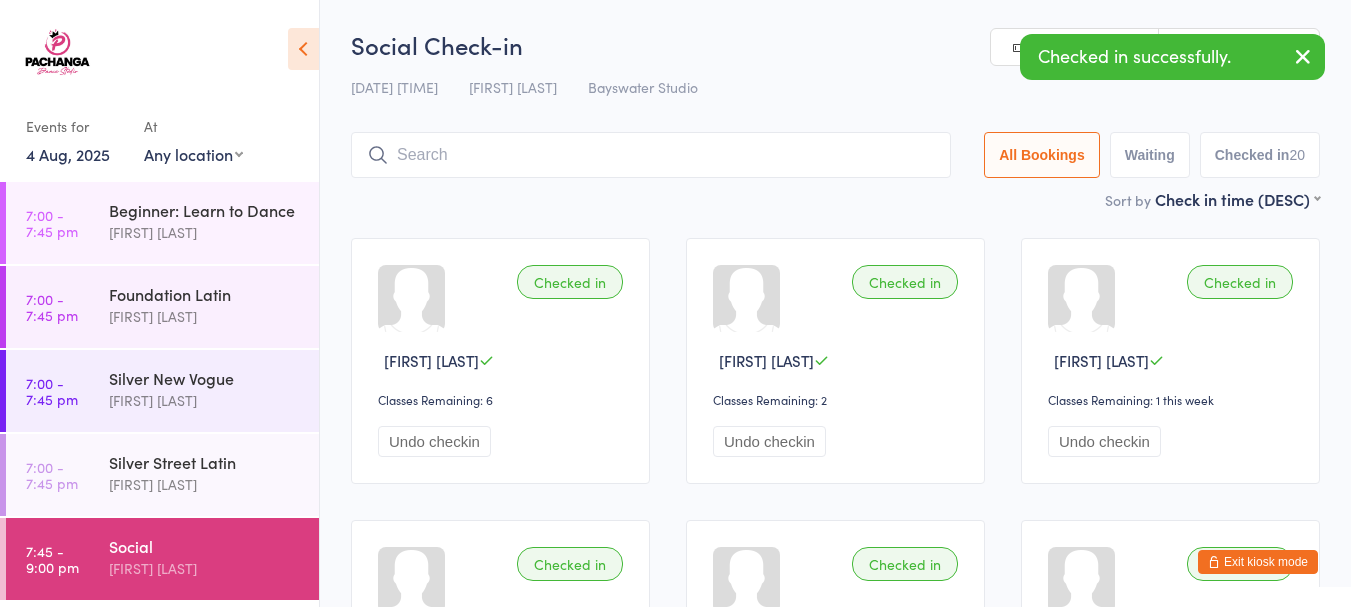 click on "Silver New Vogue" at bounding box center (205, 378) 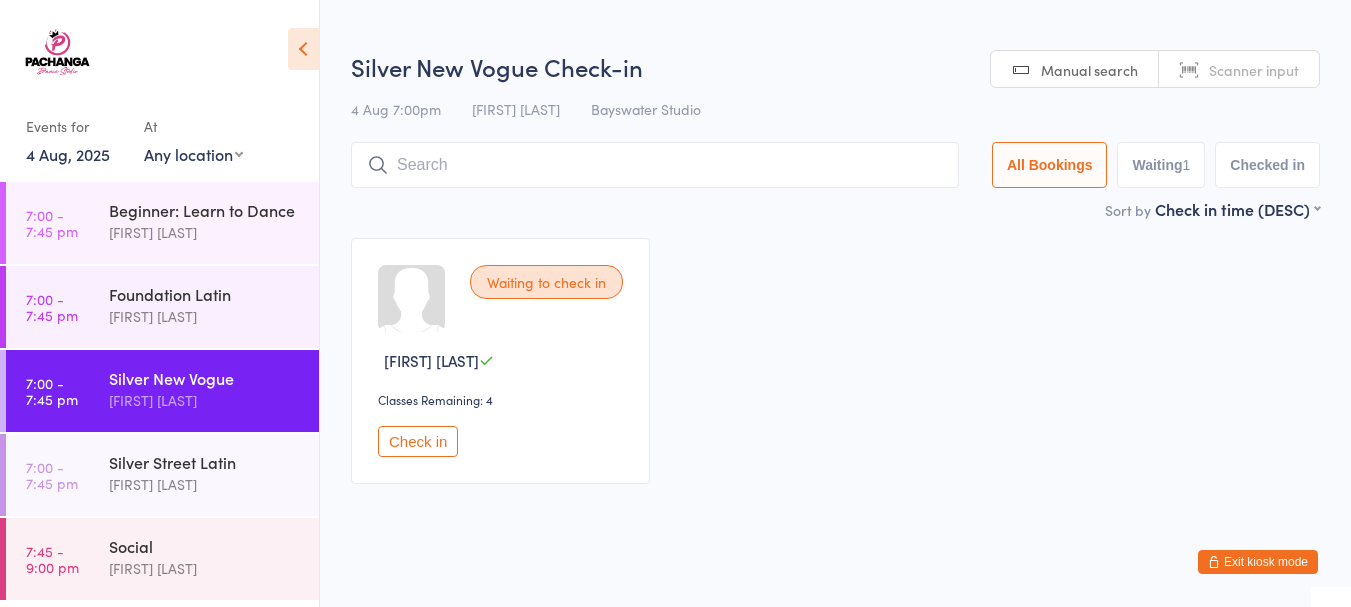 click on "Check in" at bounding box center (418, 441) 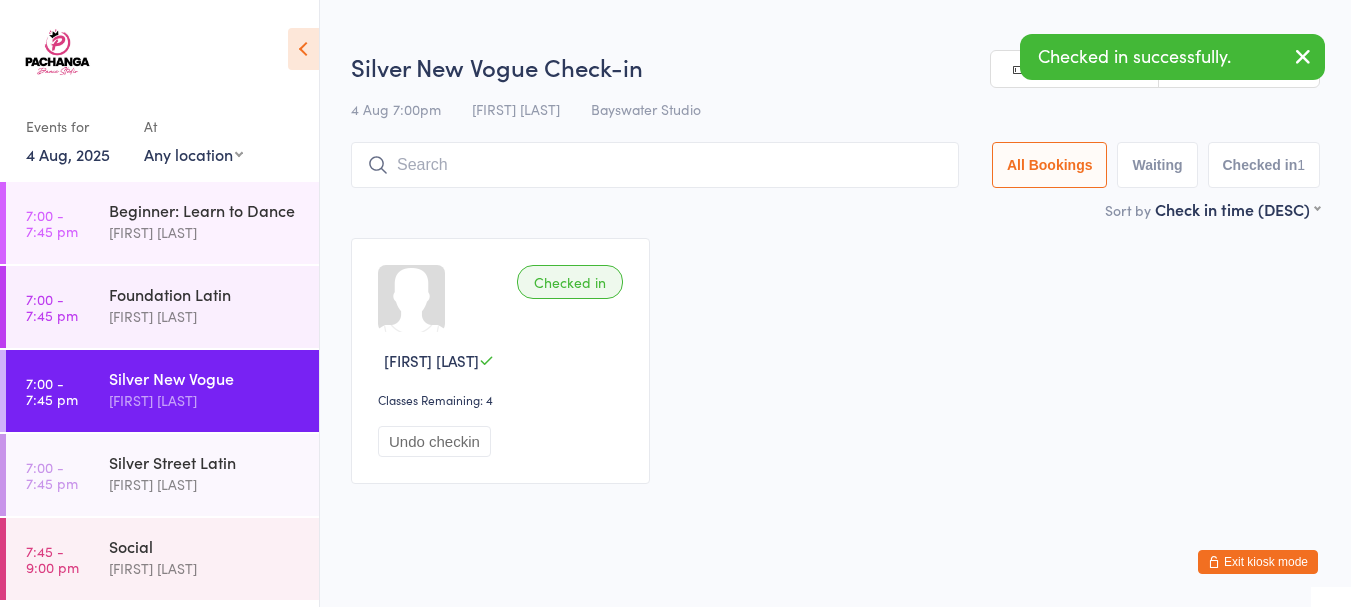 click on "Jacqui Smith" at bounding box center [205, 316] 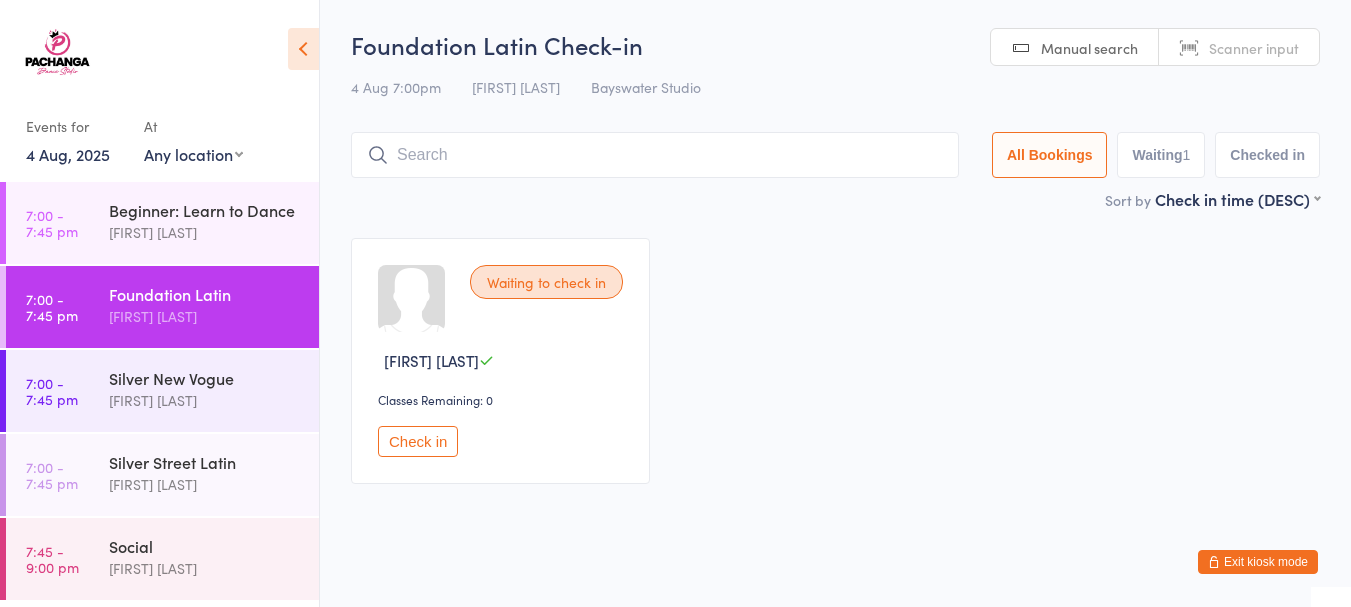 click on "Check in" at bounding box center (418, 441) 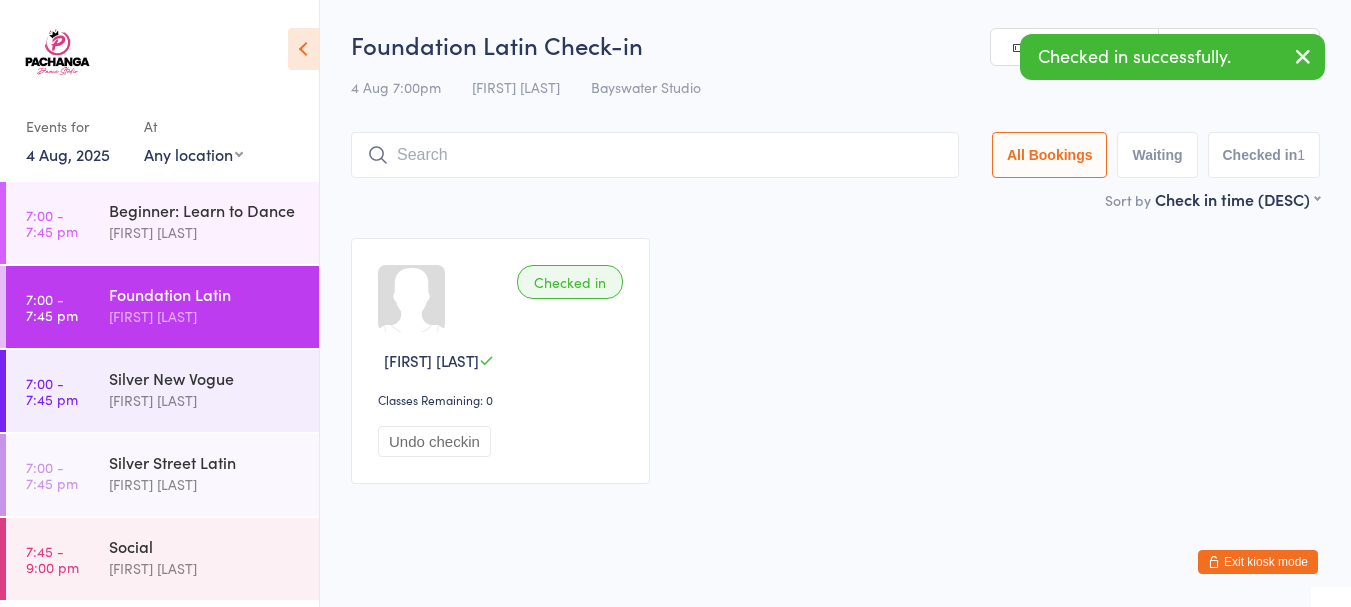 click at bounding box center (655, 155) 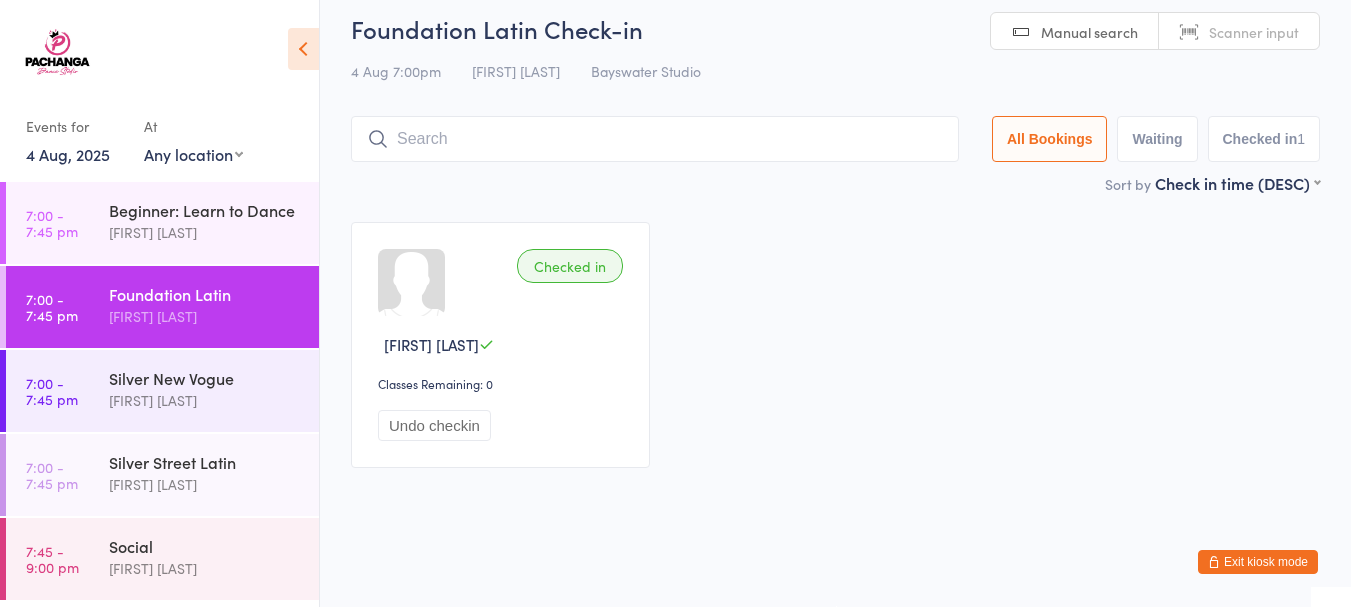 click on "Exit kiosk mode" at bounding box center (1258, 562) 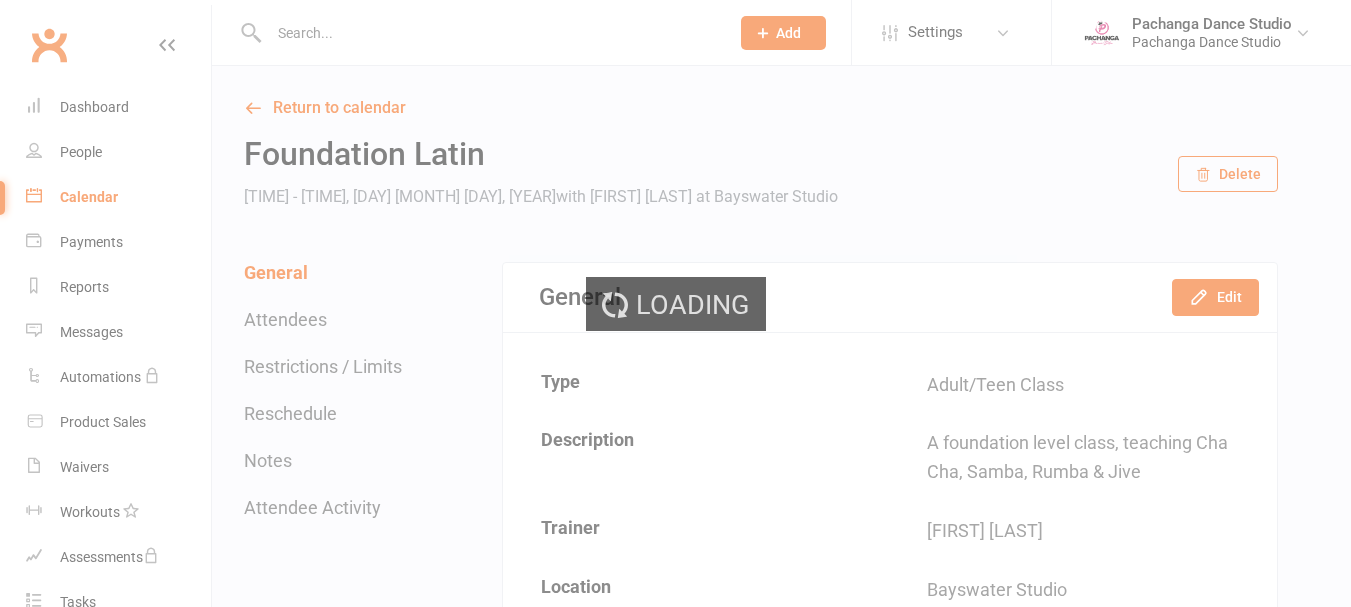 scroll, scrollTop: 0, scrollLeft: 0, axis: both 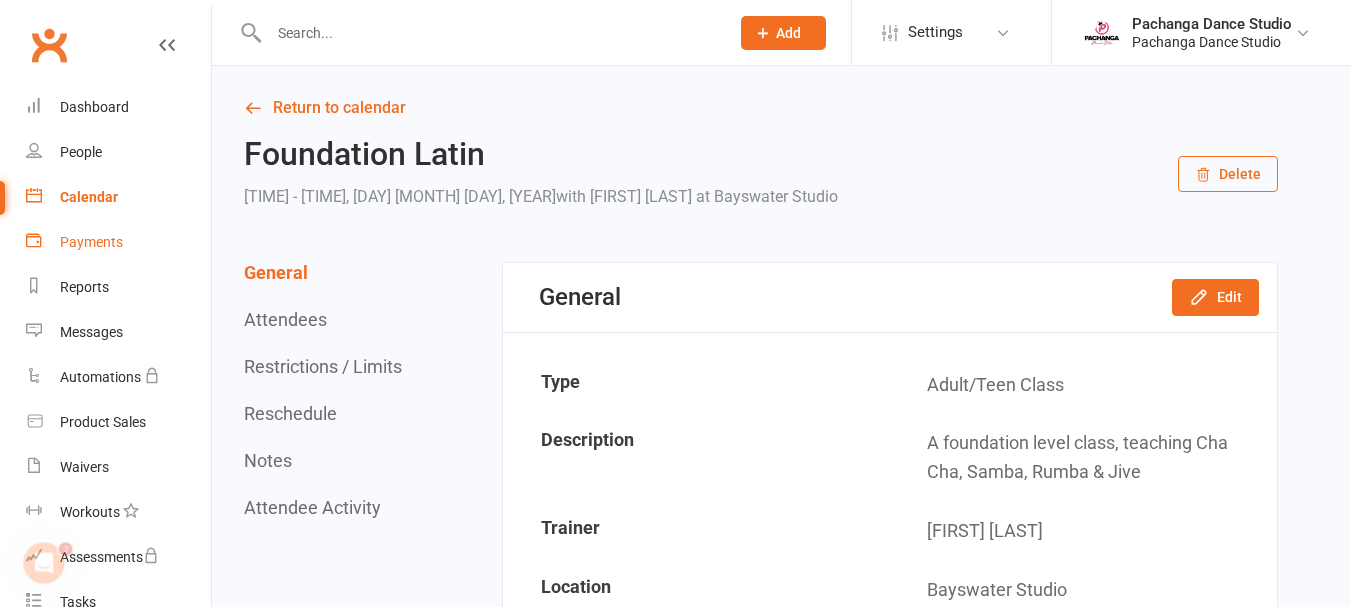 click on "Payments" at bounding box center [91, 242] 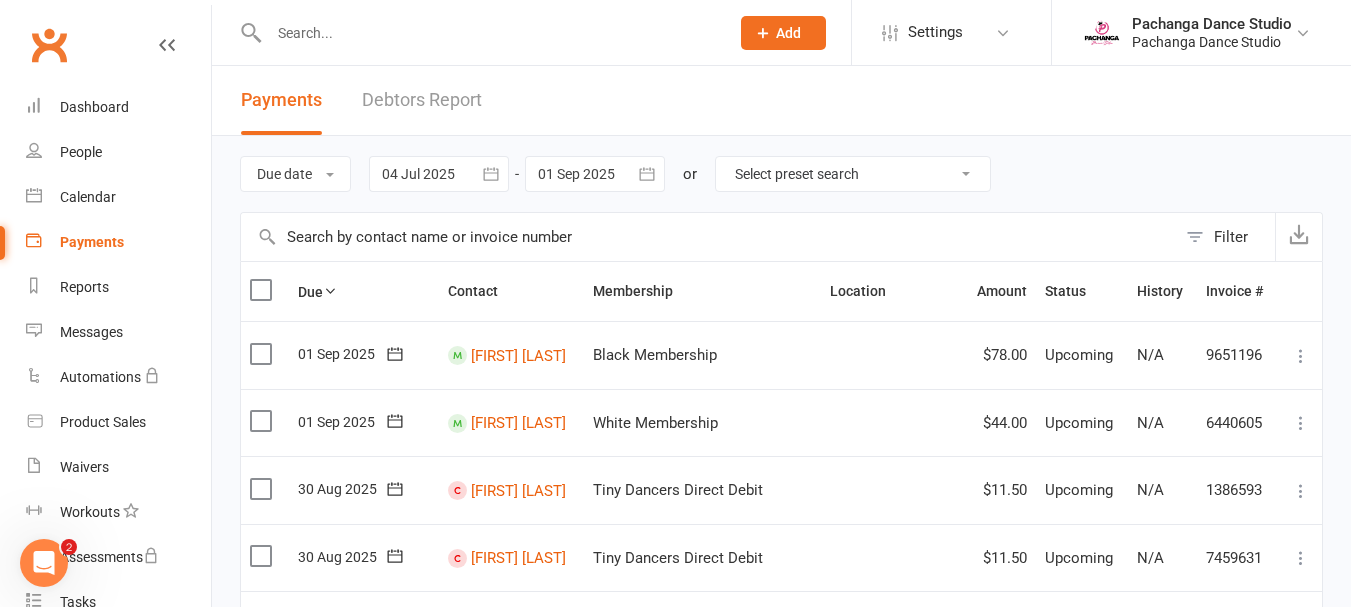 click at bounding box center (595, 174) 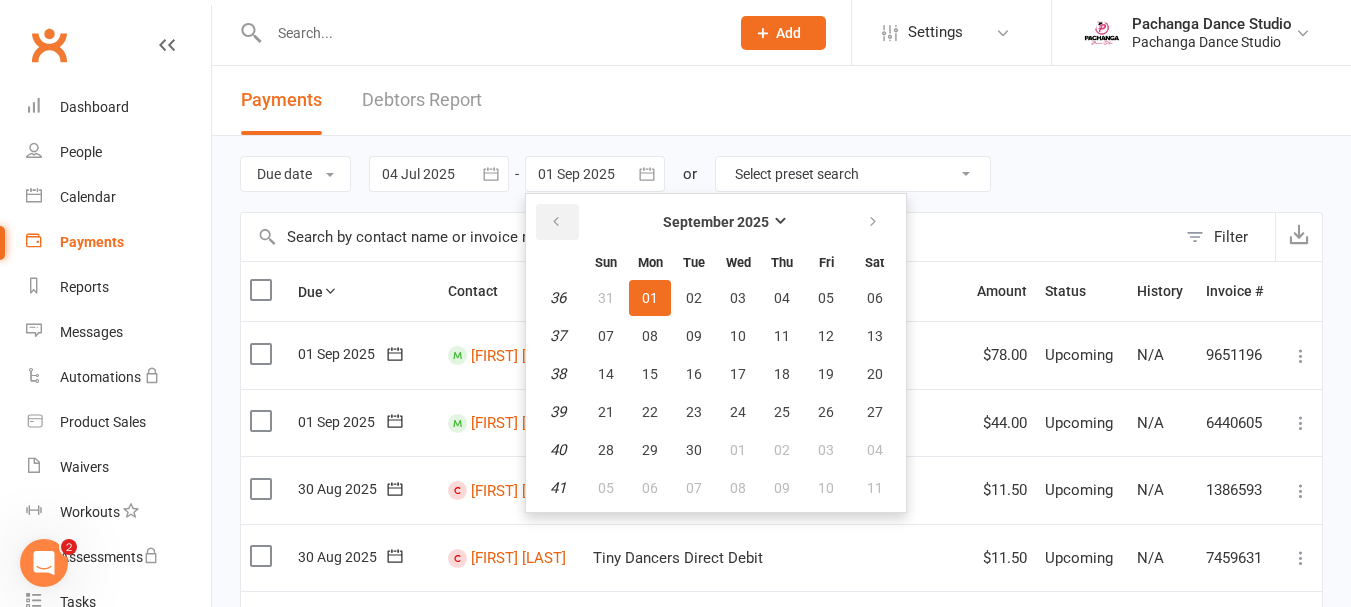 click at bounding box center [556, 222] 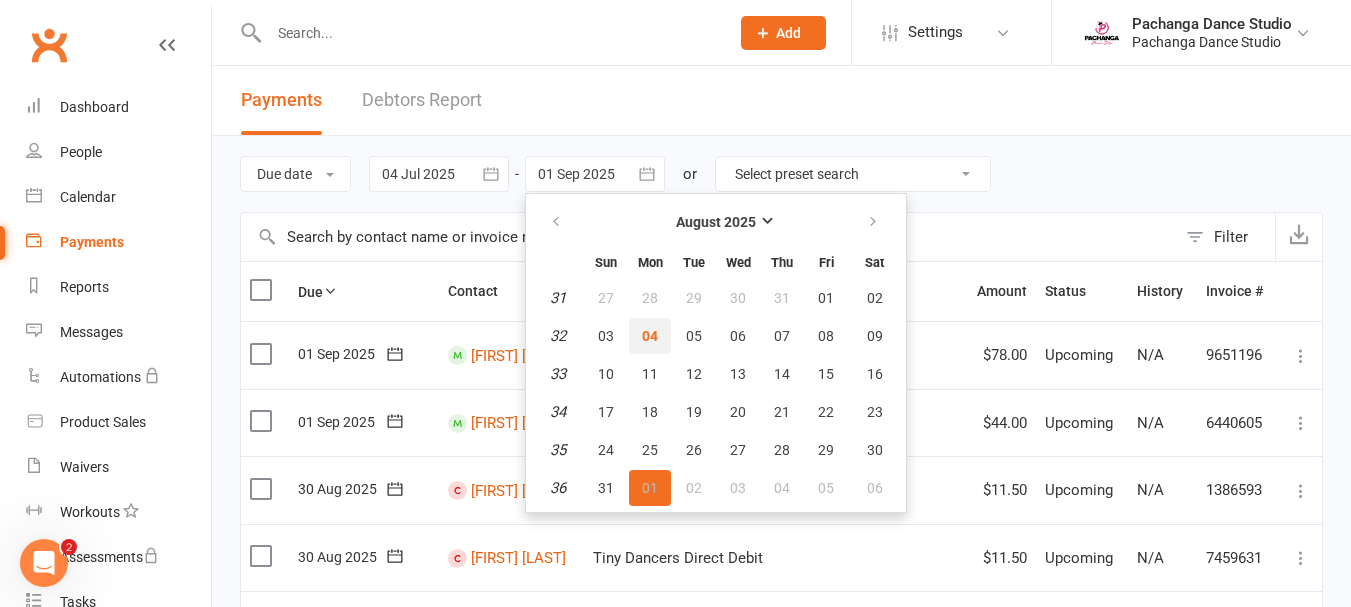 click on "04" at bounding box center (650, 336) 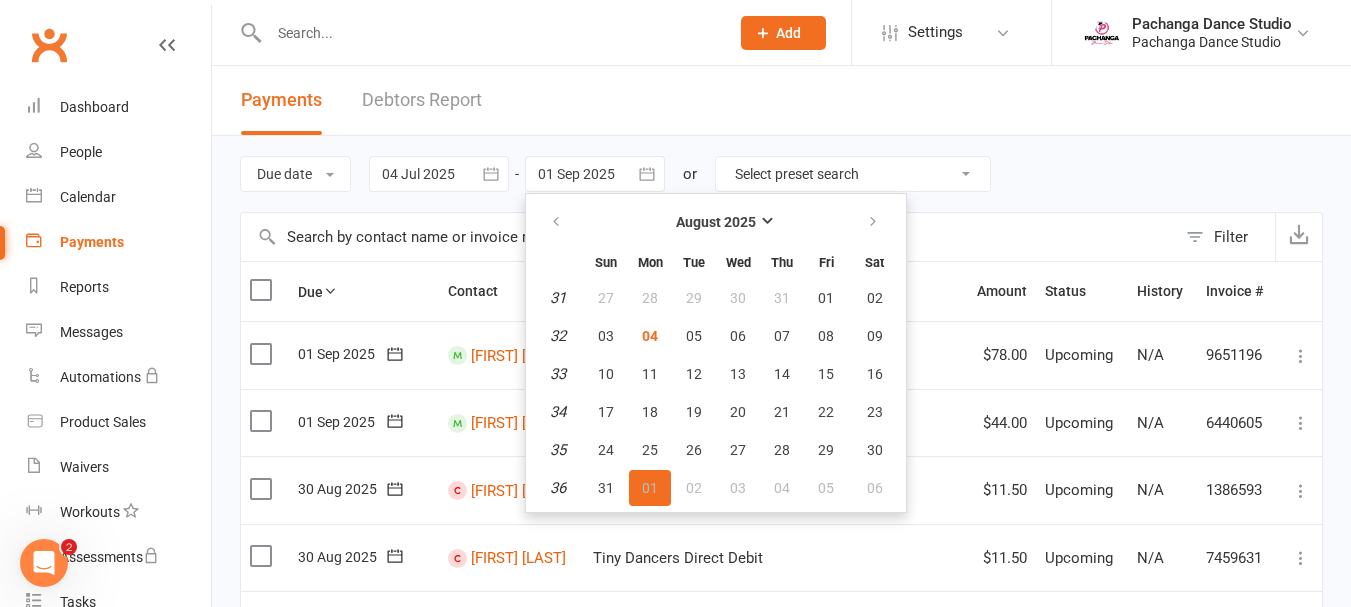 type on "04 Aug 2025" 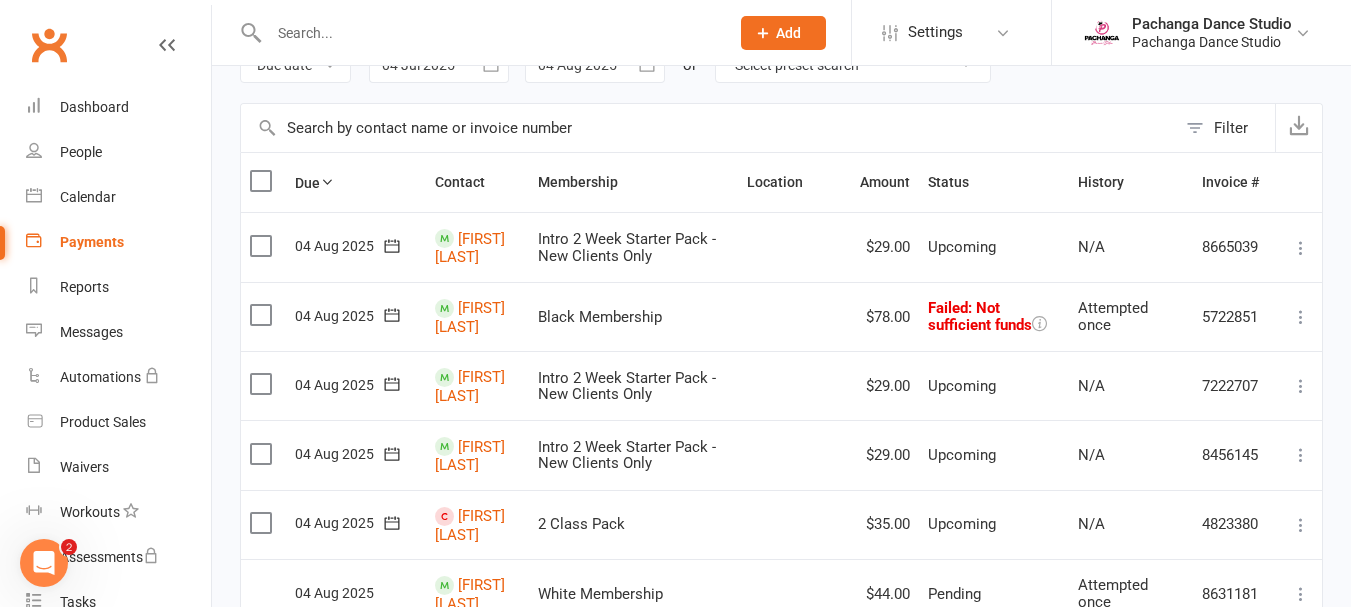 scroll, scrollTop: 113, scrollLeft: 0, axis: vertical 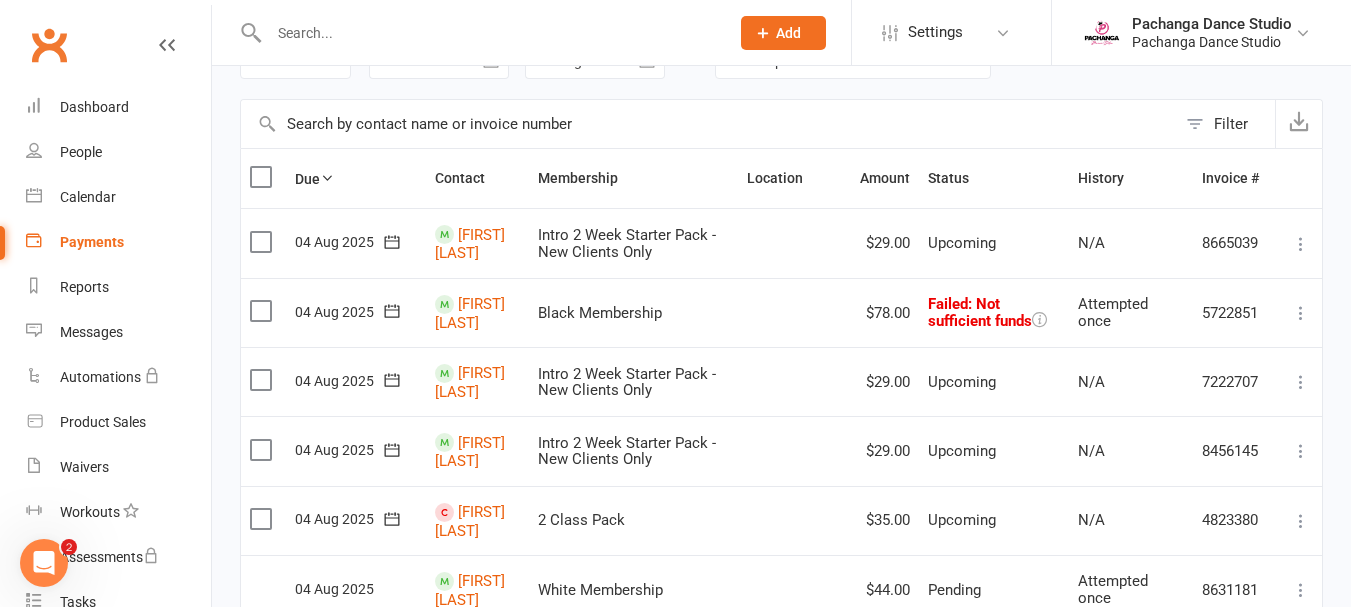 click at bounding box center (1301, 244) 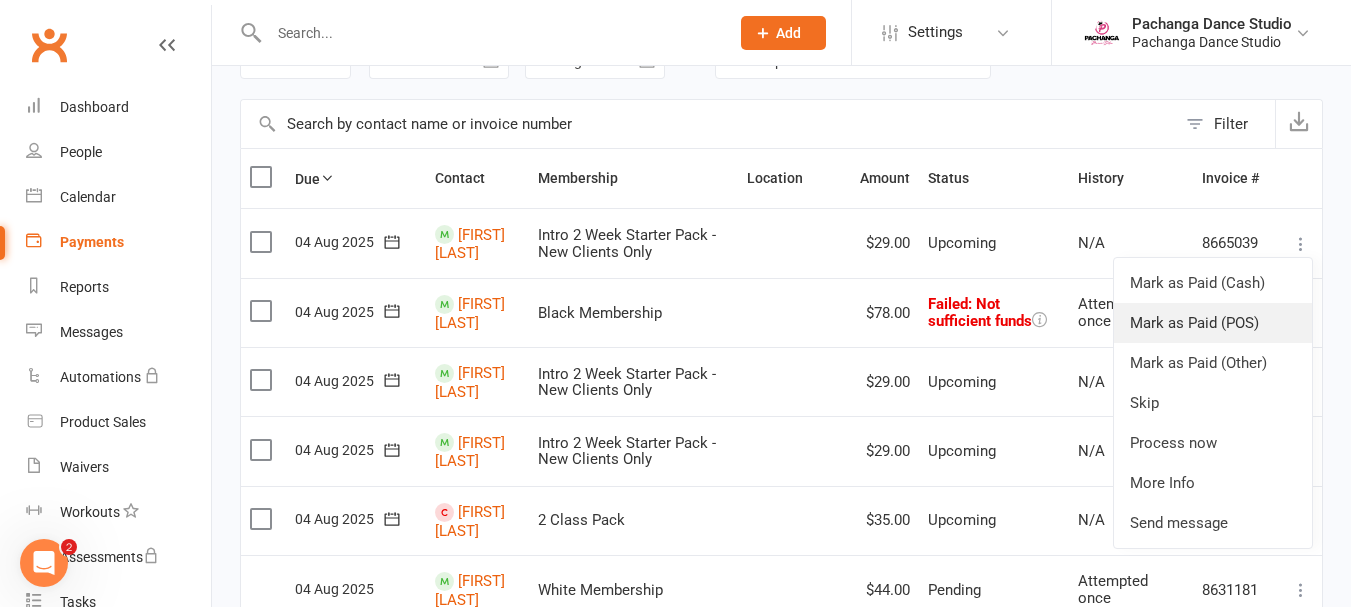 click on "Mark as Paid (POS)" at bounding box center [1213, 323] 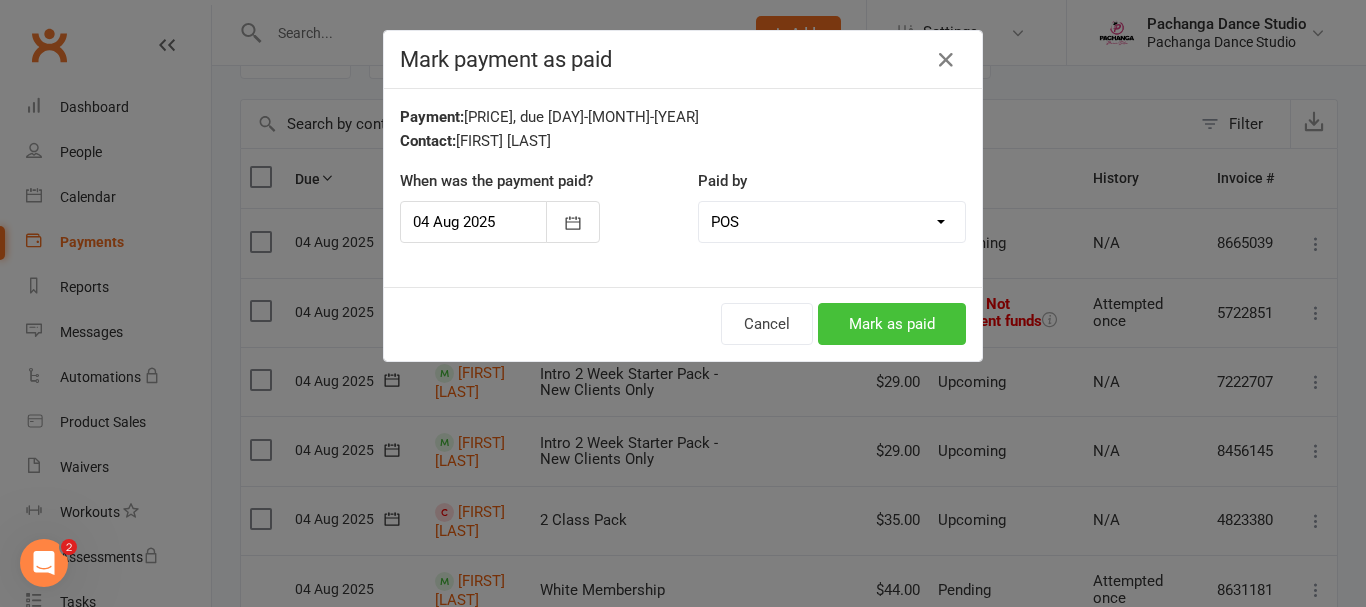 click on "Mark as paid" at bounding box center (892, 324) 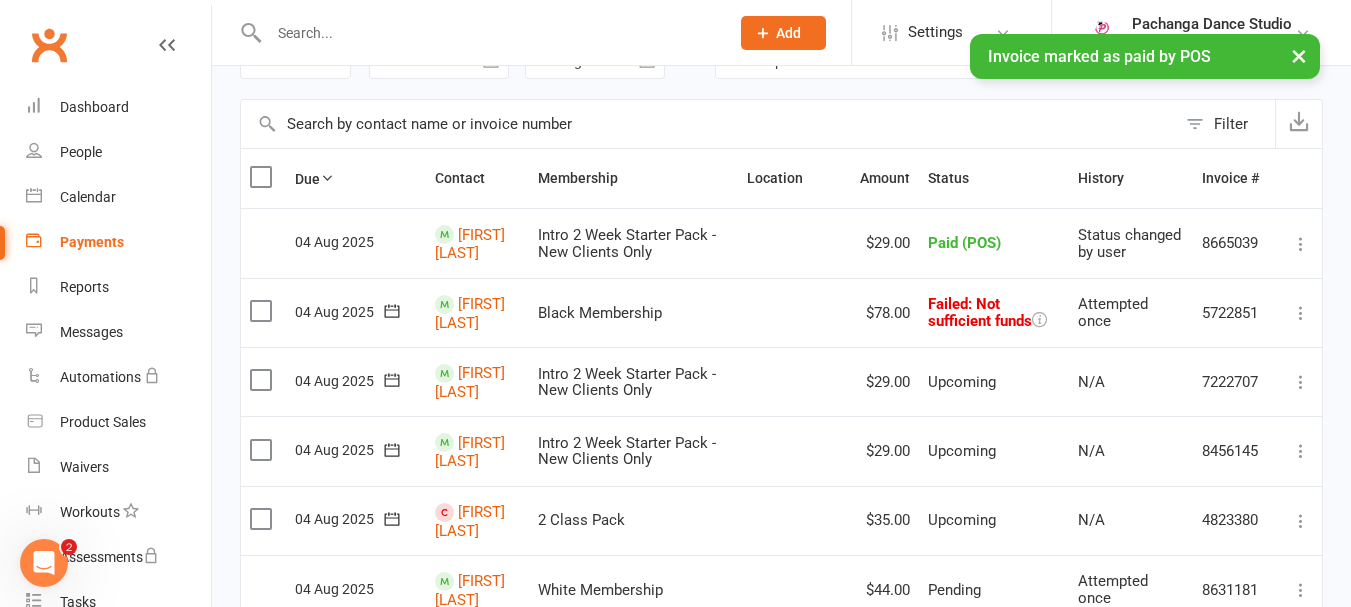 click at bounding box center (1301, 382) 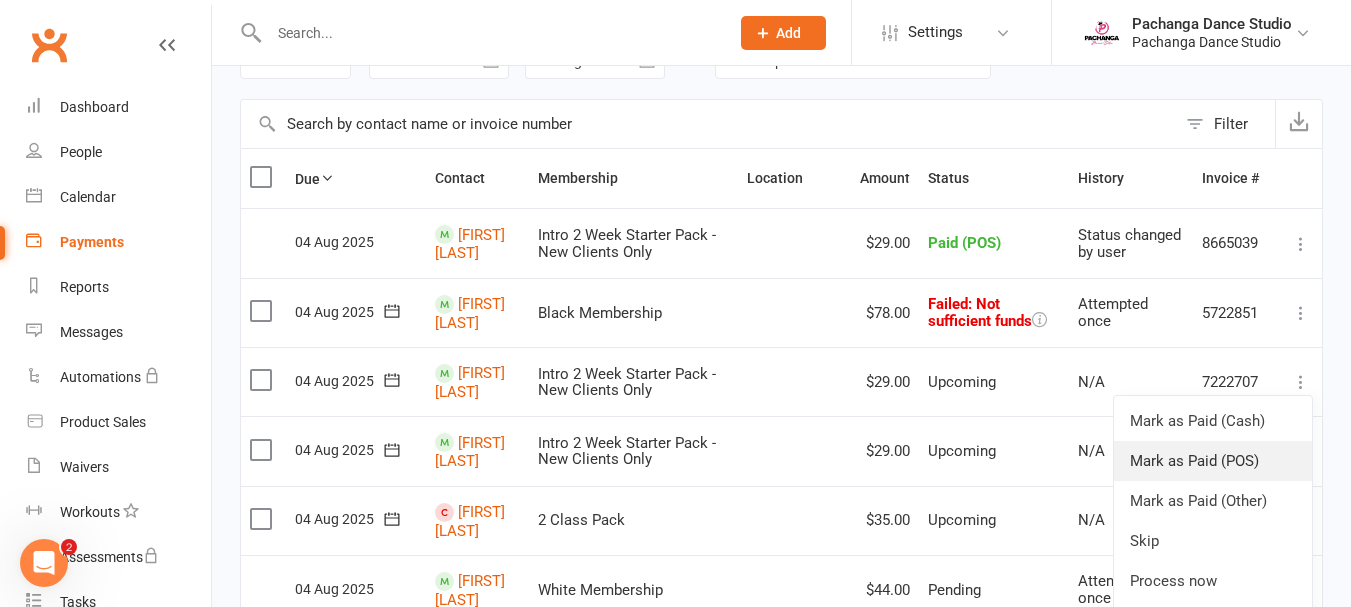 click on "Mark as Paid (POS)" at bounding box center (1213, 461) 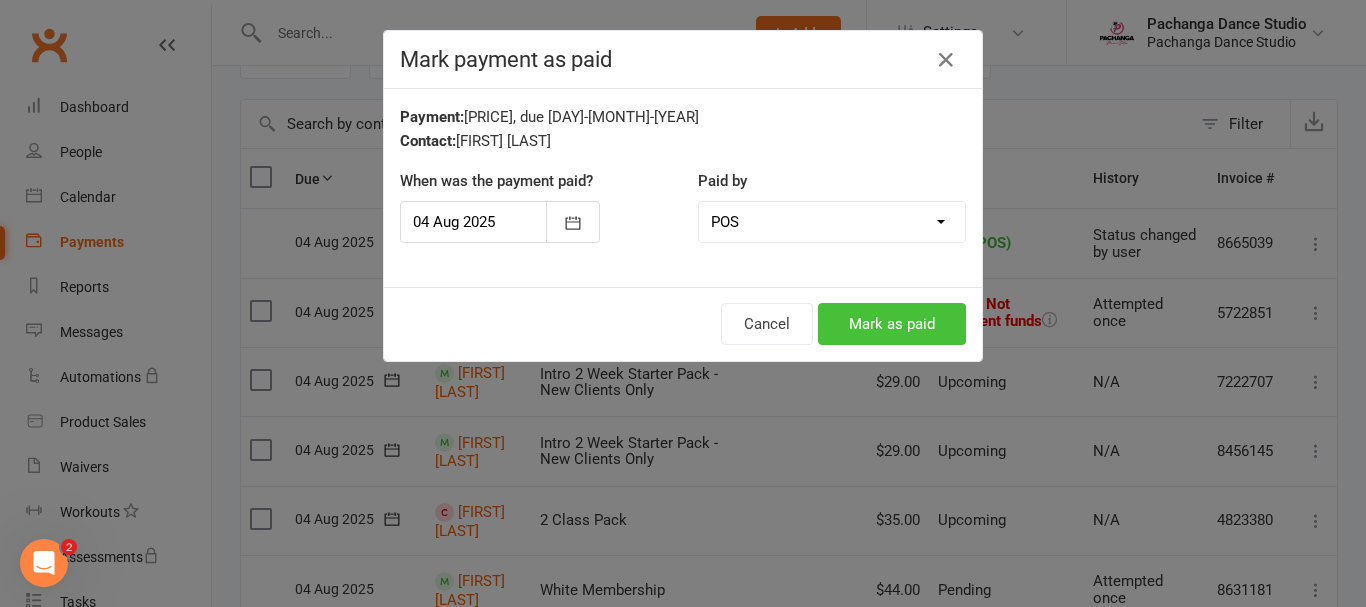 click on "Mark as paid" at bounding box center [892, 324] 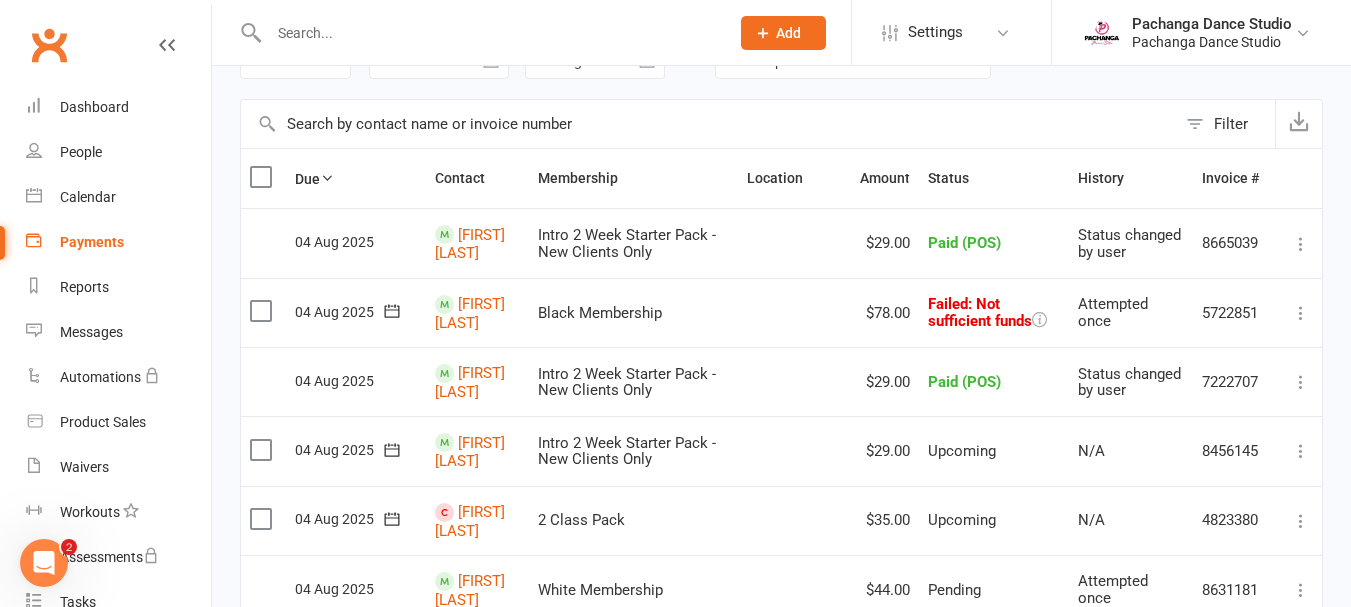 click at bounding box center (1301, 451) 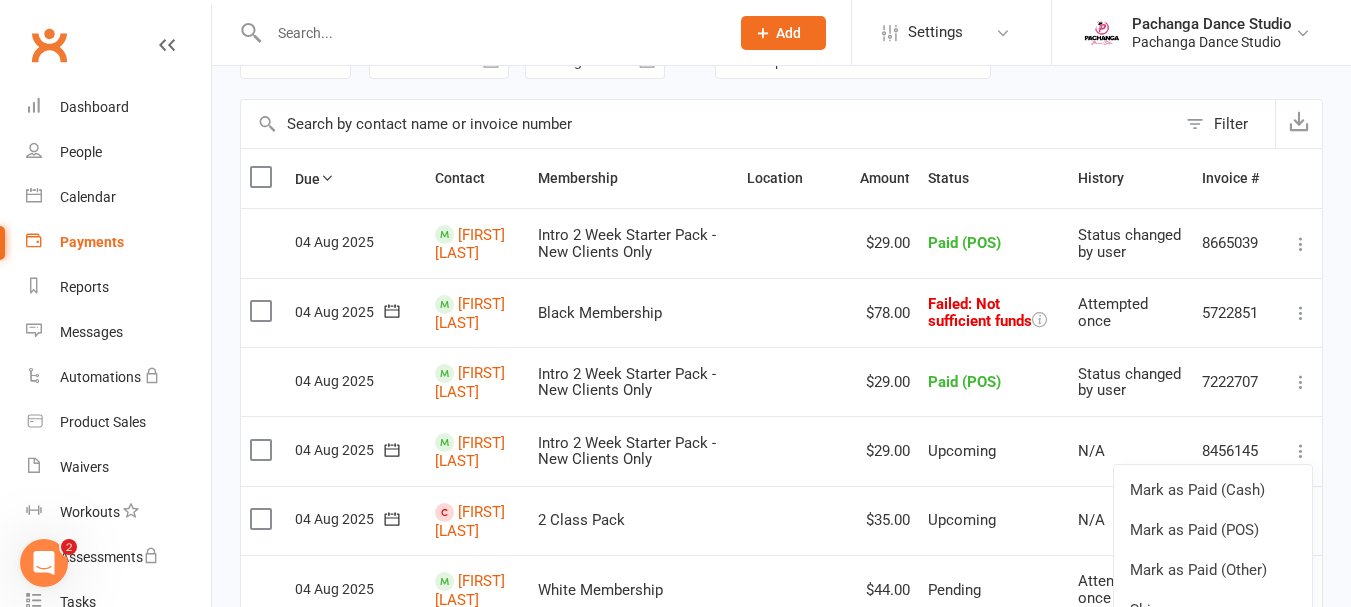 drag, startPoint x: 1304, startPoint y: 450, endPoint x: 1231, endPoint y: 524, distance: 103.947105 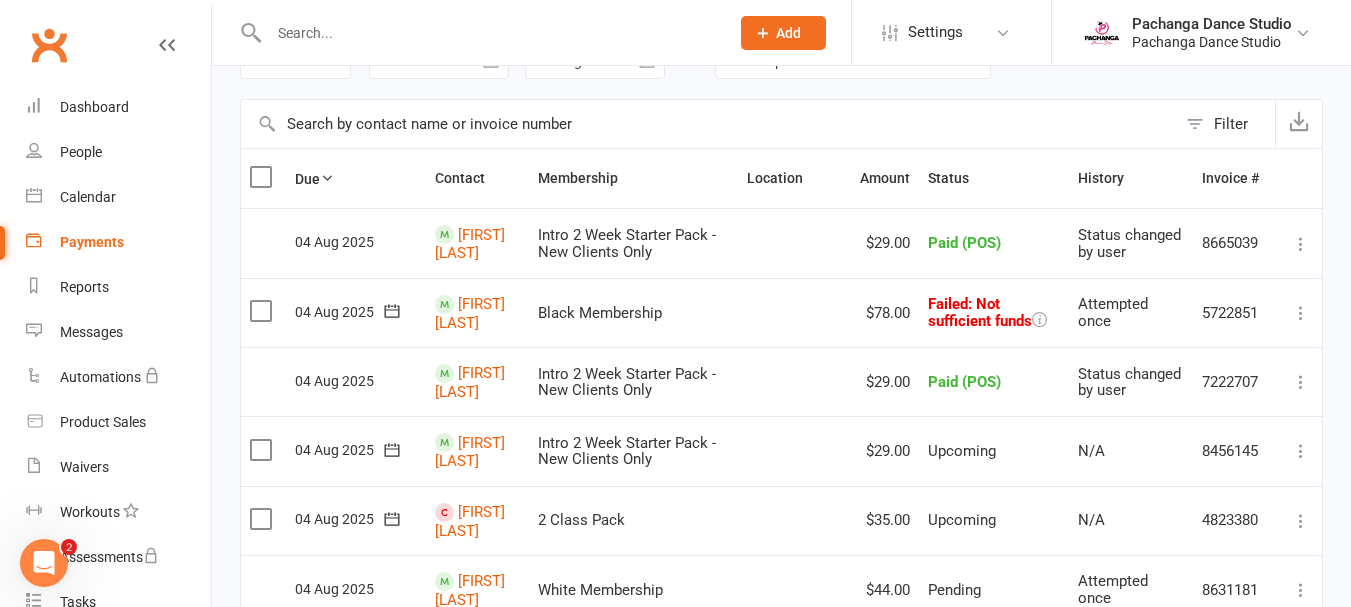 click on "4823380" at bounding box center (1236, 520) 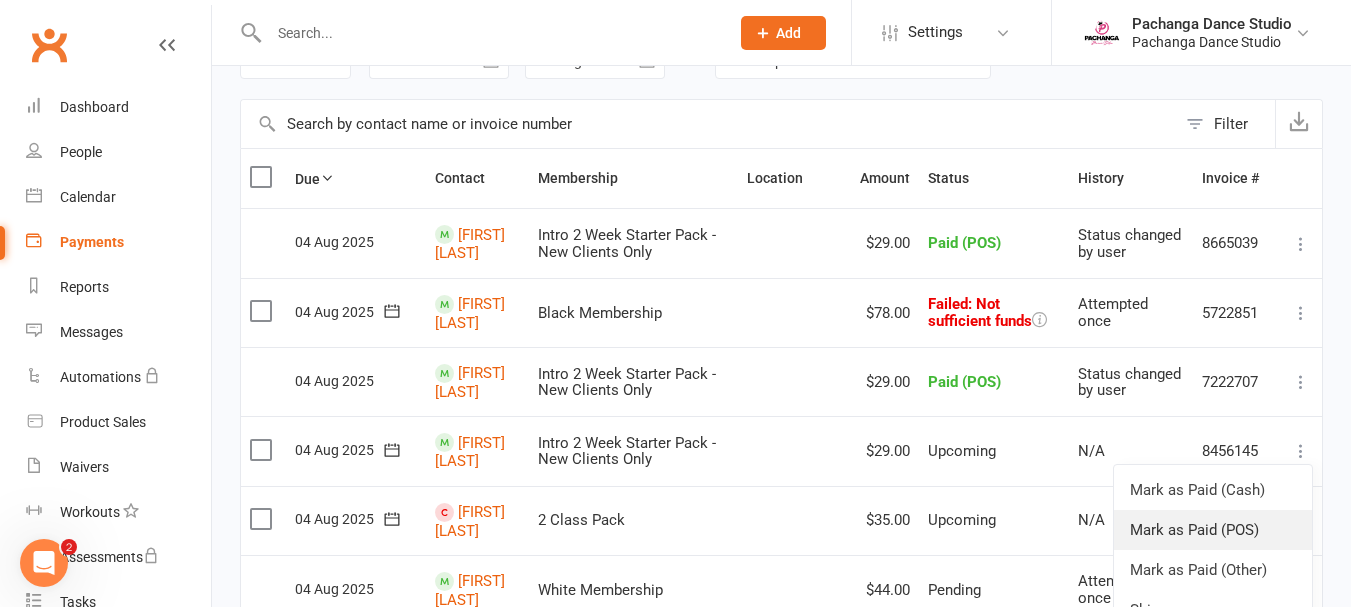 click on "Mark as Paid (POS)" at bounding box center (1213, 530) 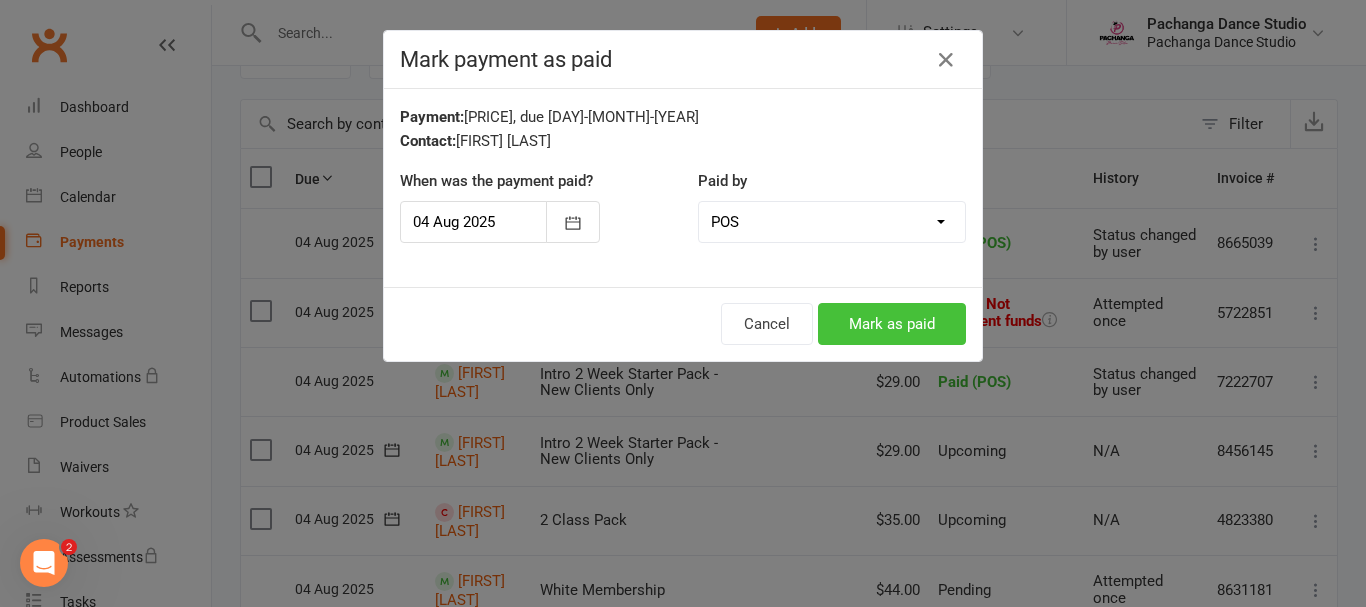 click on "Mark as paid" at bounding box center (892, 324) 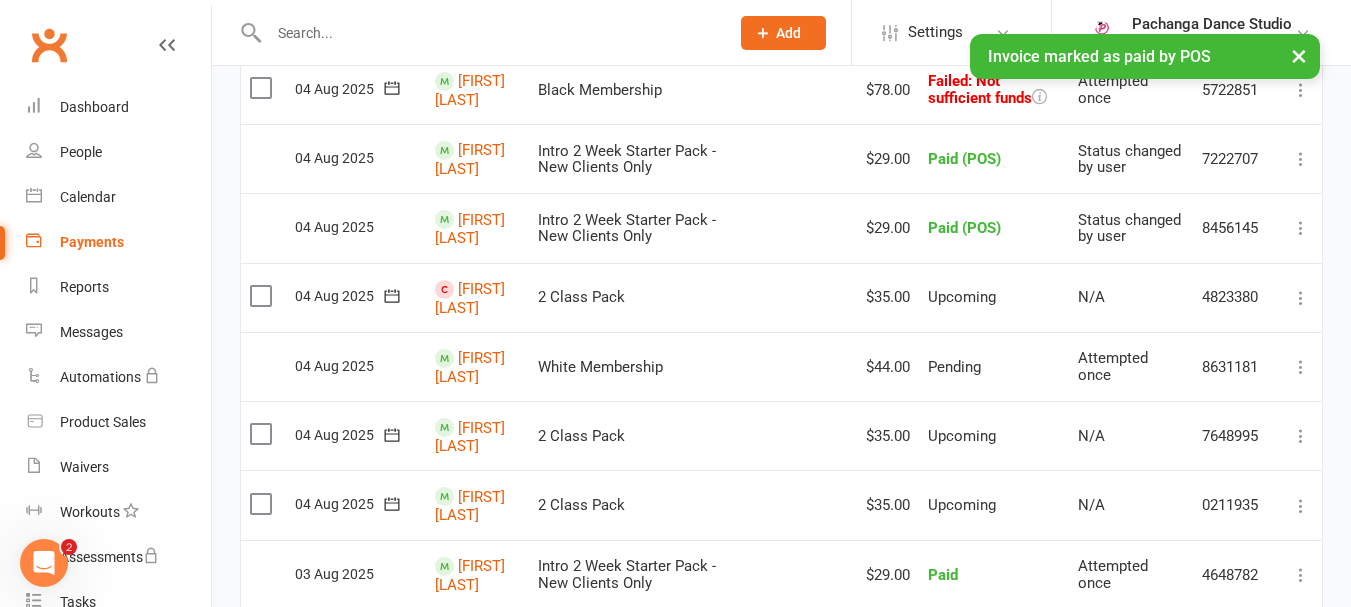 scroll, scrollTop: 374, scrollLeft: 0, axis: vertical 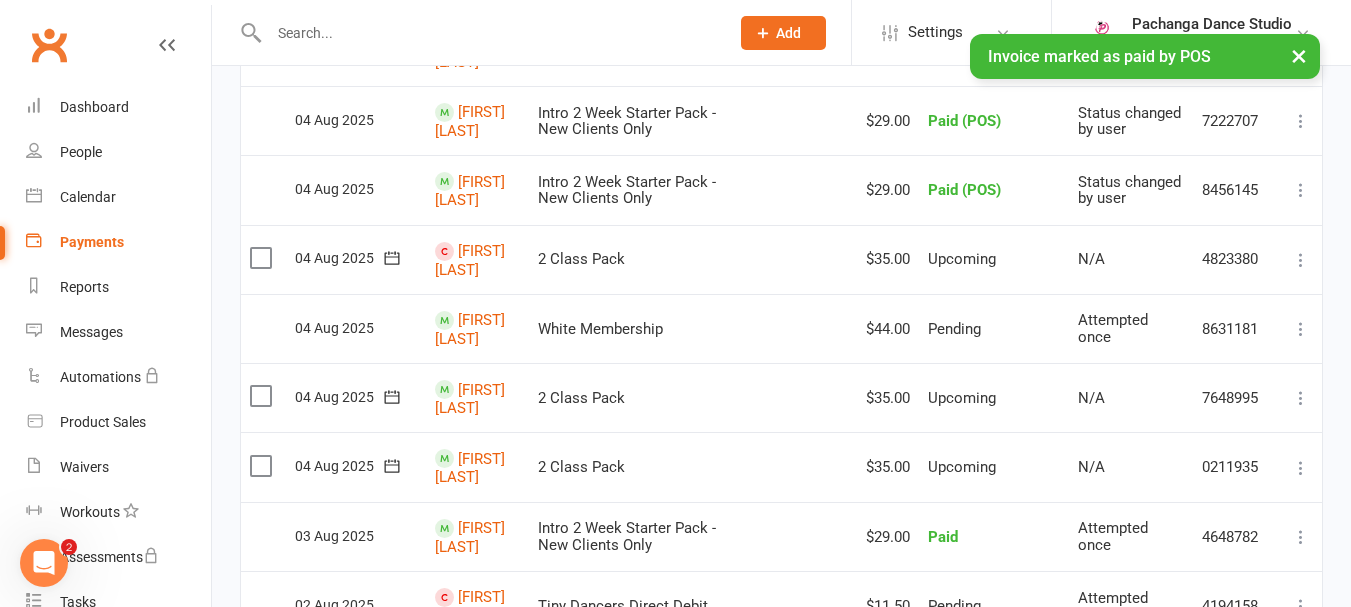 click at bounding box center (1301, 260) 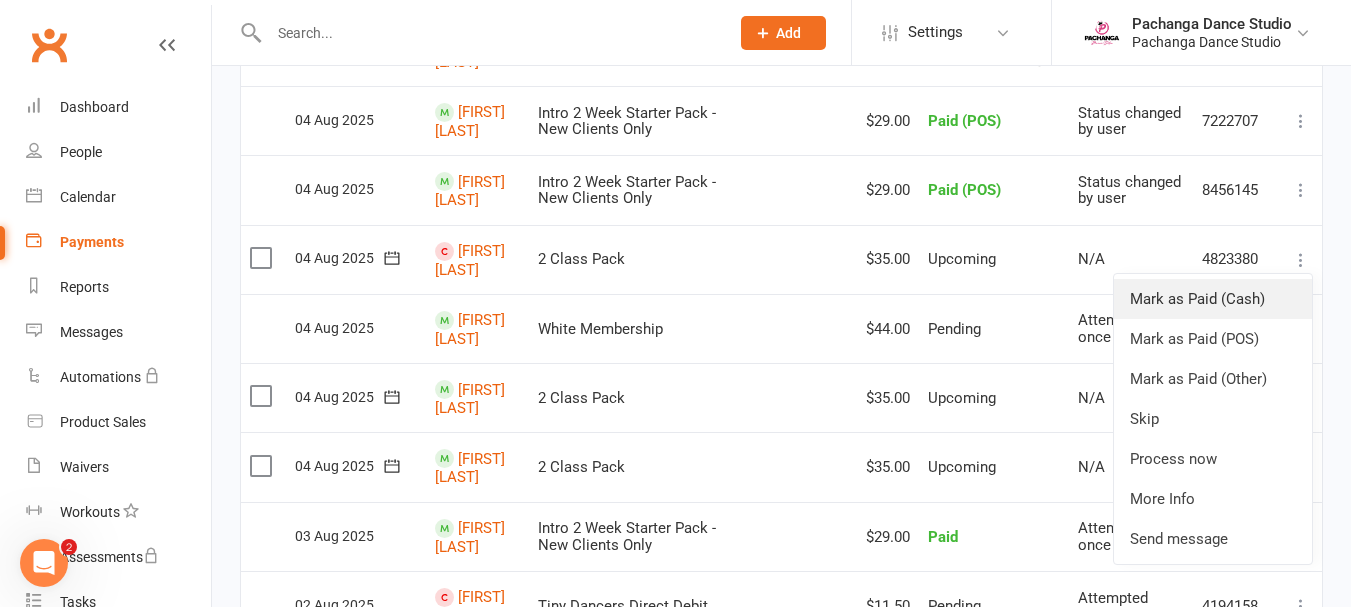 click on "Mark as Paid (Cash)" at bounding box center [1213, 299] 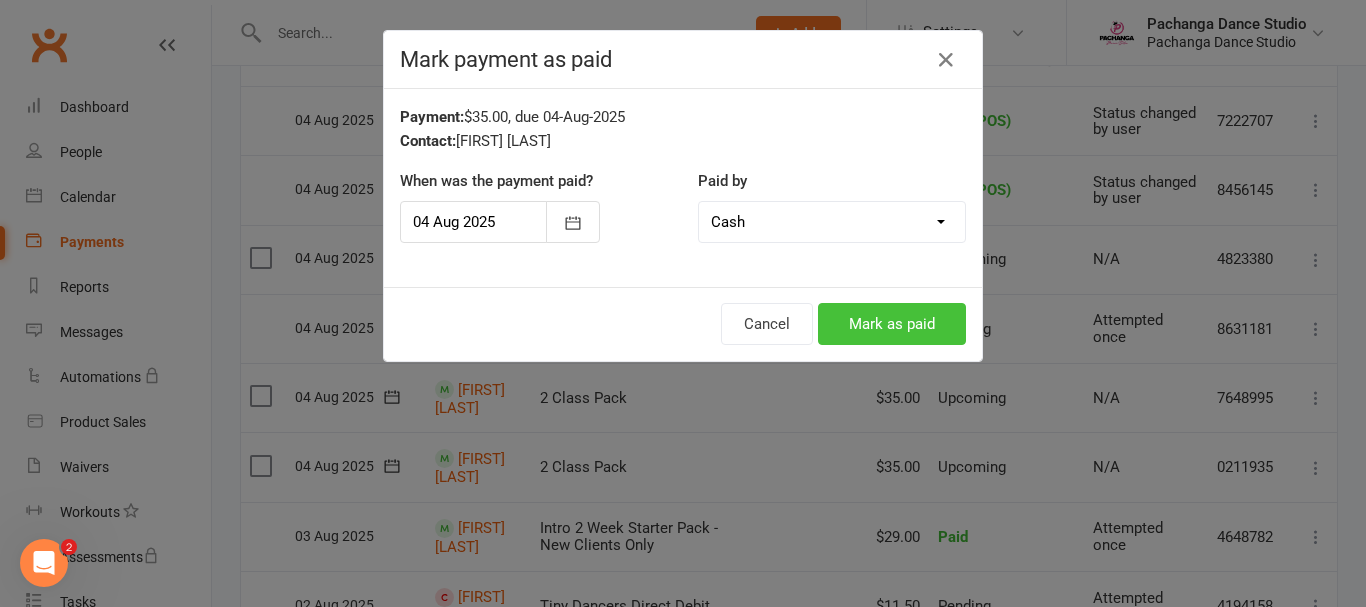 click on "Mark as paid" at bounding box center [892, 324] 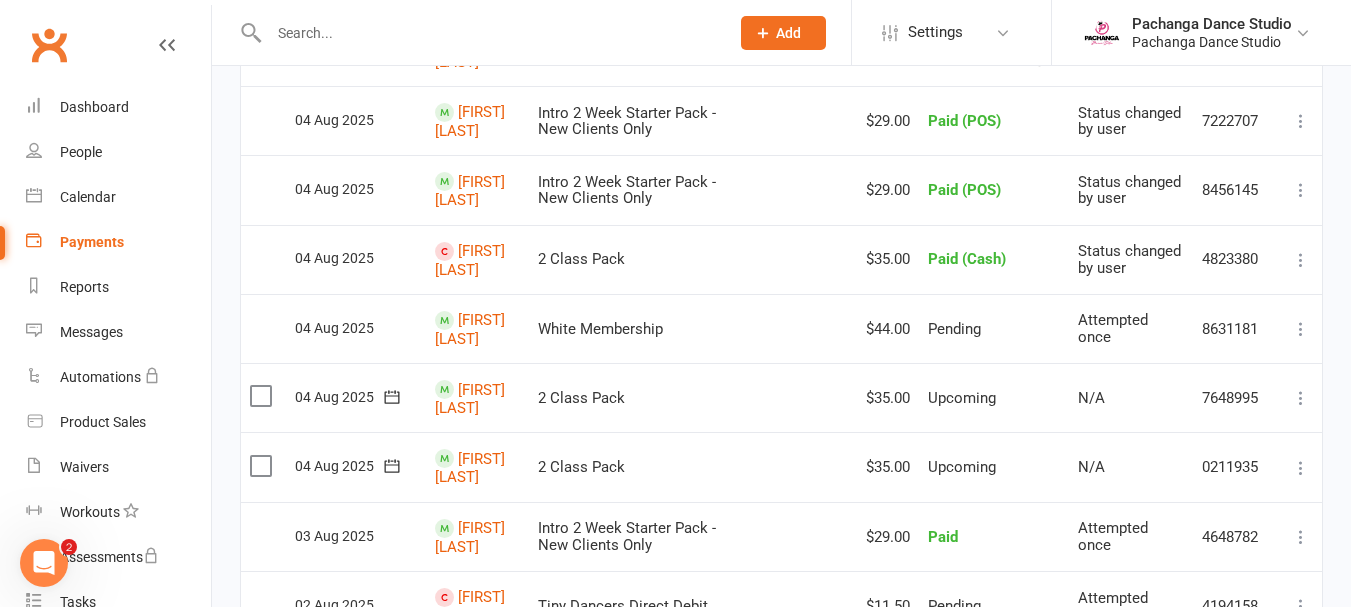 click at bounding box center (1301, 398) 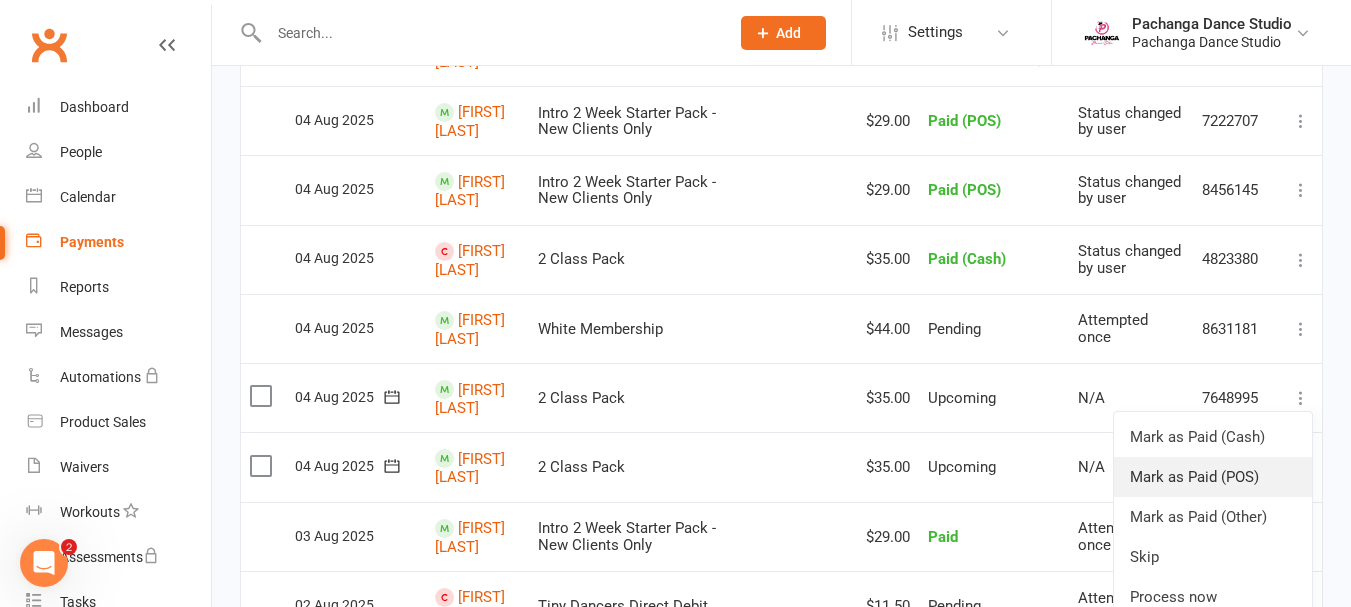 click on "Mark as Paid (POS)" at bounding box center [1213, 477] 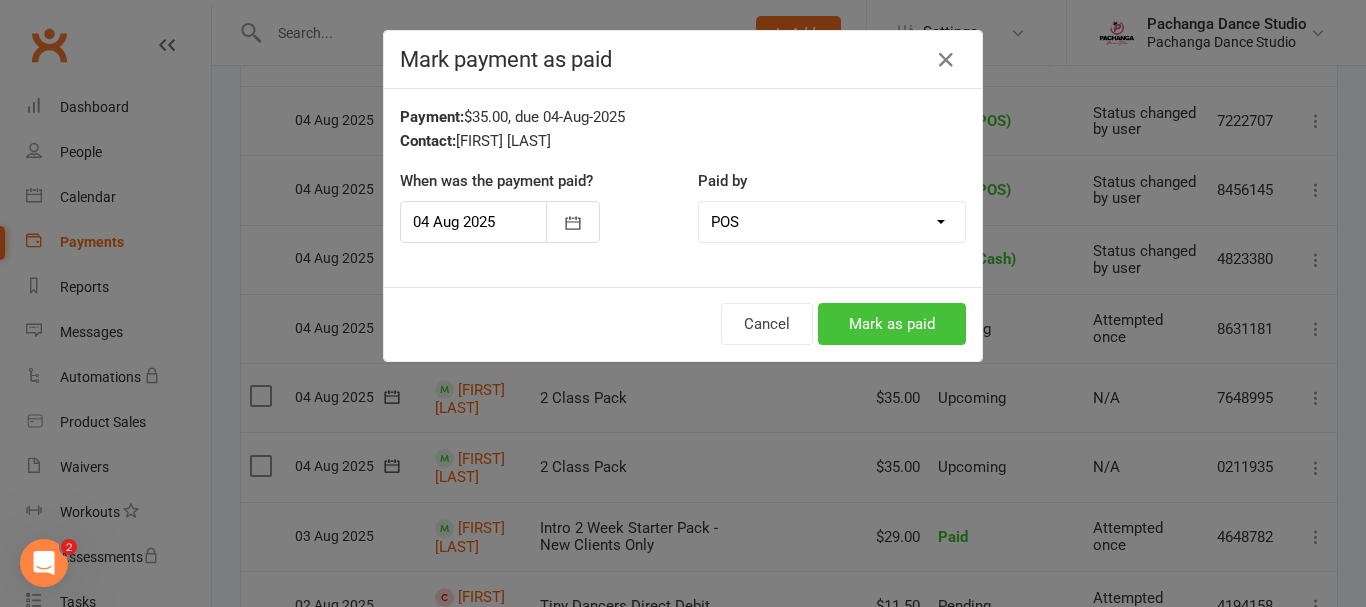 click on "Mark as paid" at bounding box center [892, 324] 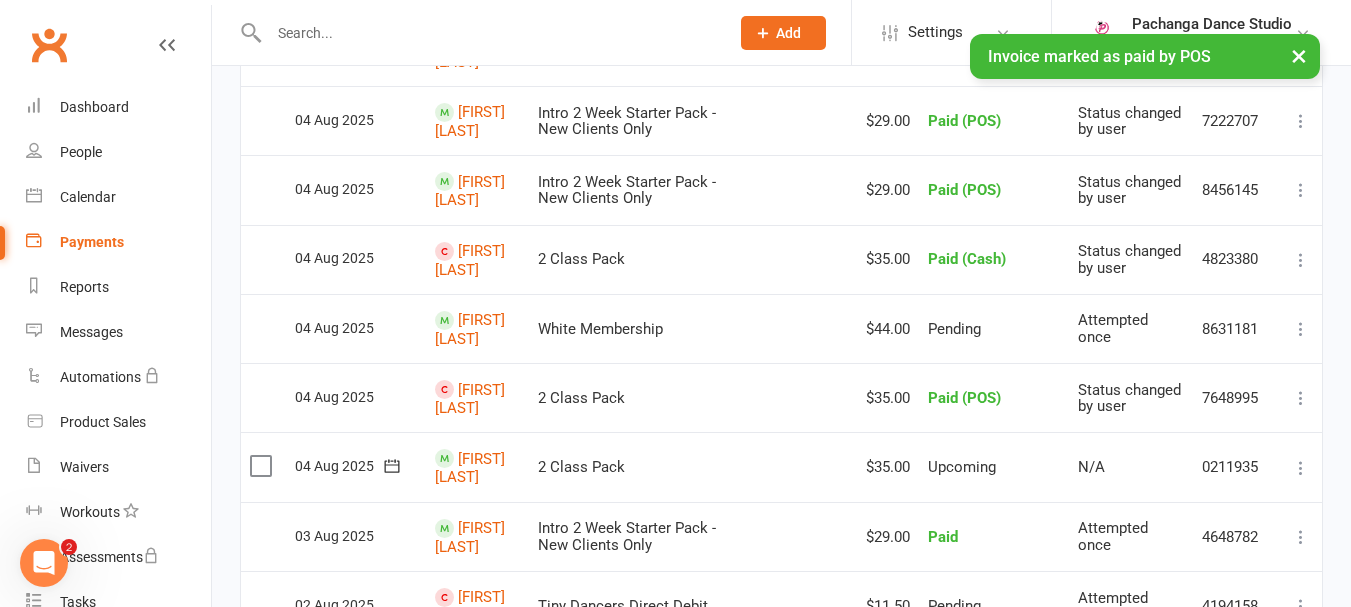 click at bounding box center (1301, 468) 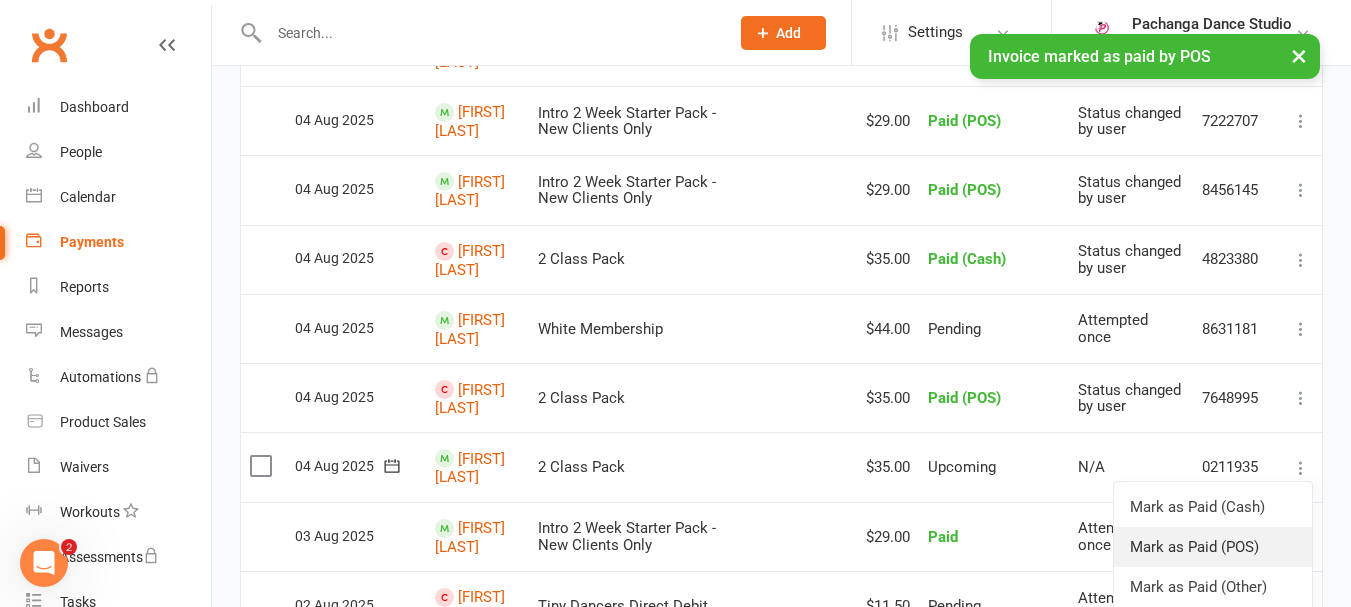 click on "Mark as Paid (POS)" at bounding box center [1213, 547] 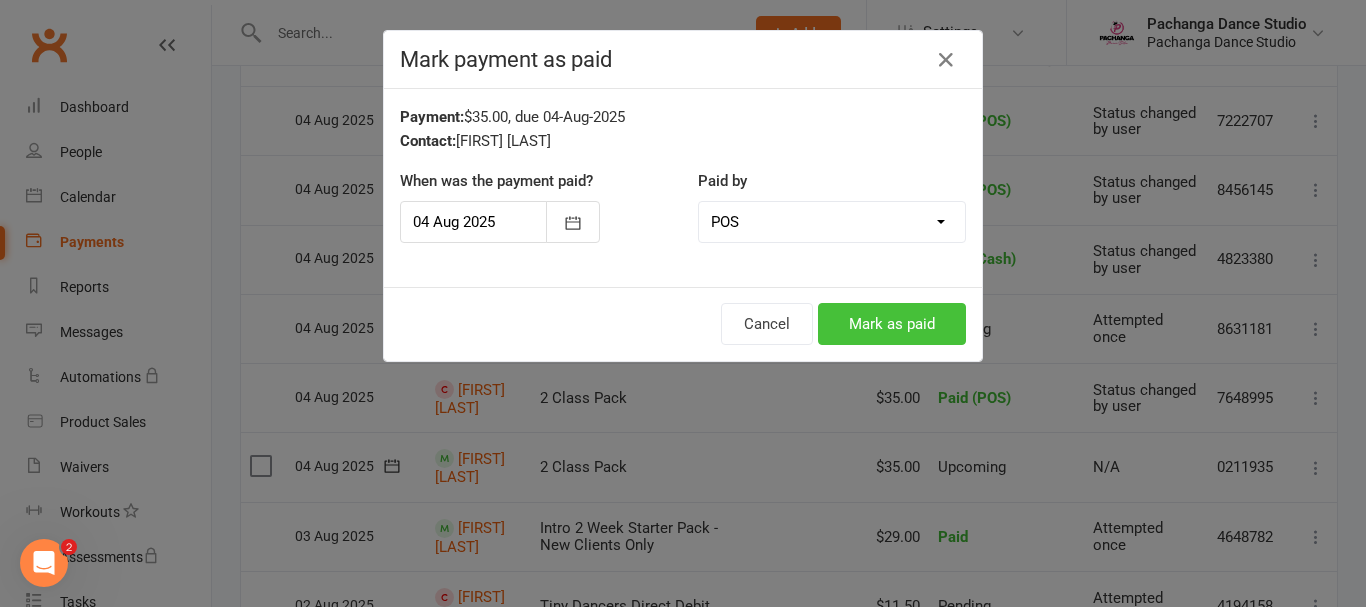 click on "Mark as paid" at bounding box center [892, 324] 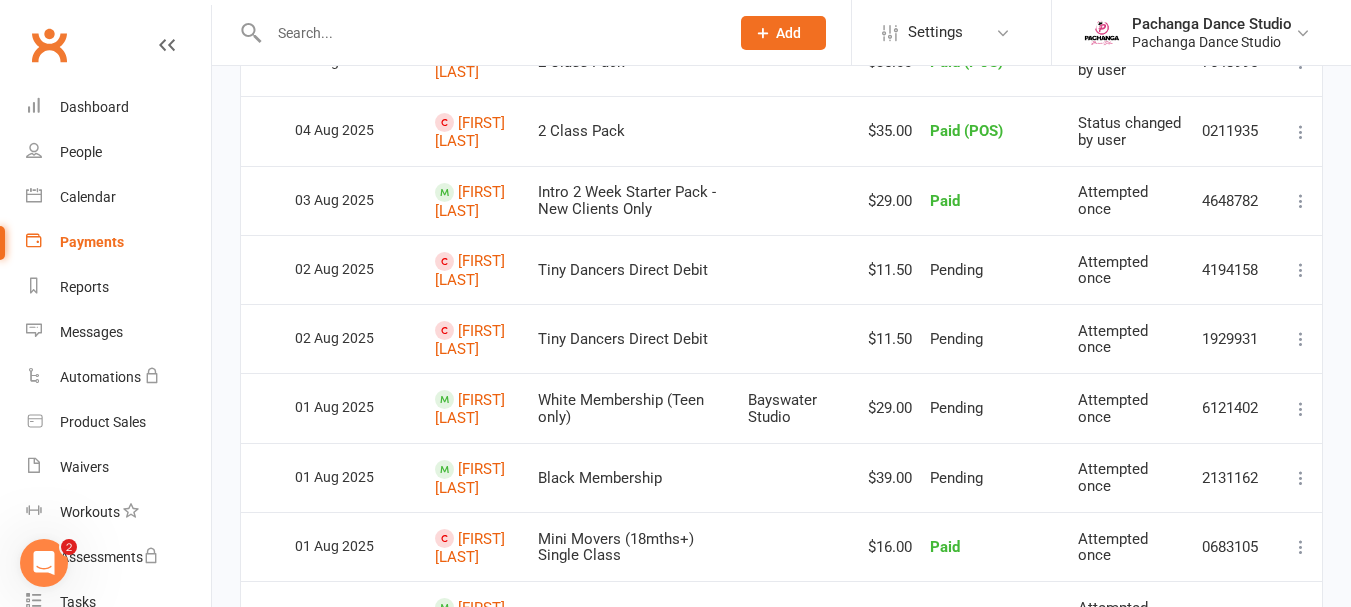scroll, scrollTop: 719, scrollLeft: 0, axis: vertical 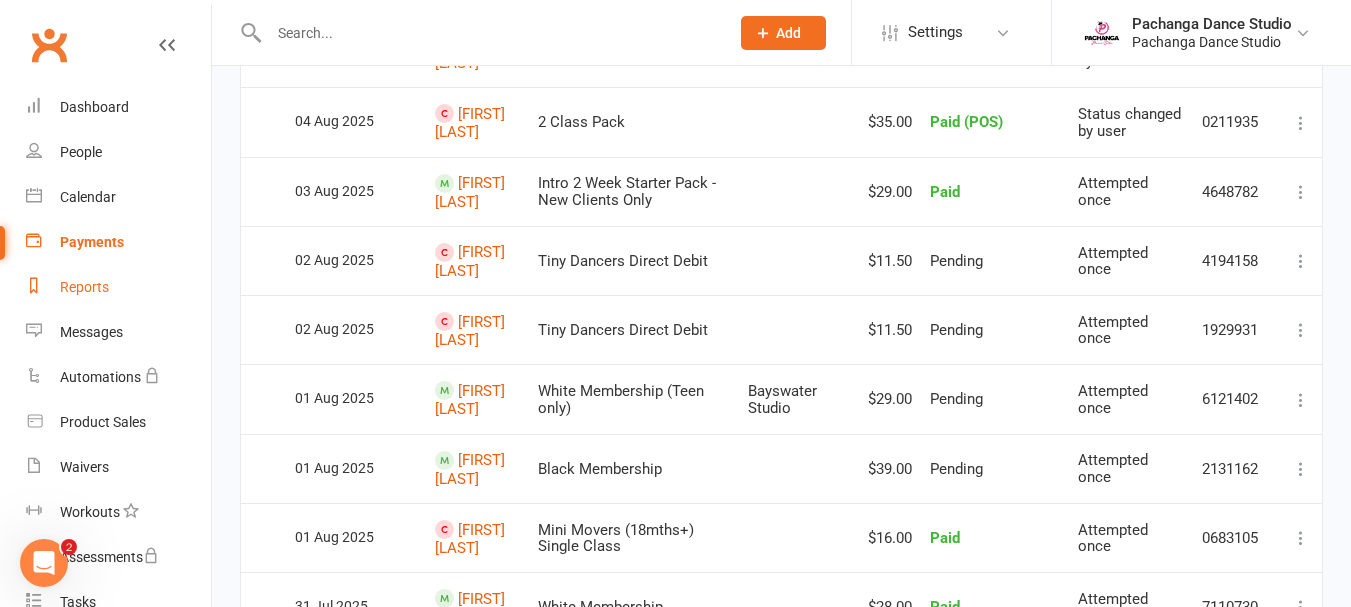 click on "Reports" at bounding box center (84, 287) 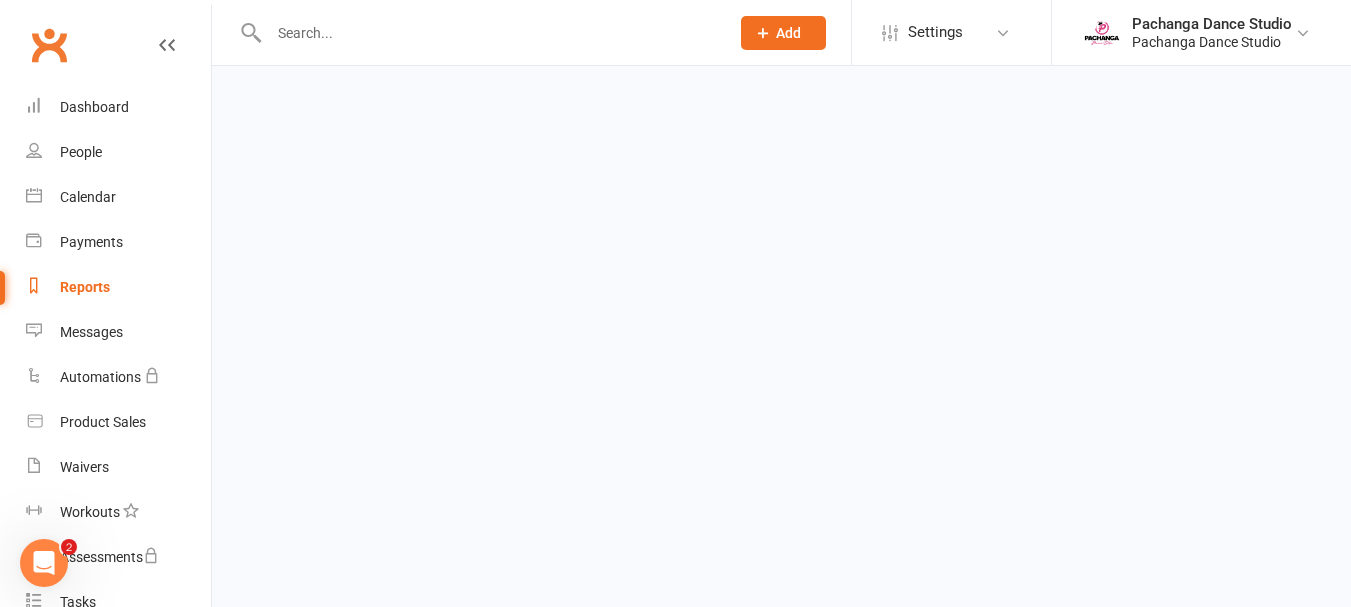 scroll, scrollTop: 0, scrollLeft: 0, axis: both 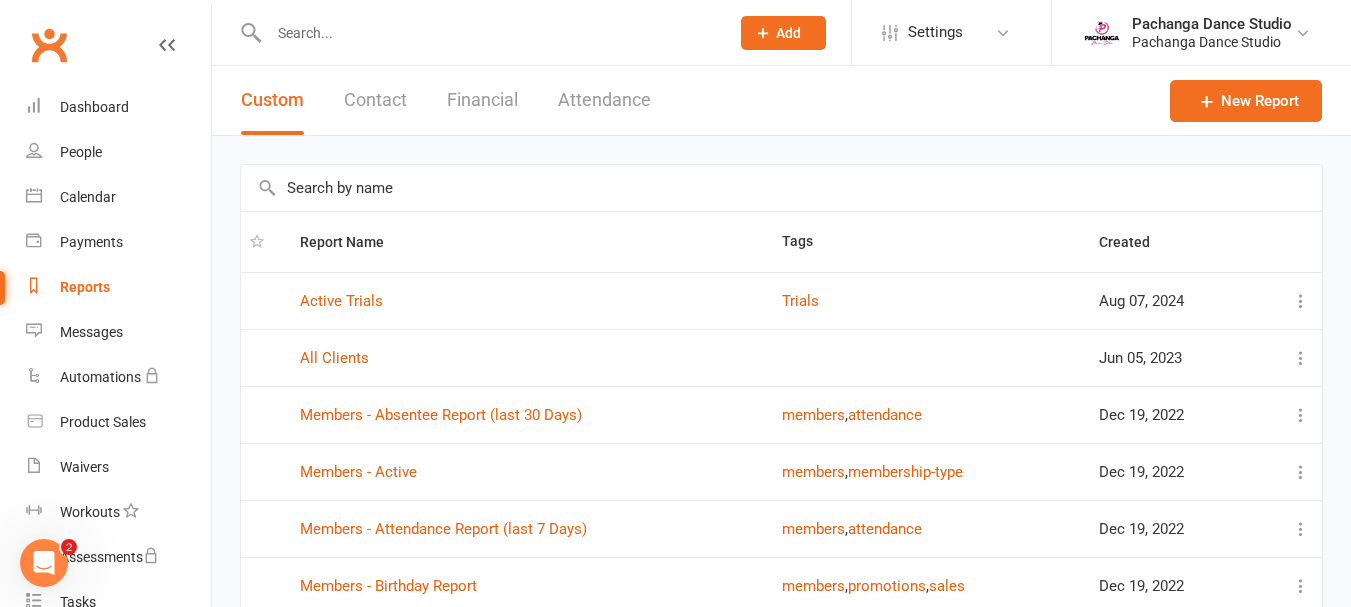 click on "Financial" at bounding box center (482, 100) 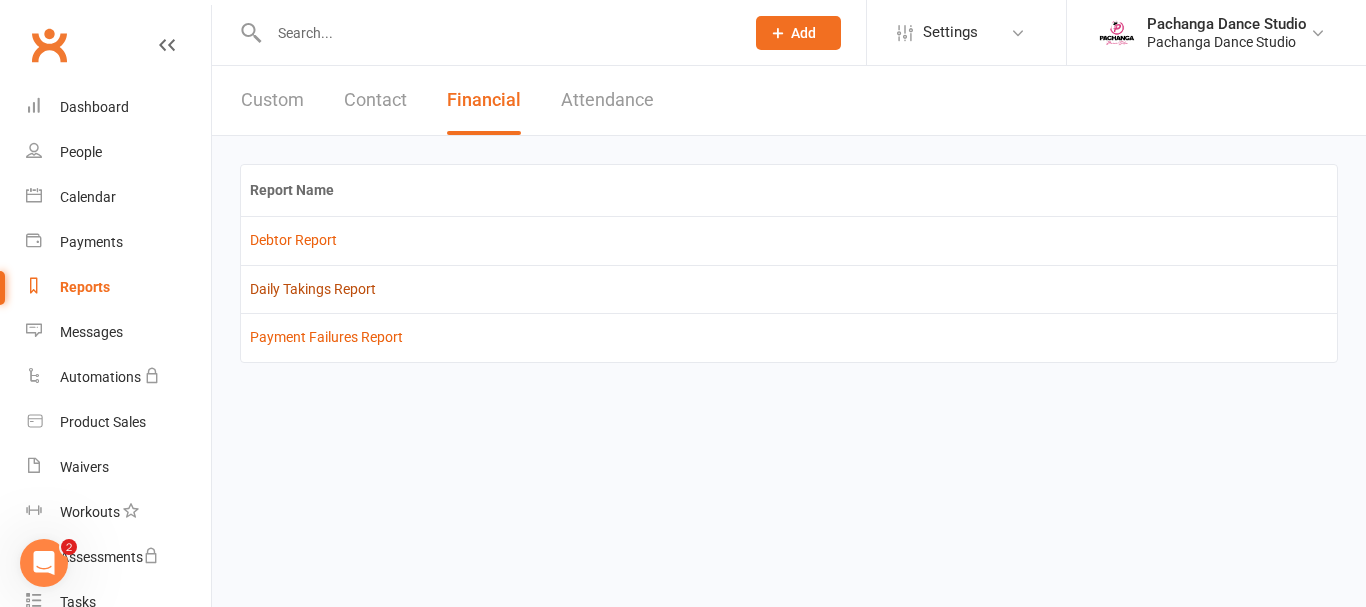 click on "Daily Takings Report" at bounding box center [313, 289] 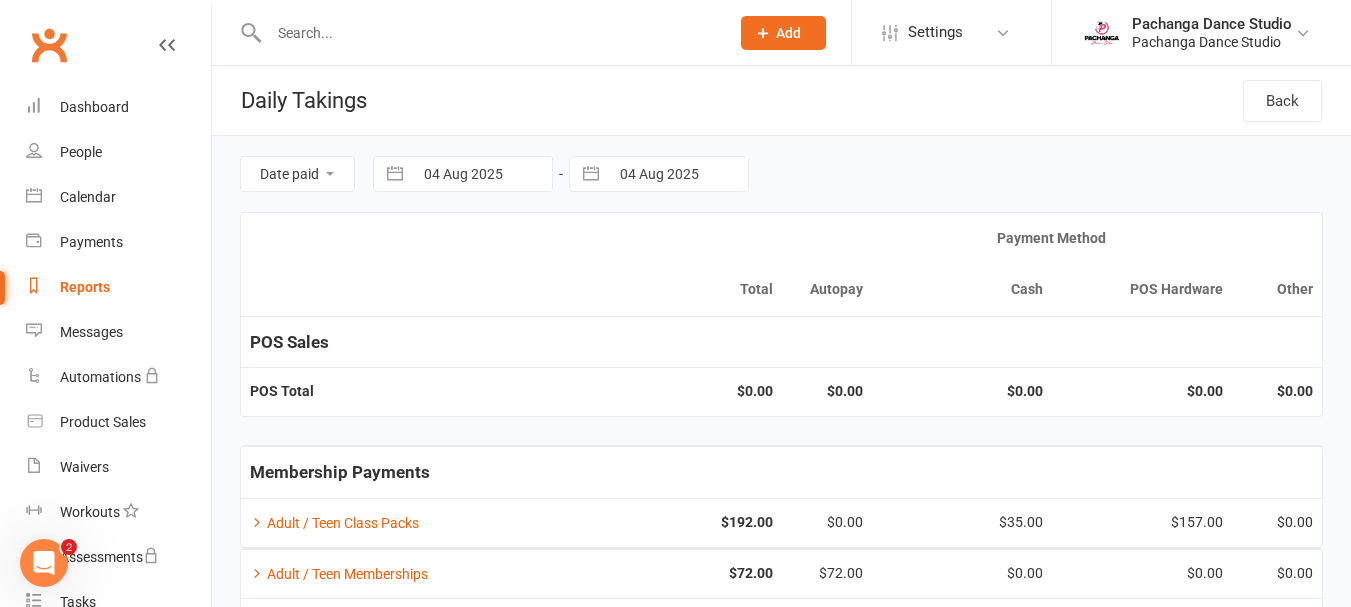 select on "6" 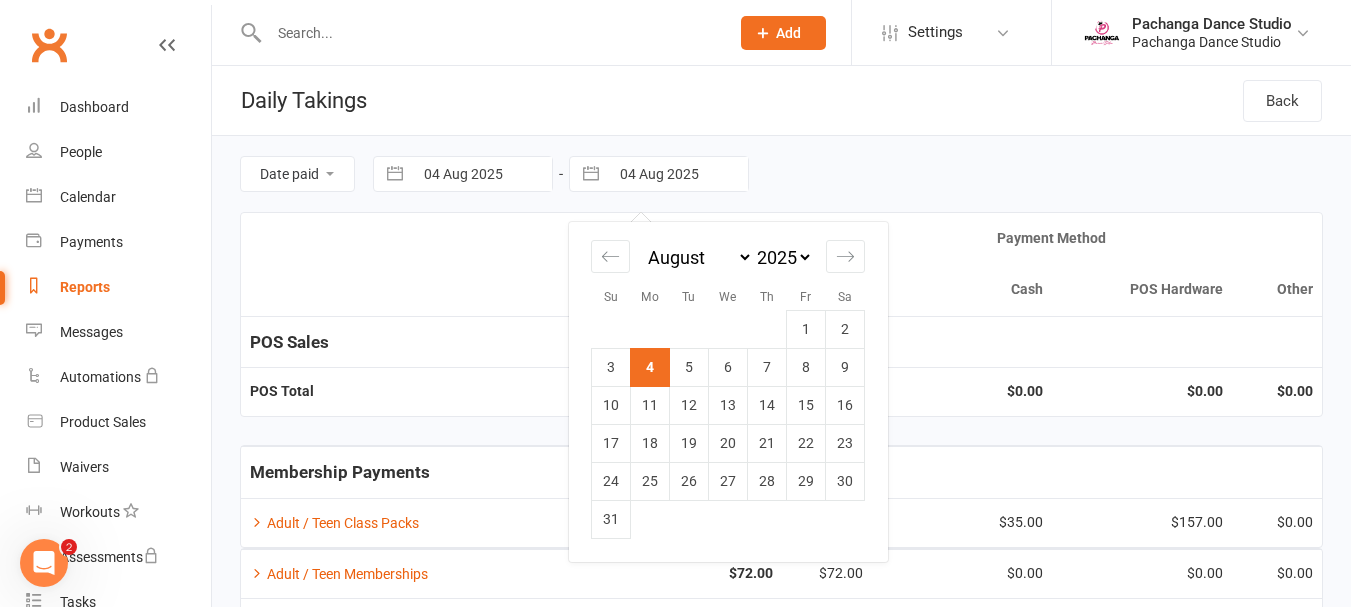 click on "04 Aug 2025" at bounding box center [678, 174] 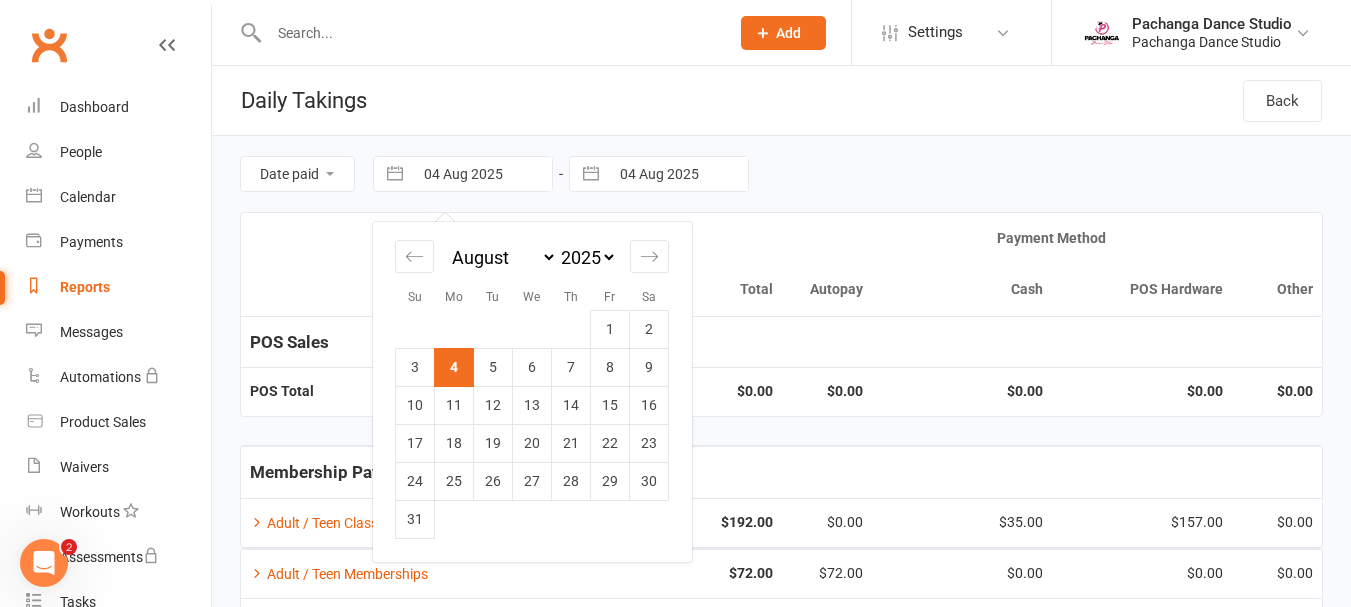 click on "1" at bounding box center [610, 329] 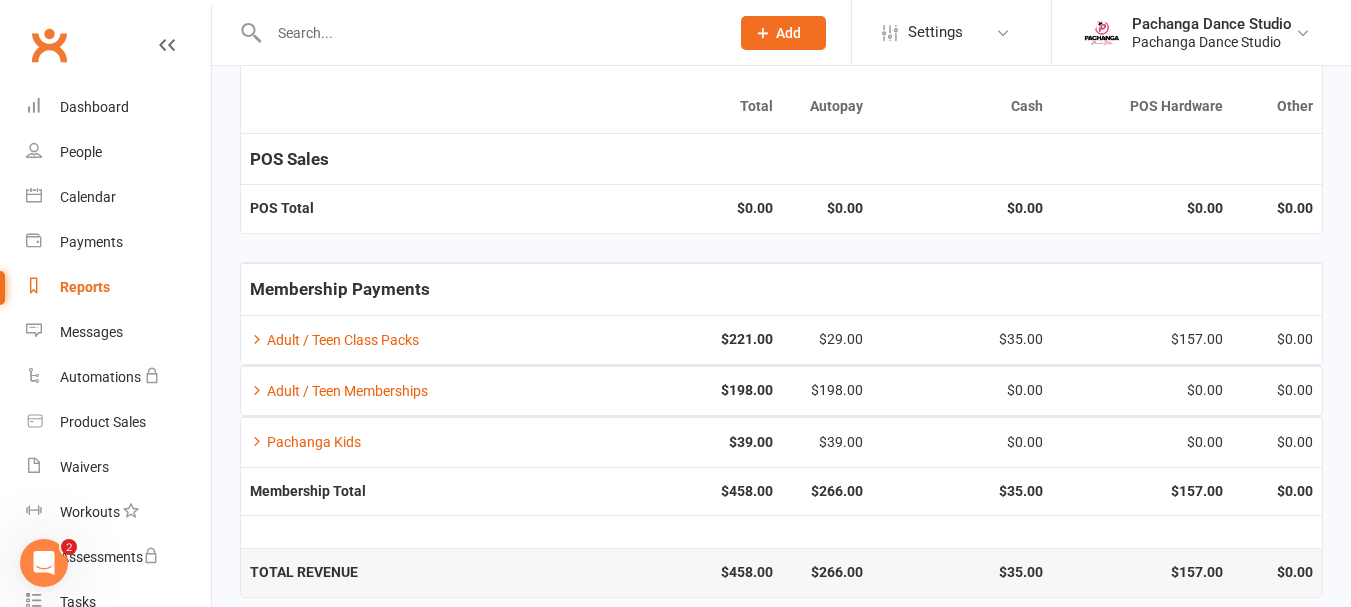 scroll, scrollTop: 203, scrollLeft: 0, axis: vertical 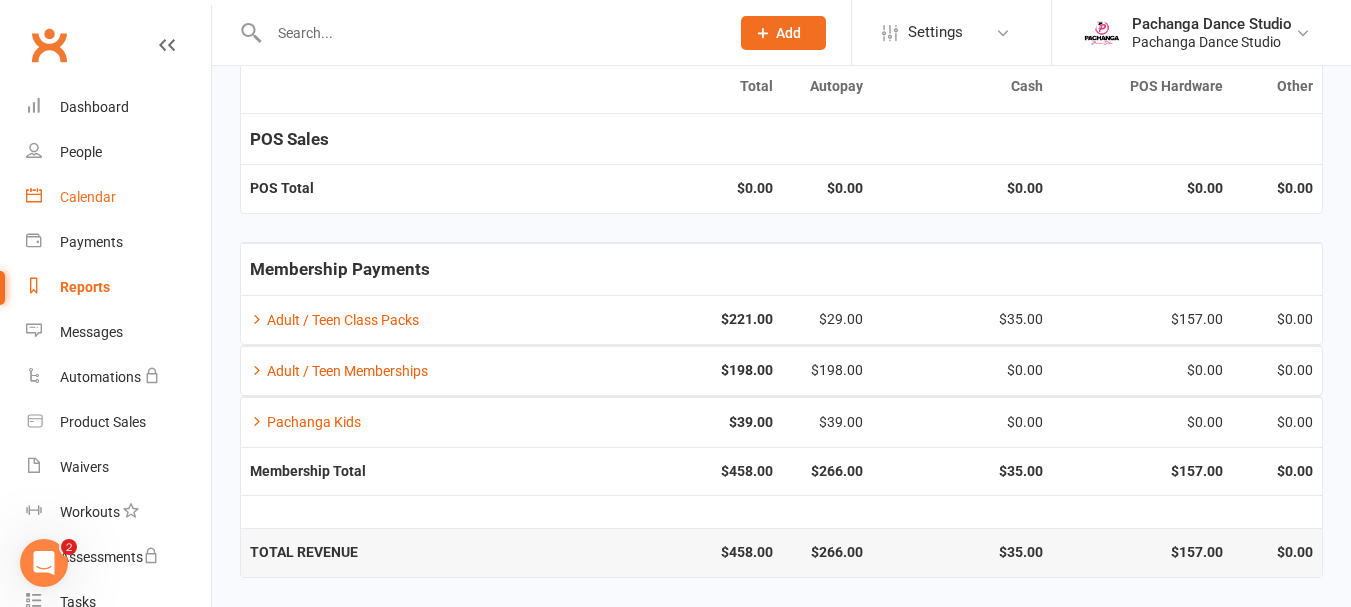 click on "Calendar" at bounding box center (88, 197) 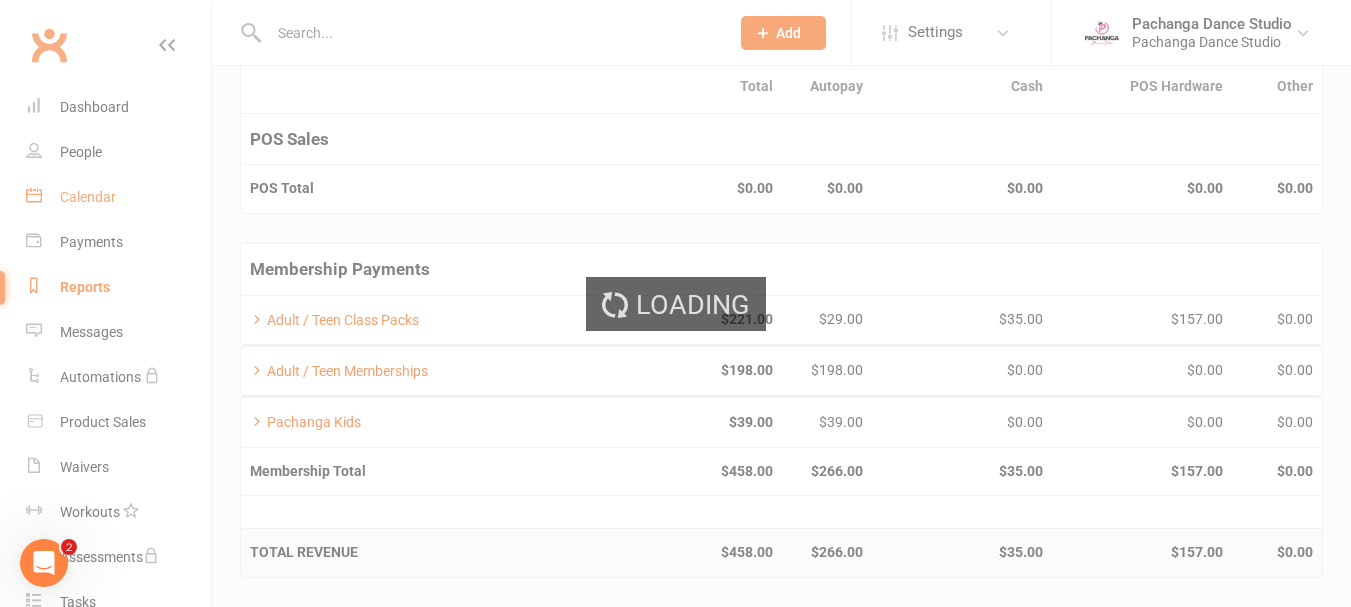 scroll, scrollTop: 0, scrollLeft: 0, axis: both 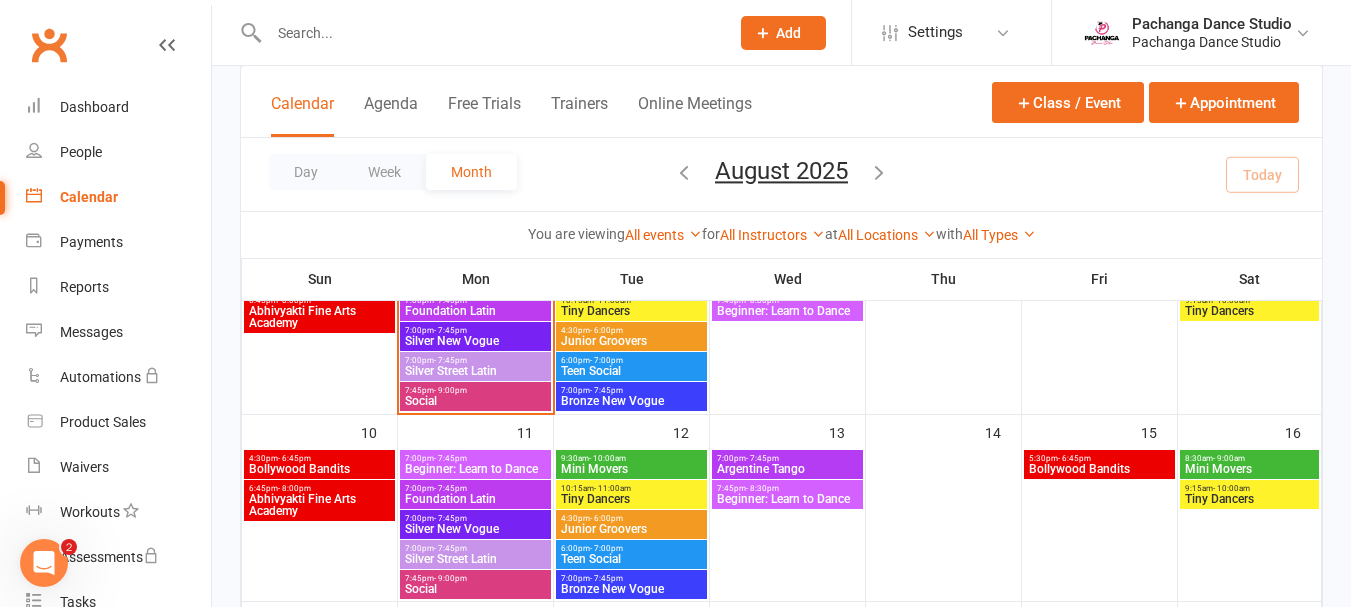 click on "Calendar" at bounding box center (89, 197) 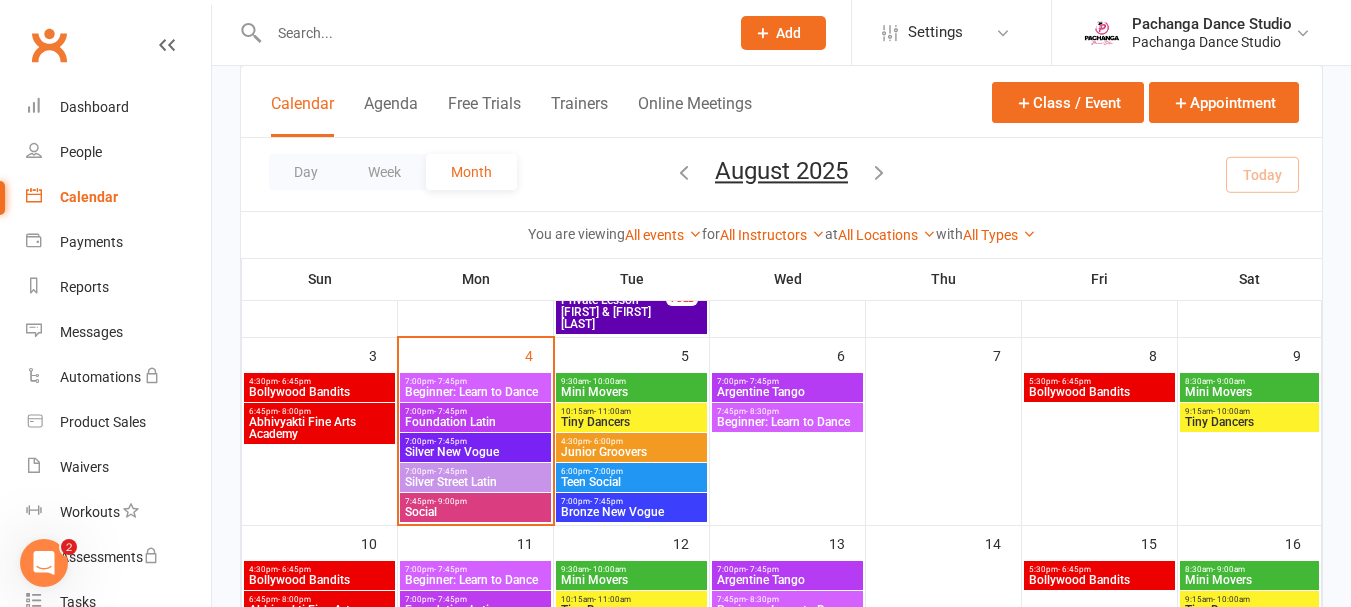 scroll, scrollTop: 320, scrollLeft: 0, axis: vertical 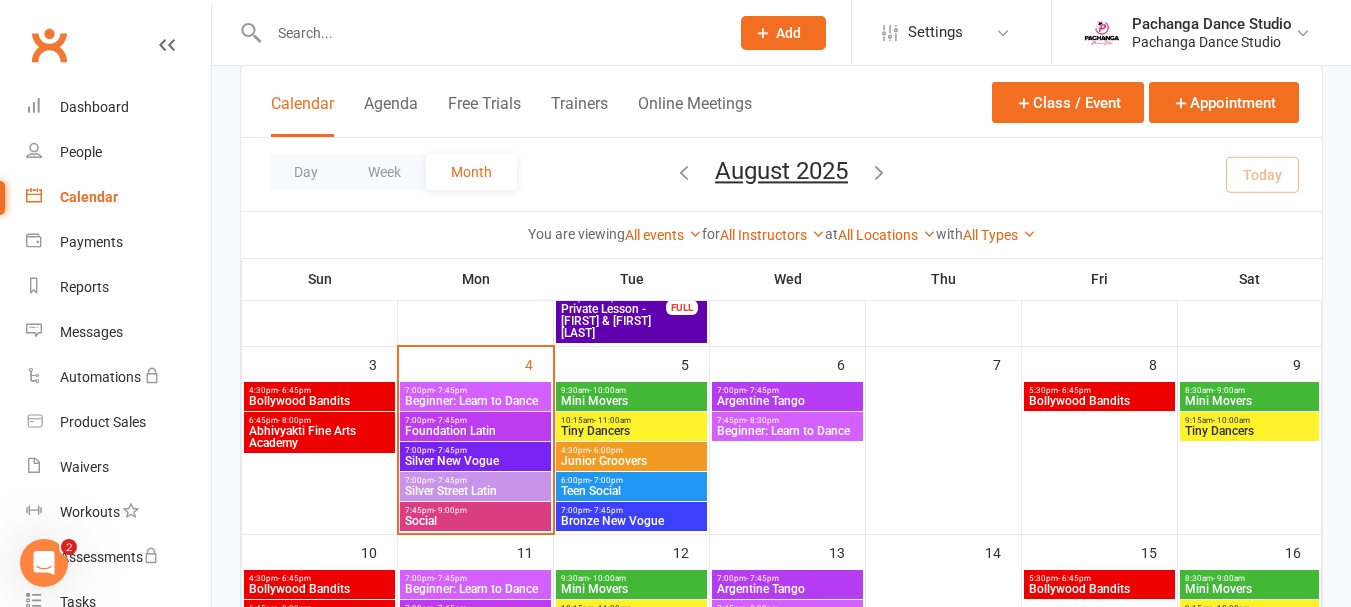 click on "Beginner: Learn to Dance" at bounding box center (475, 401) 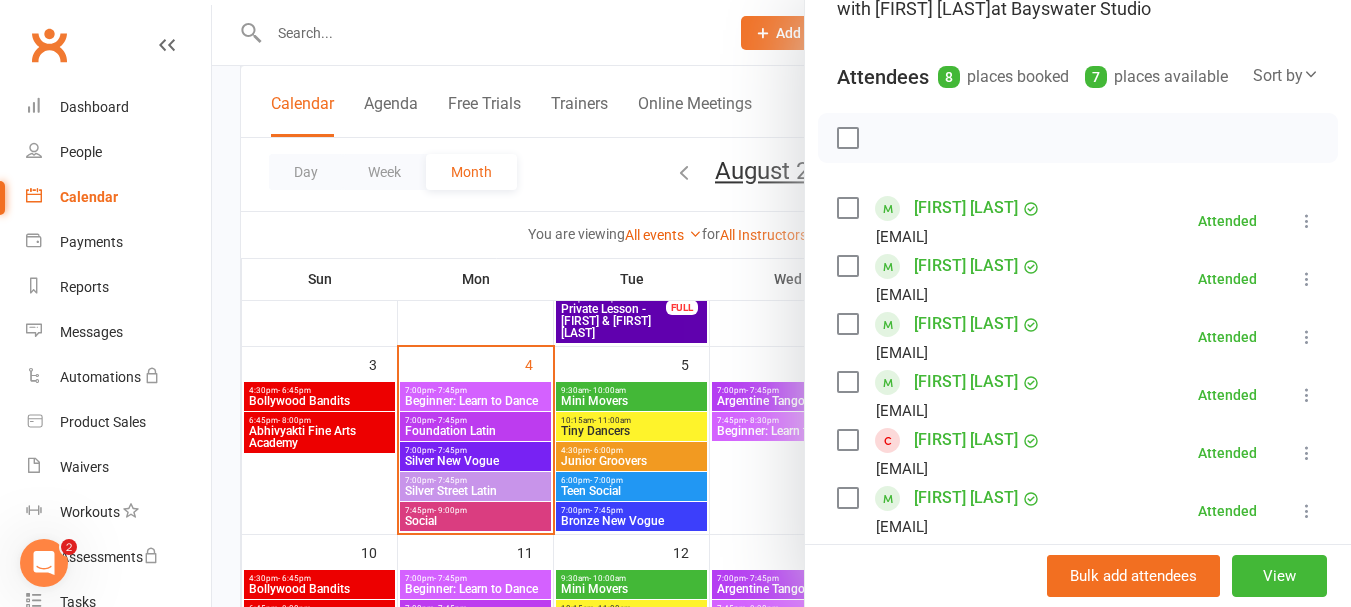 scroll, scrollTop: 200, scrollLeft: 0, axis: vertical 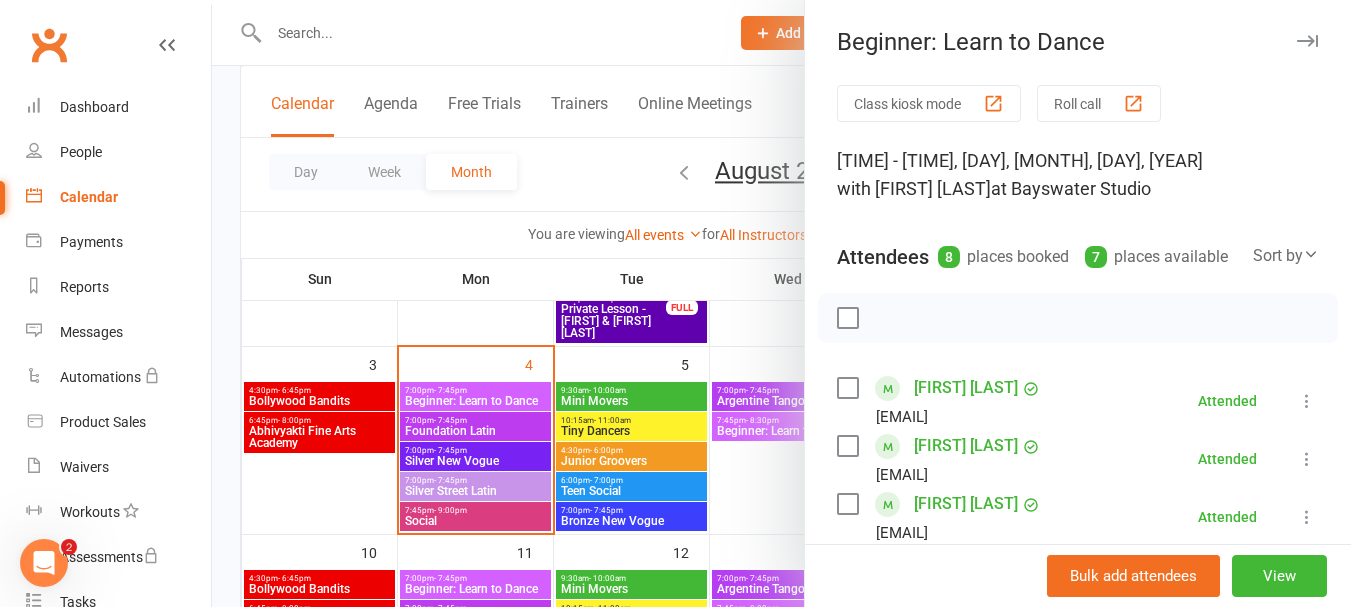 click at bounding box center [781, 303] 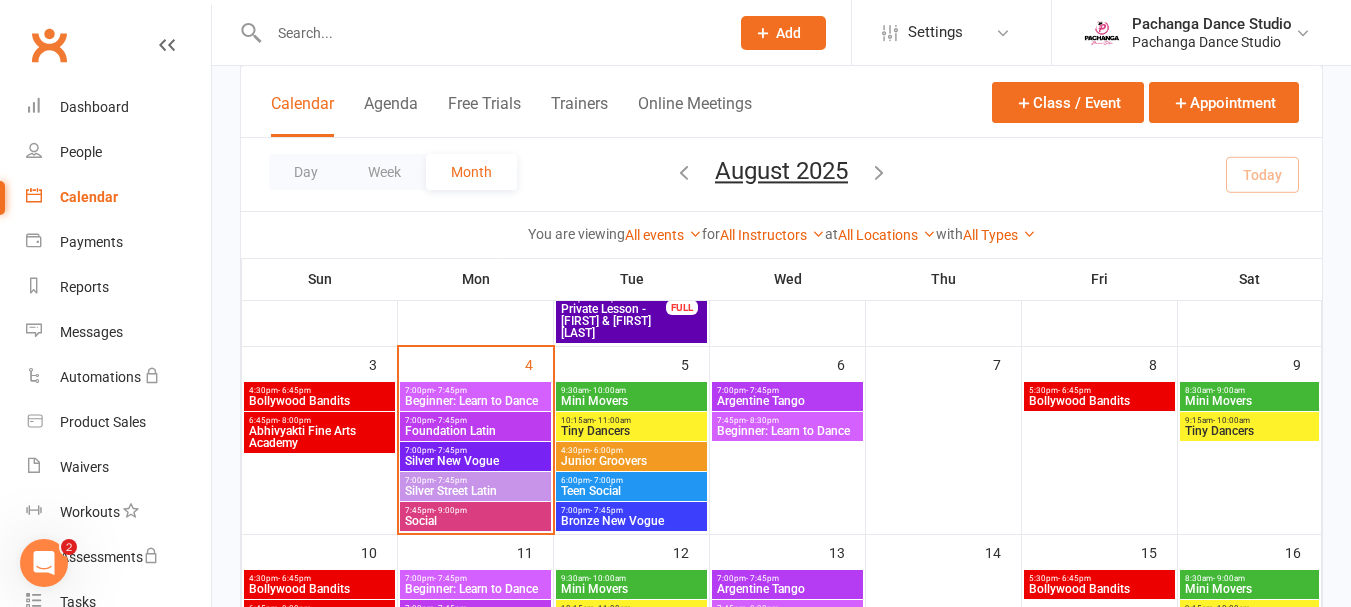 click on "Foundation Latin" at bounding box center (475, 431) 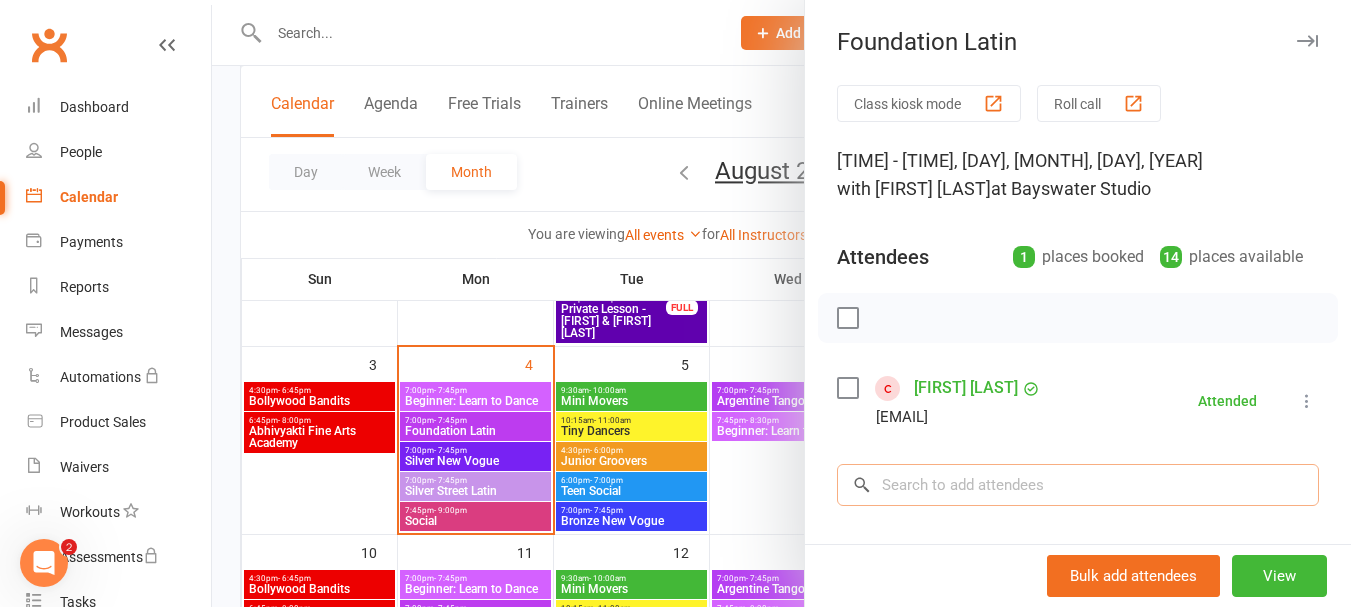 click at bounding box center (1078, 485) 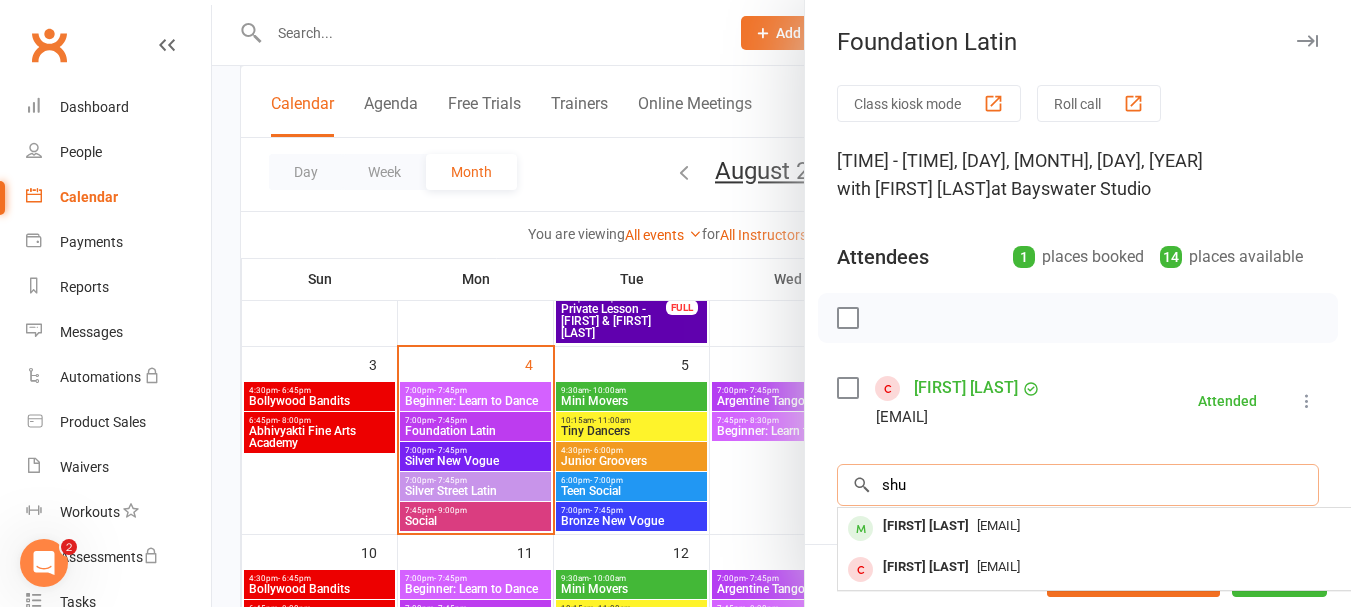 type on "shu" 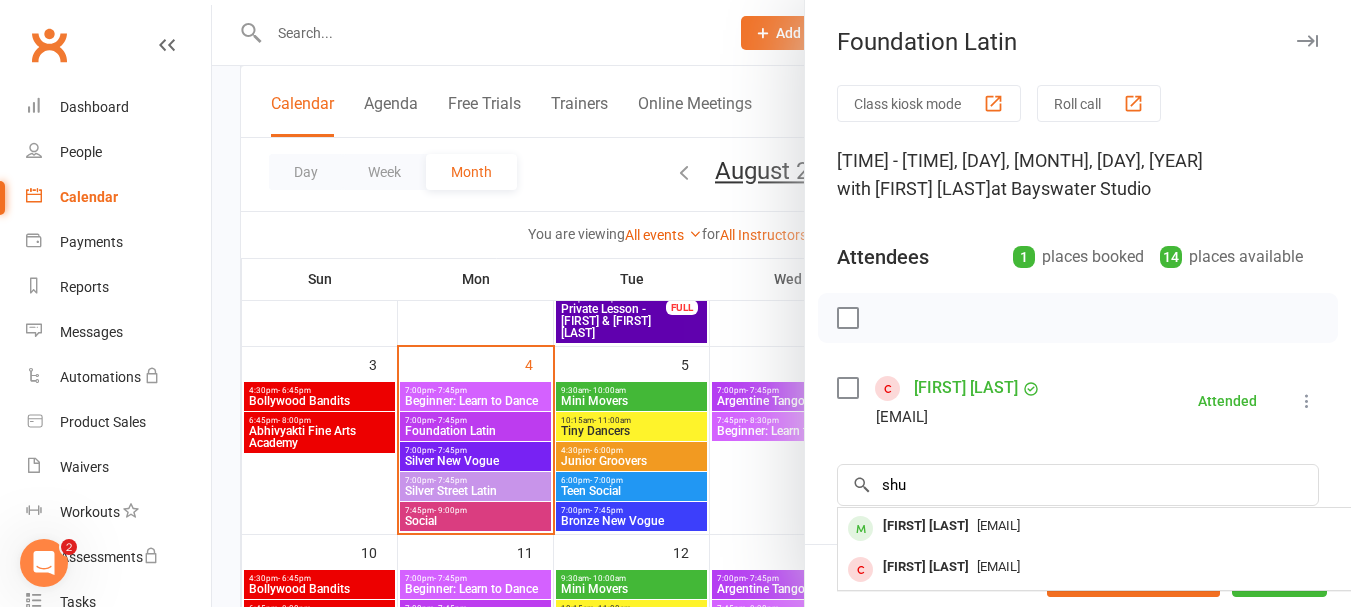 click on "Shu Lin Chang" at bounding box center (926, 526) 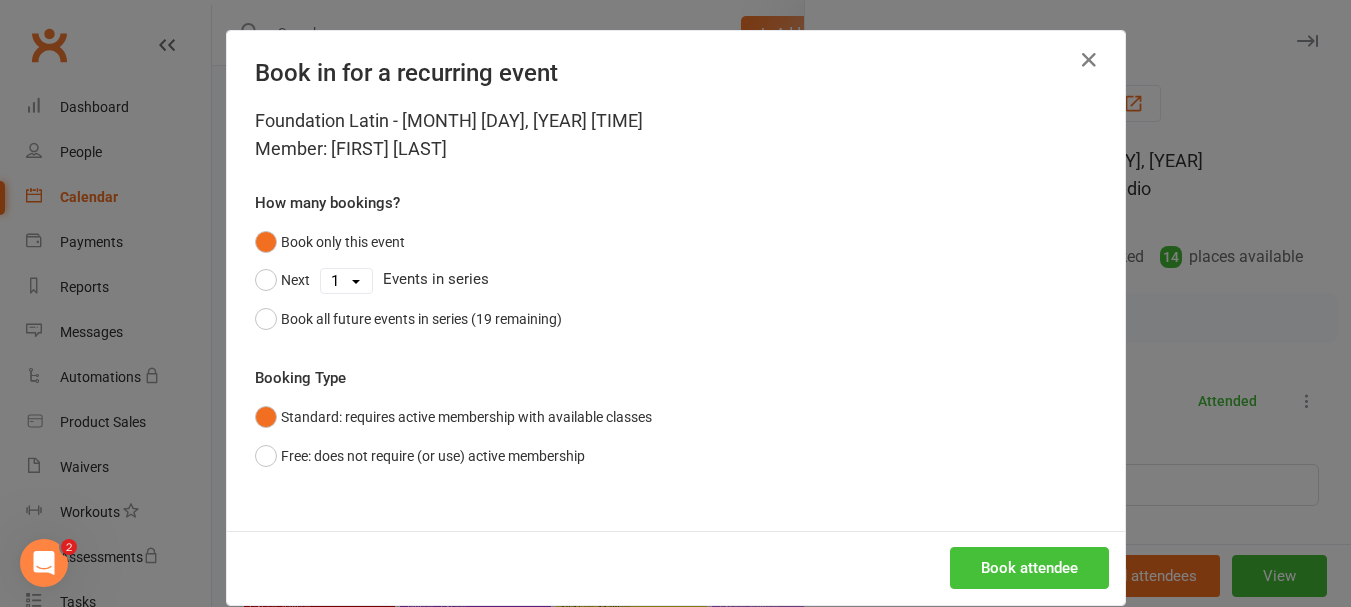click on "Book attendee" at bounding box center (1029, 568) 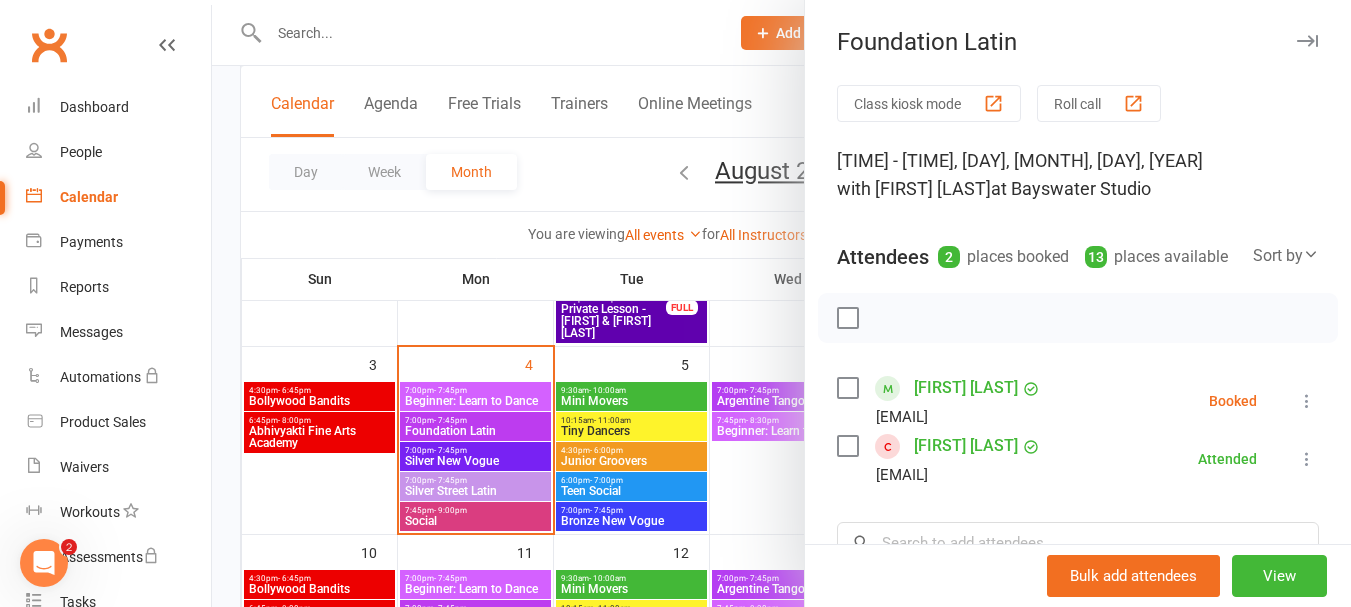 click on "Foundation Latin Class kiosk mode  Roll call  7:00 PM - 7:45 PM, Monday, August, 4, 2025 with Jacqui Smith  at  Bayswater Studio  Attendees  2  places booked 13  places available Sort by  Last name  First name  Booking created    Shu Lin Chang  ghchiew@yahoo.com Booked More info  Remove  Check in  Mark absent  Send message  All bookings for series    Lionel Maizels  lionel.maizels@gmail.com Attended More info  Remove  Mark absent  Undo check-in  Send message  All bookings for series  × No results Shu Lin Chang ghchiew@yahoo.com Deepti Shukla info@pachanga.dance
Notes  Add notes for this class / appointment below Bulk add attendees  View" at bounding box center (1077, 303) 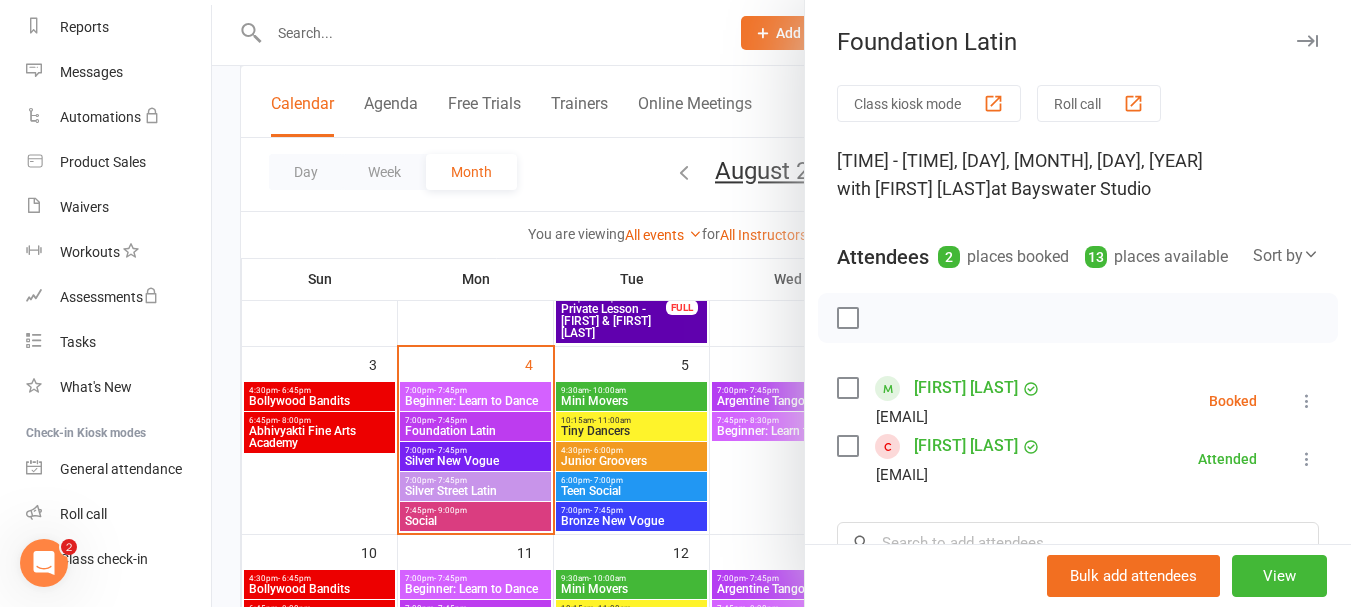 scroll, scrollTop: 292, scrollLeft: 0, axis: vertical 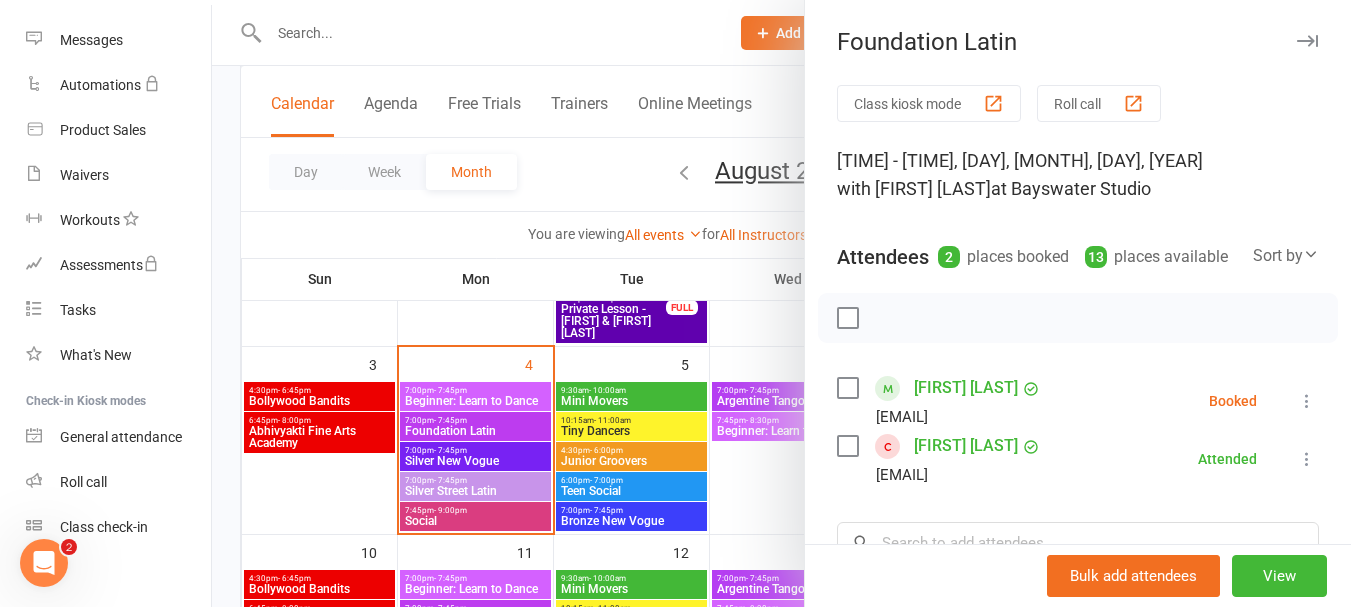 click on "Class check-in" at bounding box center (104, 527) 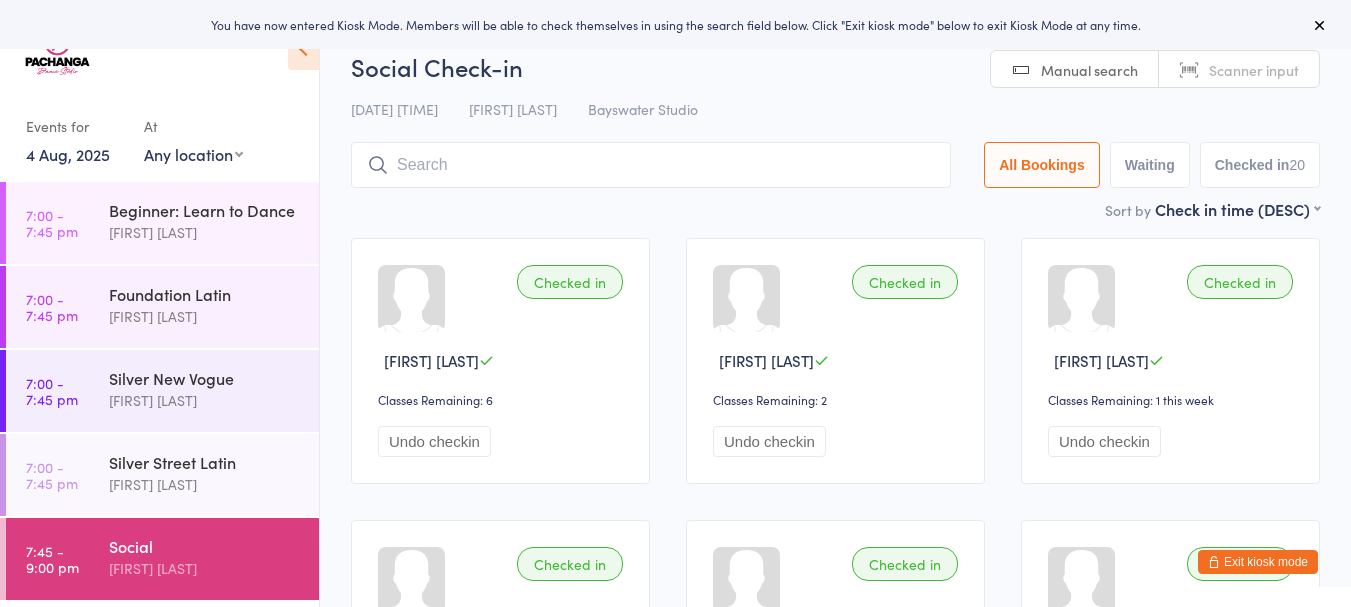 scroll, scrollTop: 0, scrollLeft: 0, axis: both 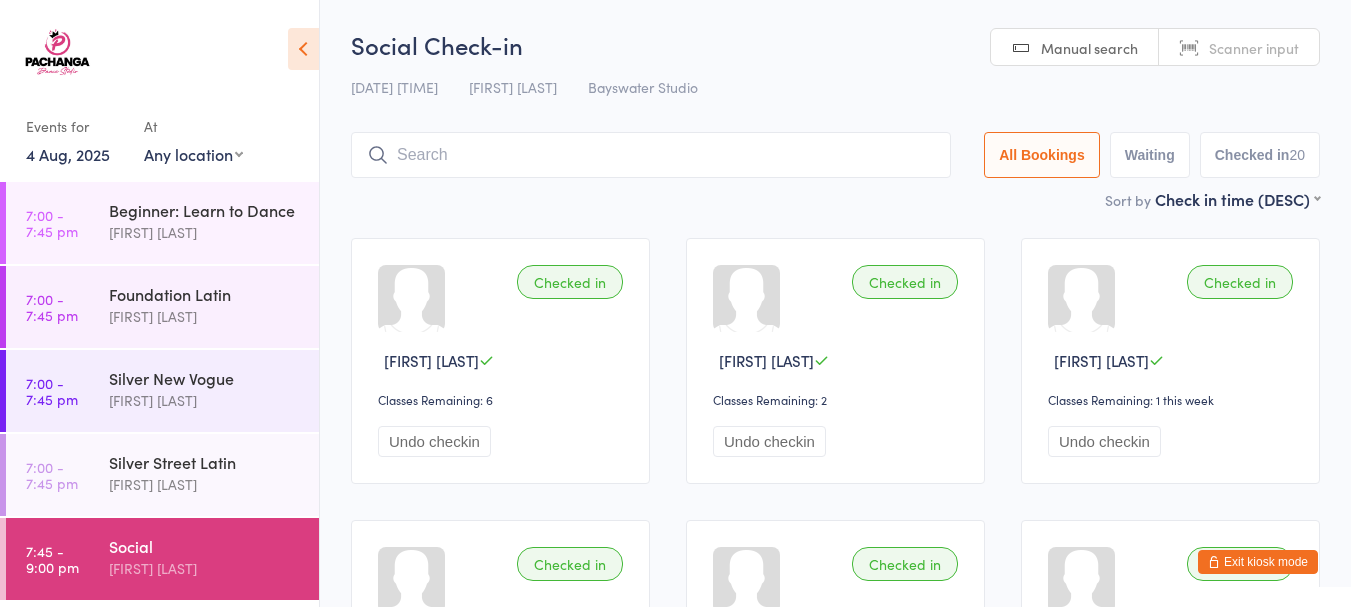 click on "[FIRST] [LAST]" at bounding box center [205, 316] 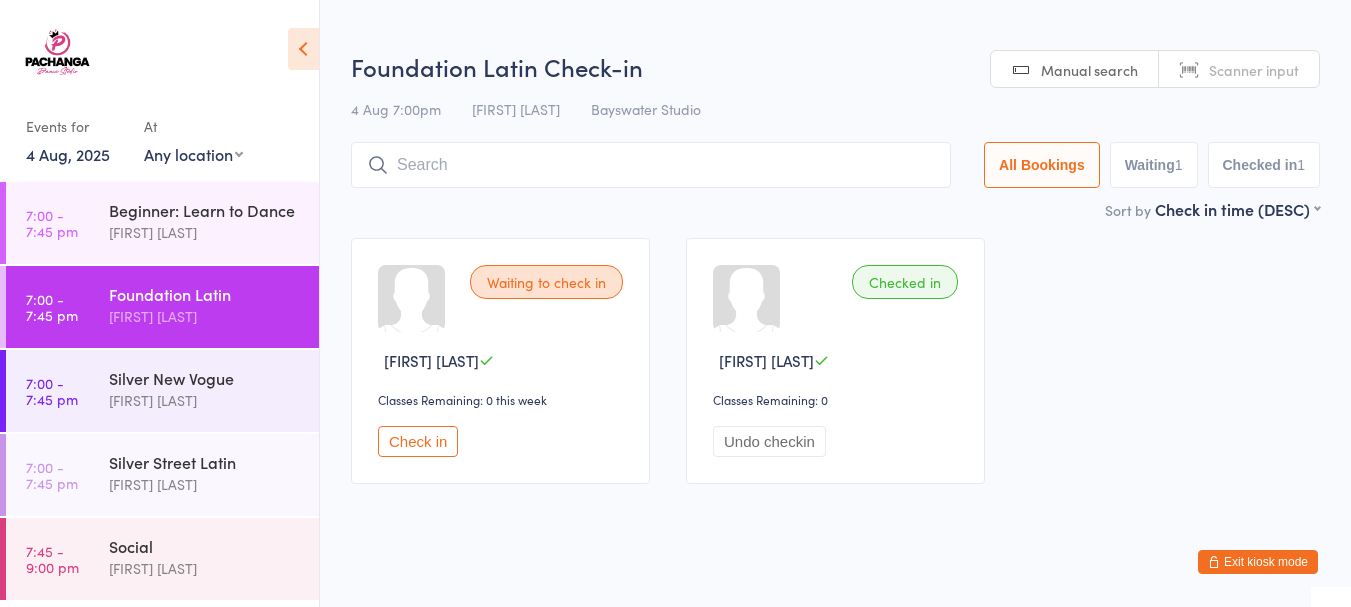 click on "Check in" at bounding box center [418, 441] 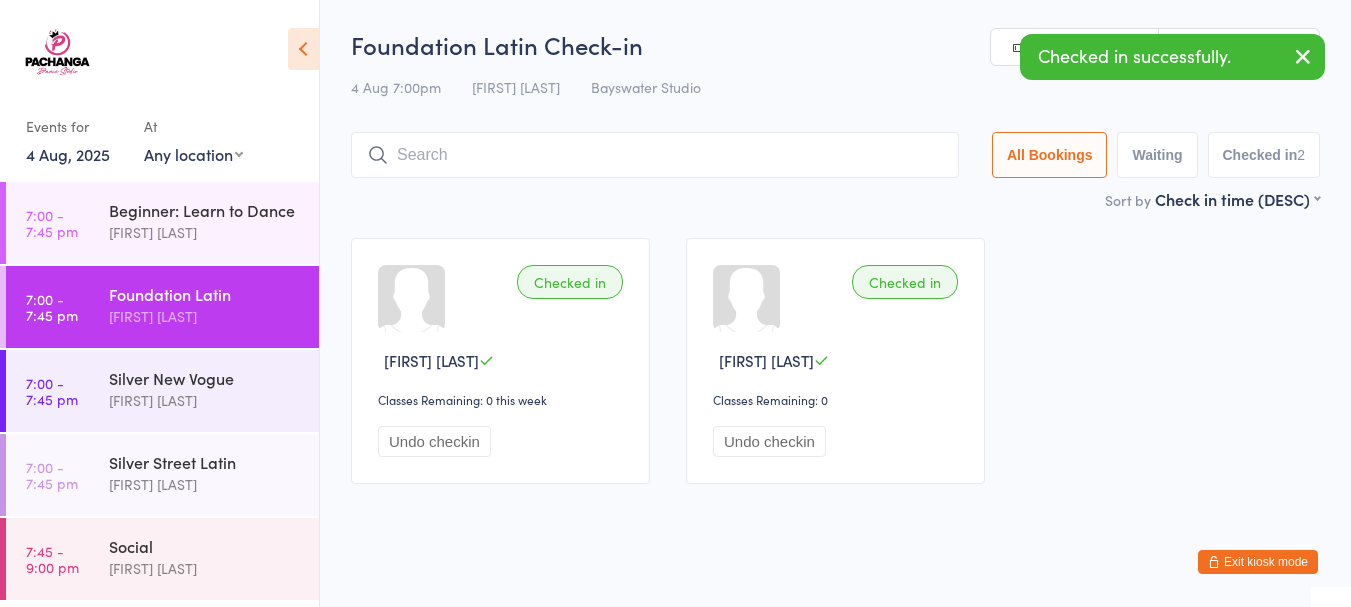 click at bounding box center [655, 155] 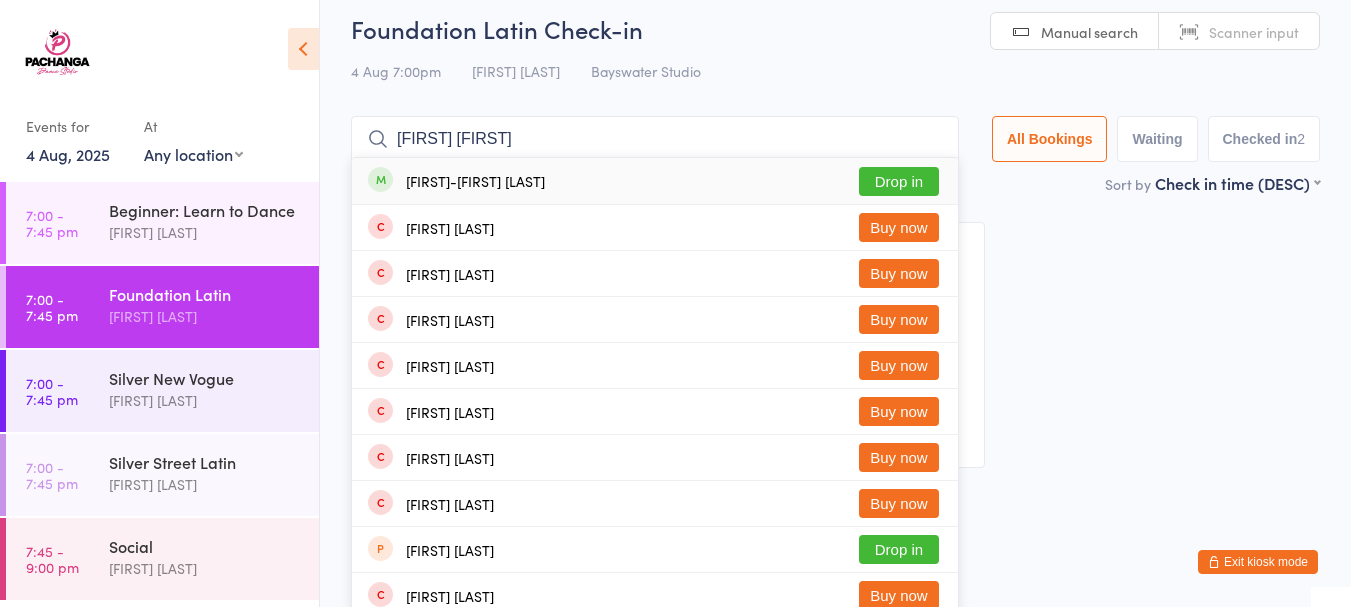 type on "anne-marie" 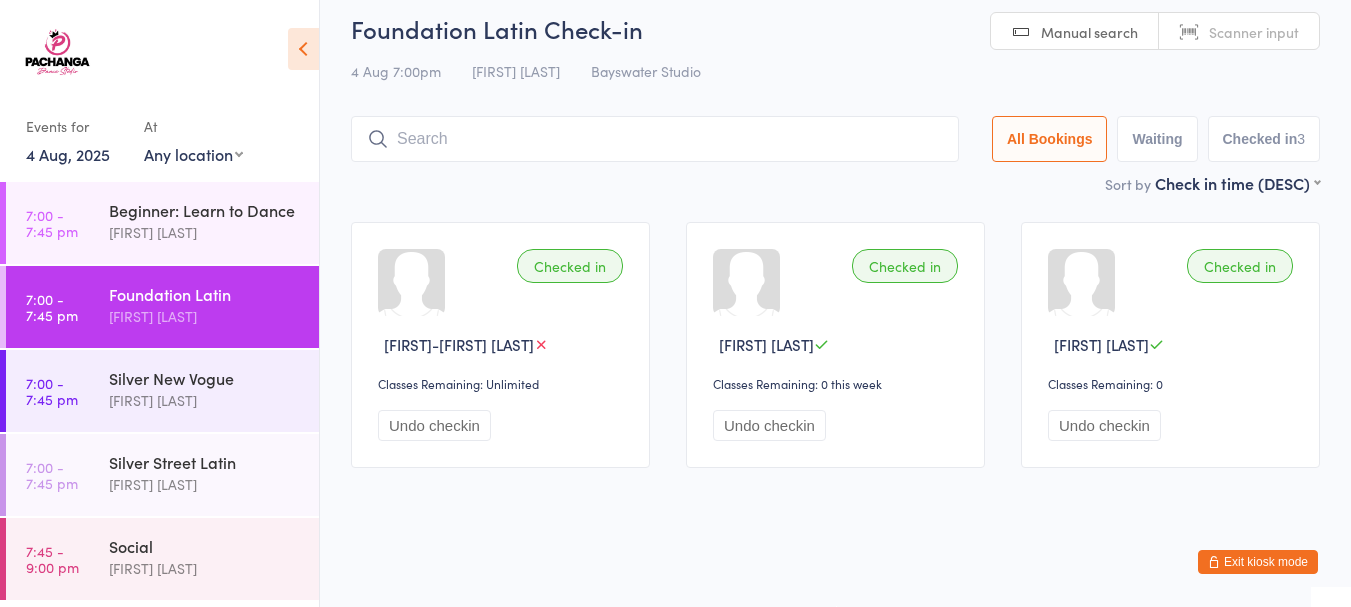 click at bounding box center [655, 139] 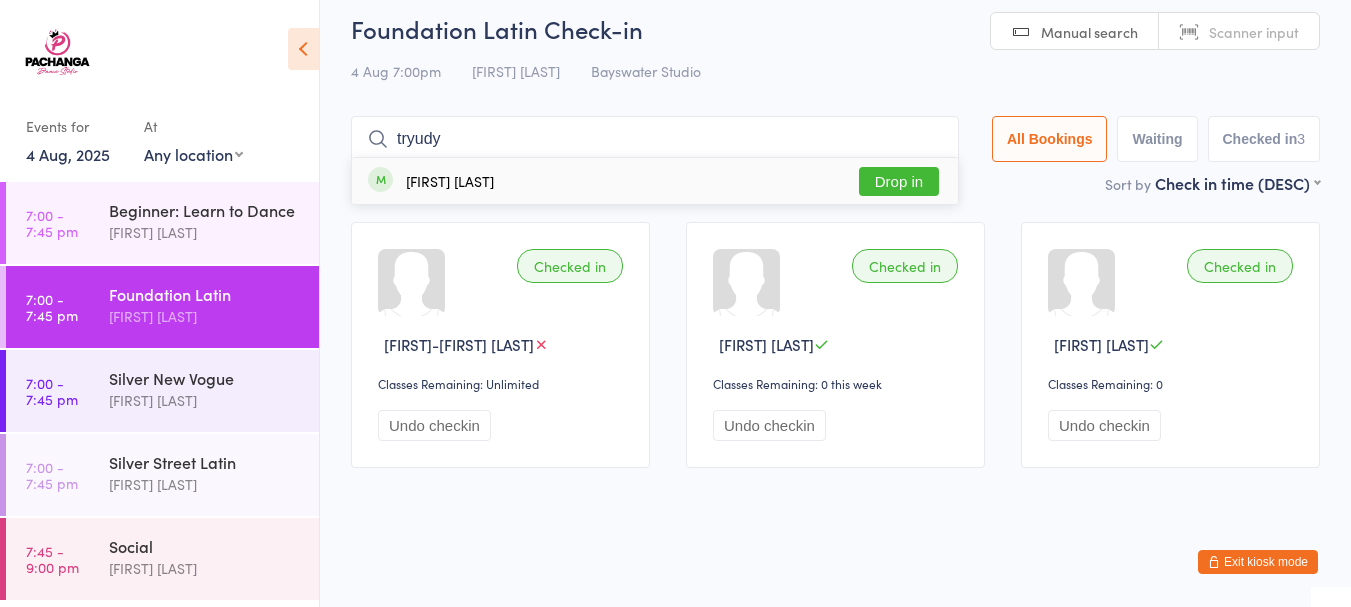 type on "tryudy" 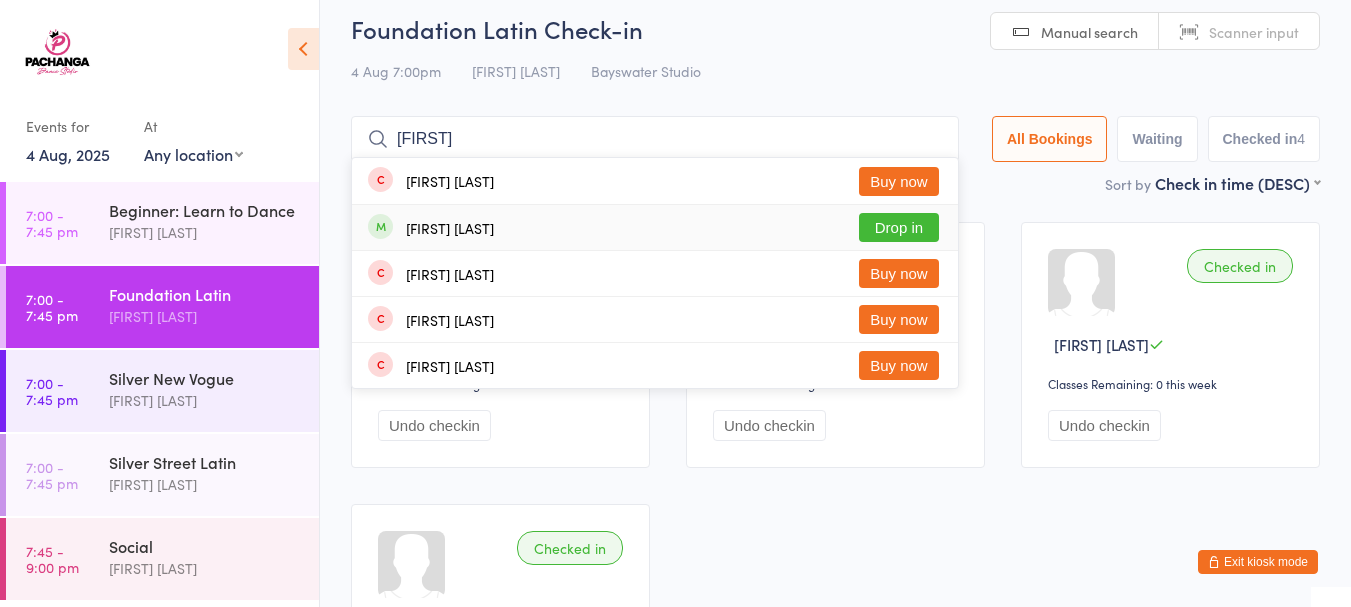 type on "elizabeth" 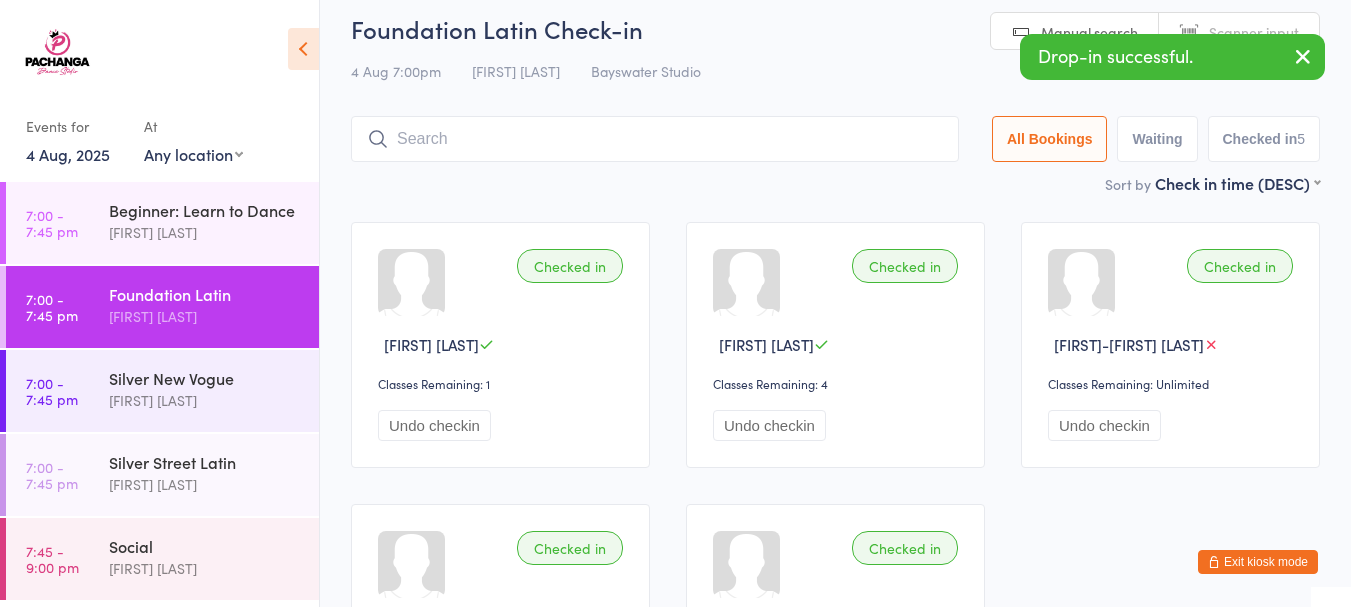 click on "Silver New Vogue" at bounding box center [205, 378] 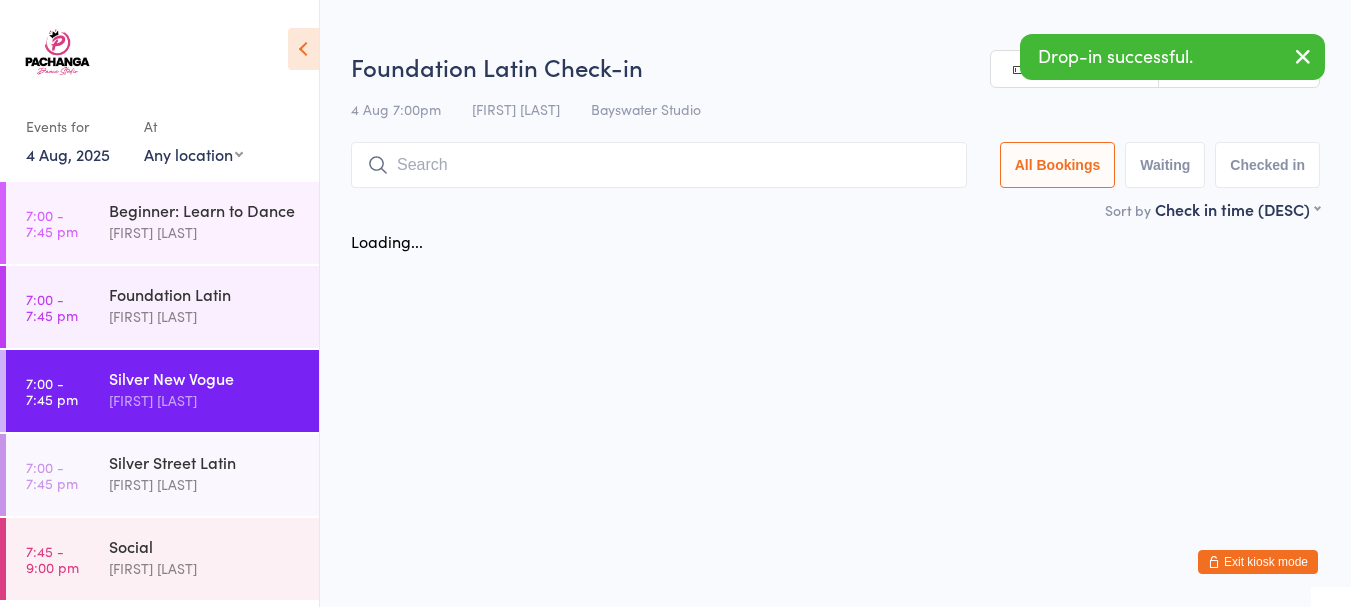 scroll, scrollTop: 0, scrollLeft: 0, axis: both 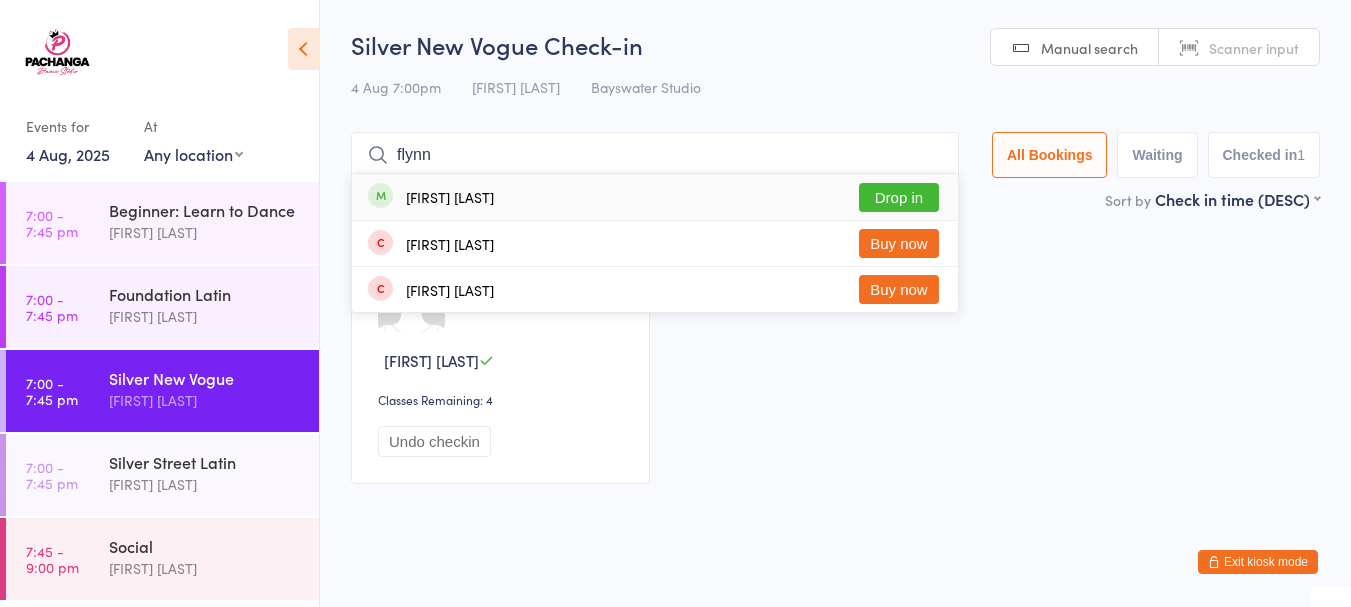 type on "flynn" 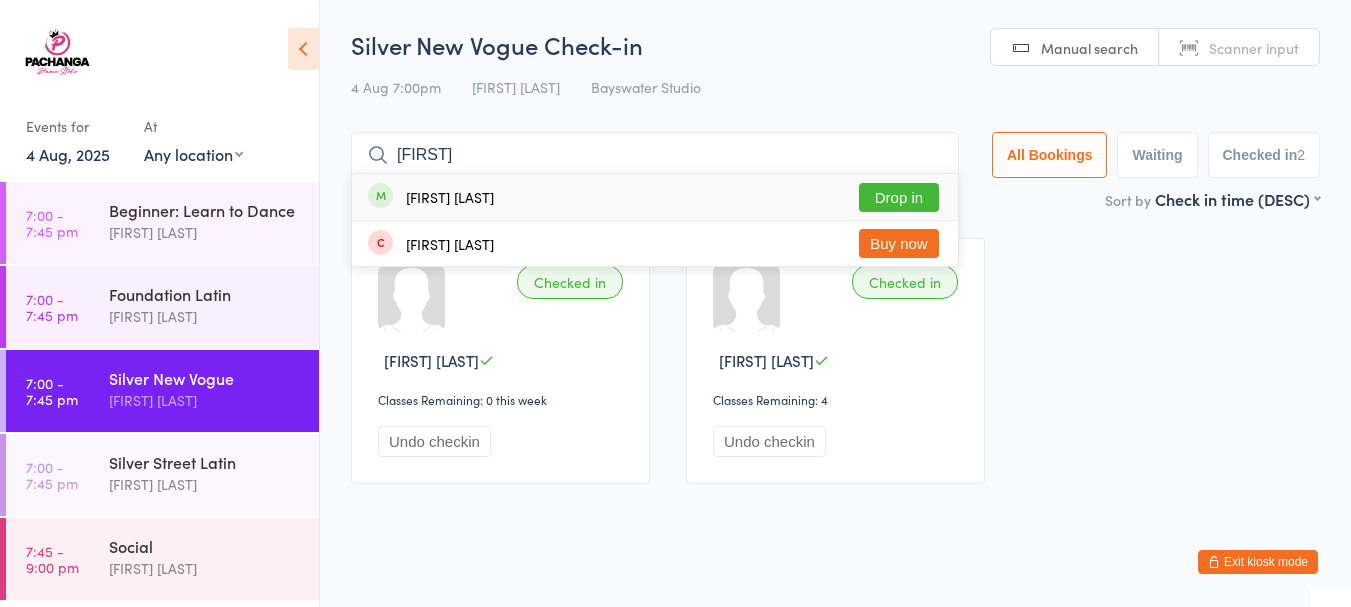 type on "charlotte" 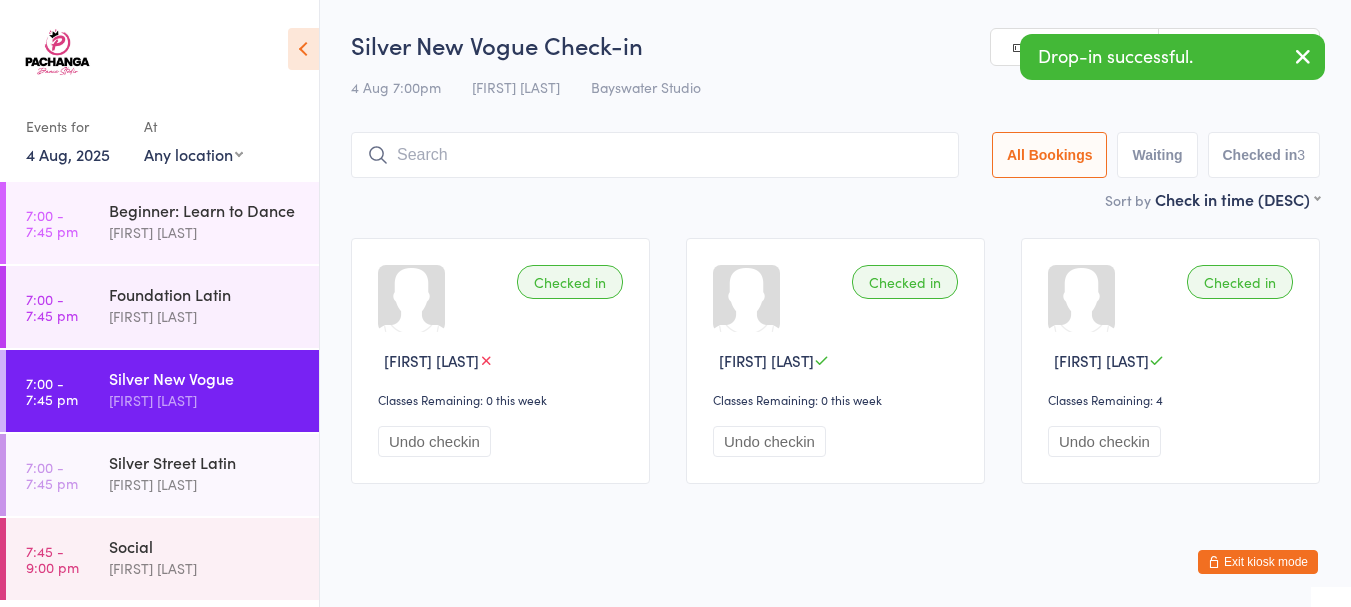 click at bounding box center [655, 155] 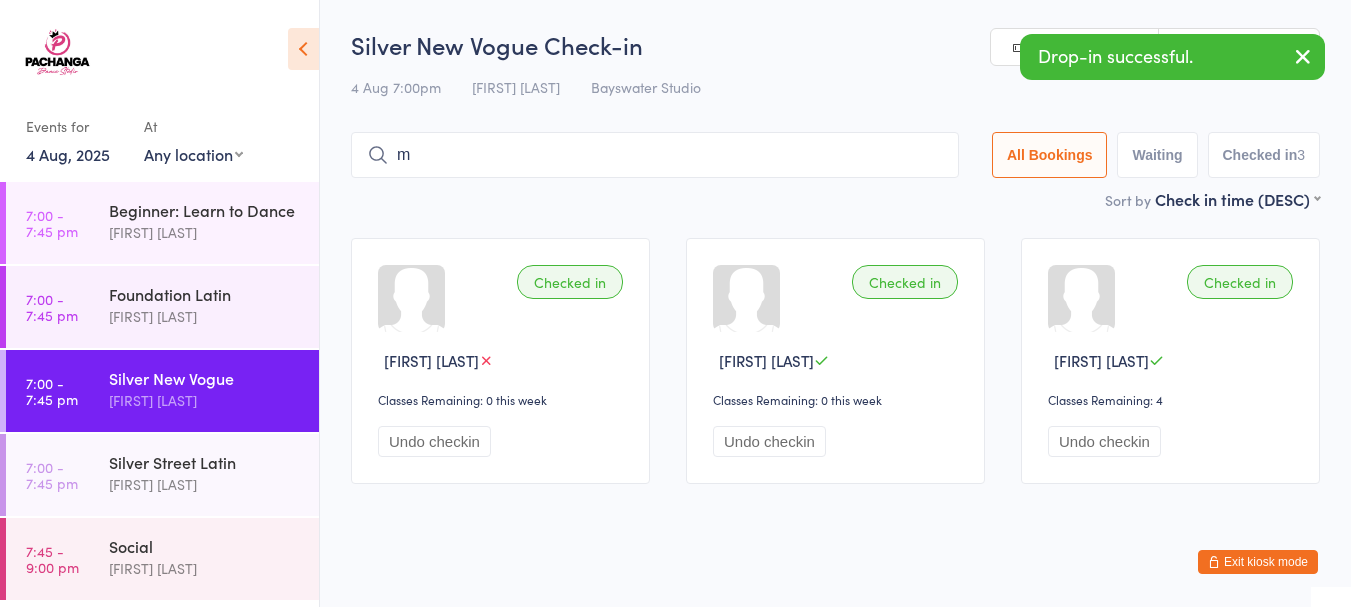 scroll, scrollTop: 6, scrollLeft: 0, axis: vertical 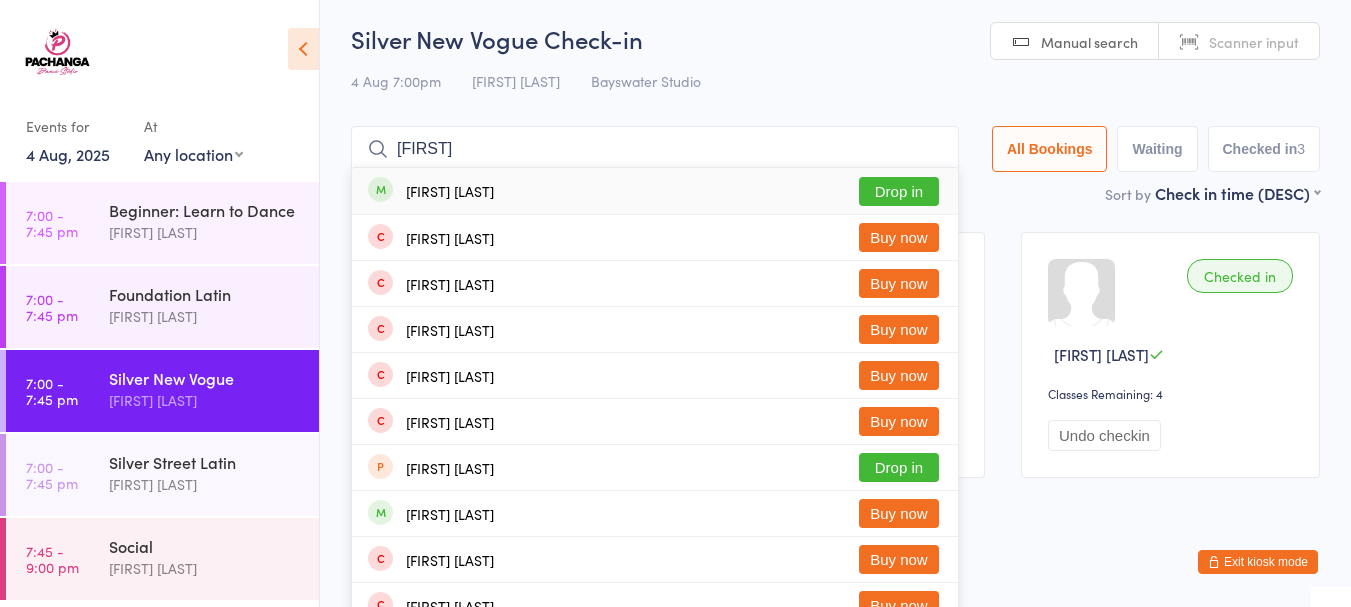 type on "margaret" 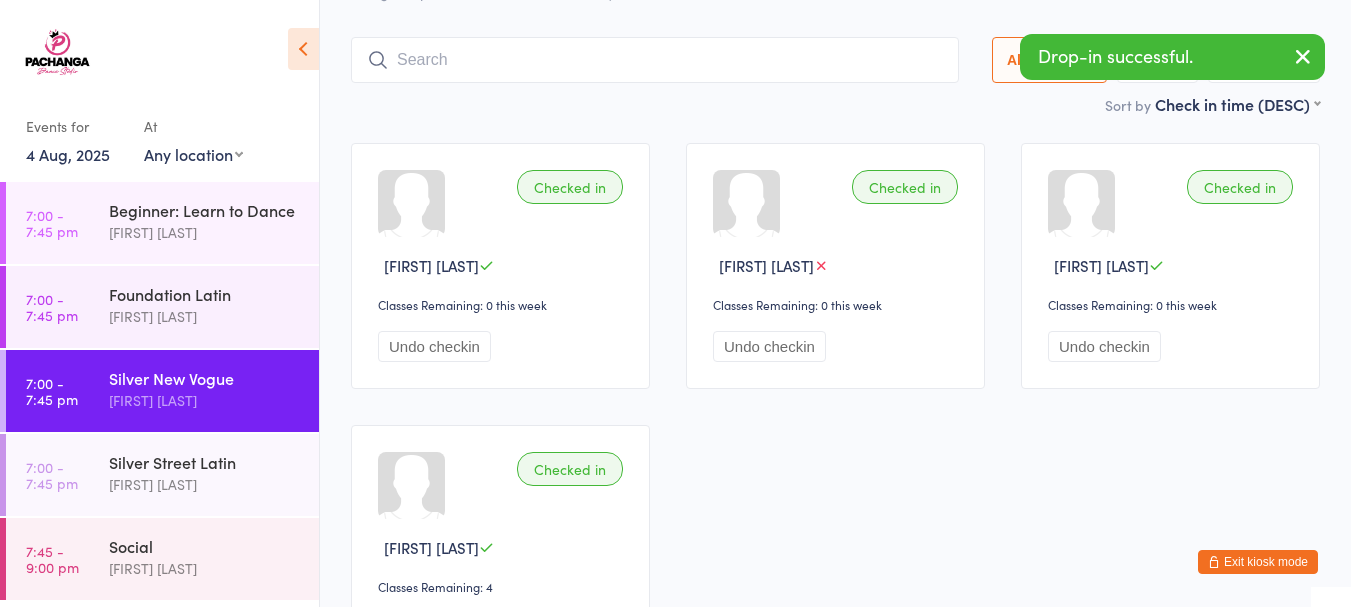 scroll, scrollTop: 111, scrollLeft: 0, axis: vertical 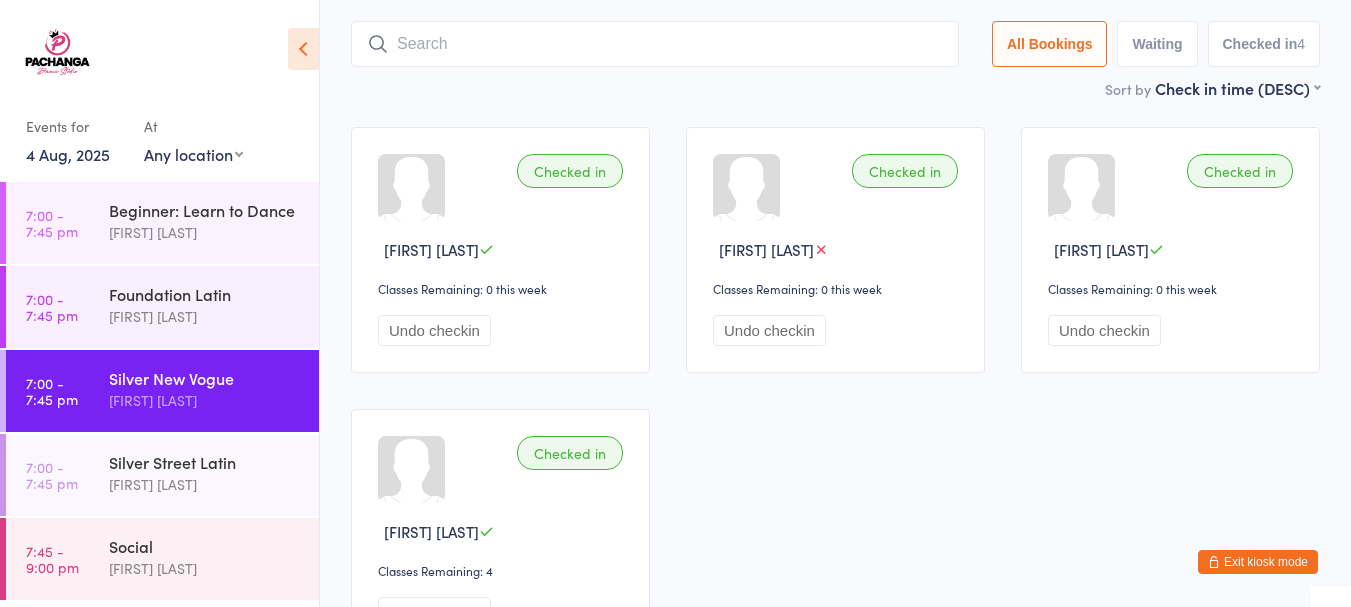 click on "Social" at bounding box center (205, 546) 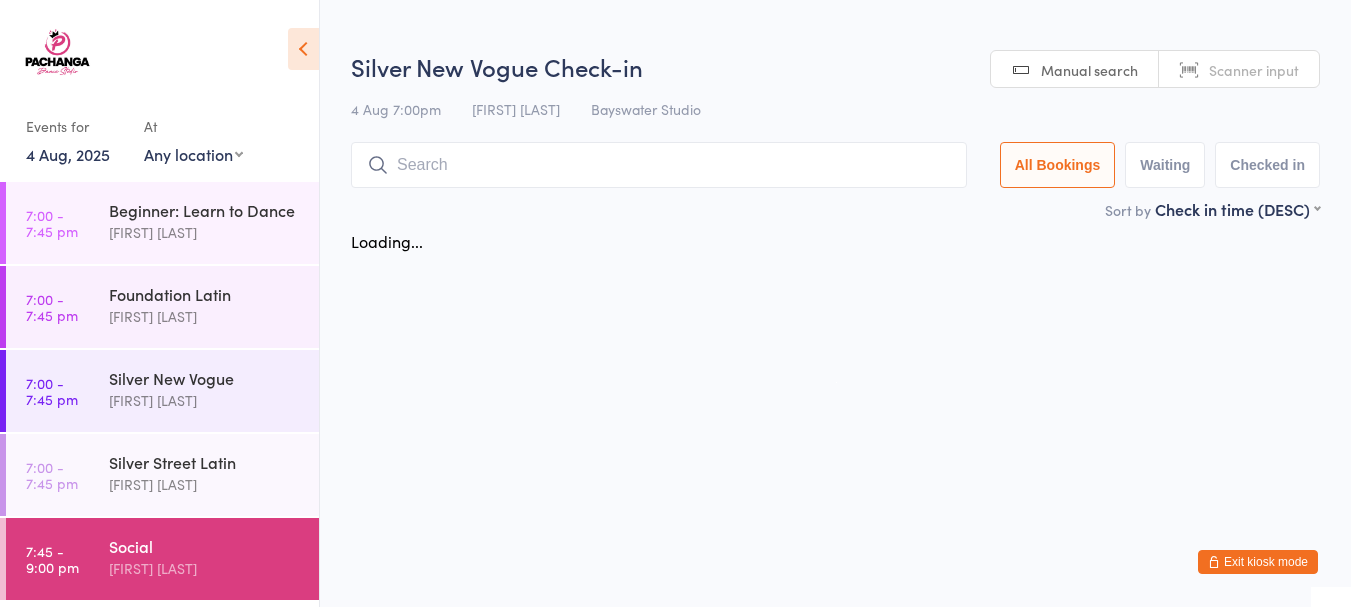scroll, scrollTop: 0, scrollLeft: 0, axis: both 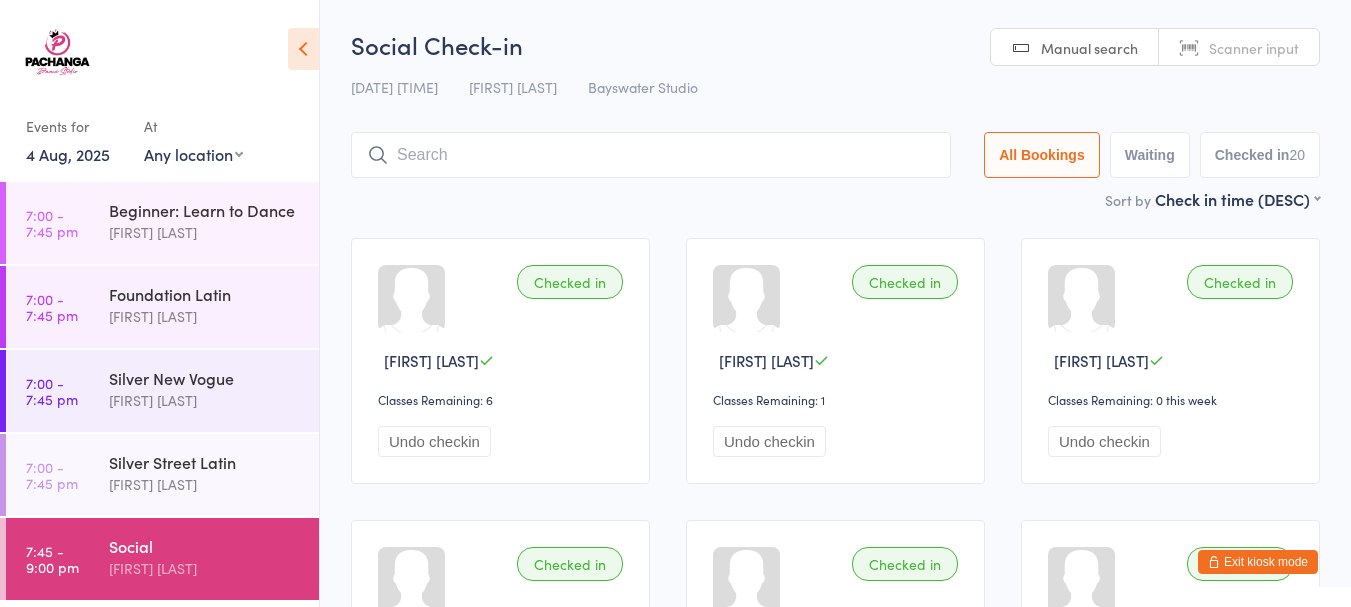 click on "Exit kiosk mode" at bounding box center (1258, 562) 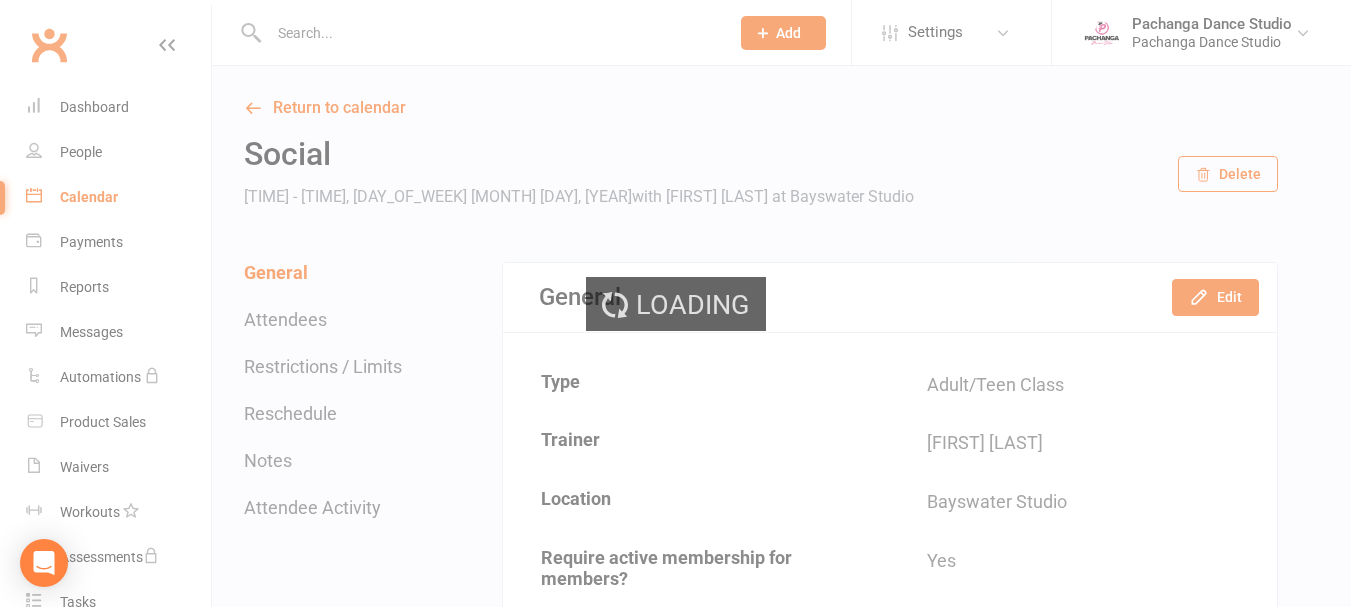 scroll, scrollTop: 0, scrollLeft: 0, axis: both 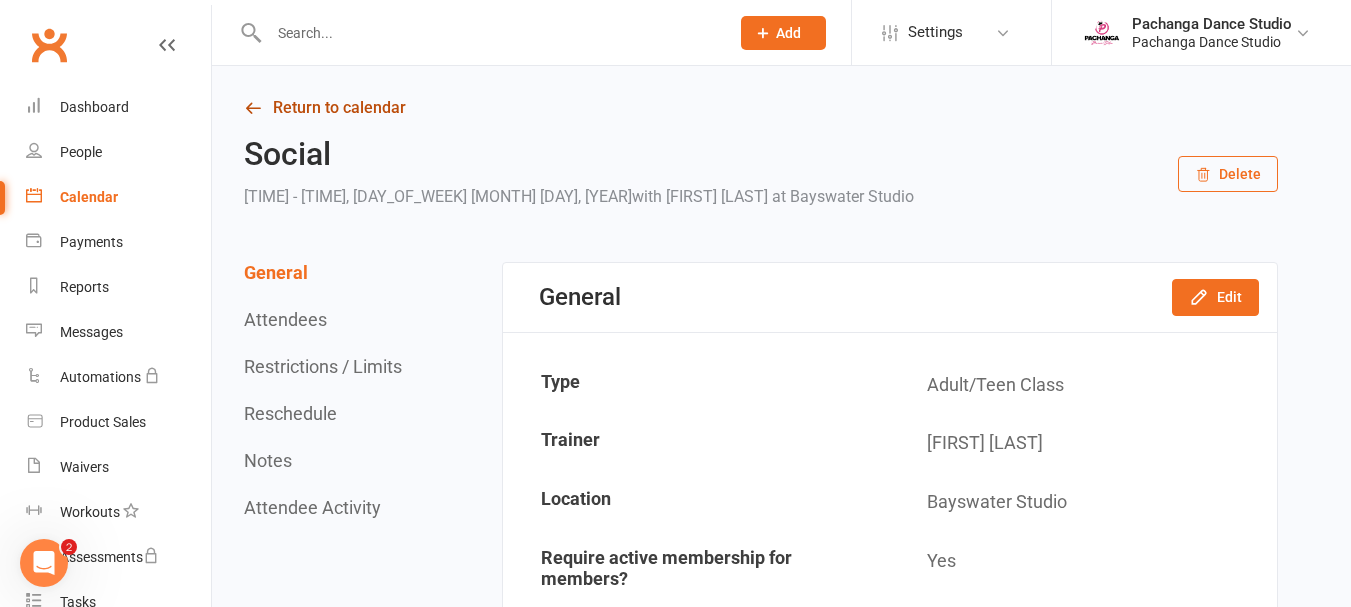 click on "Return to calendar" at bounding box center (761, 108) 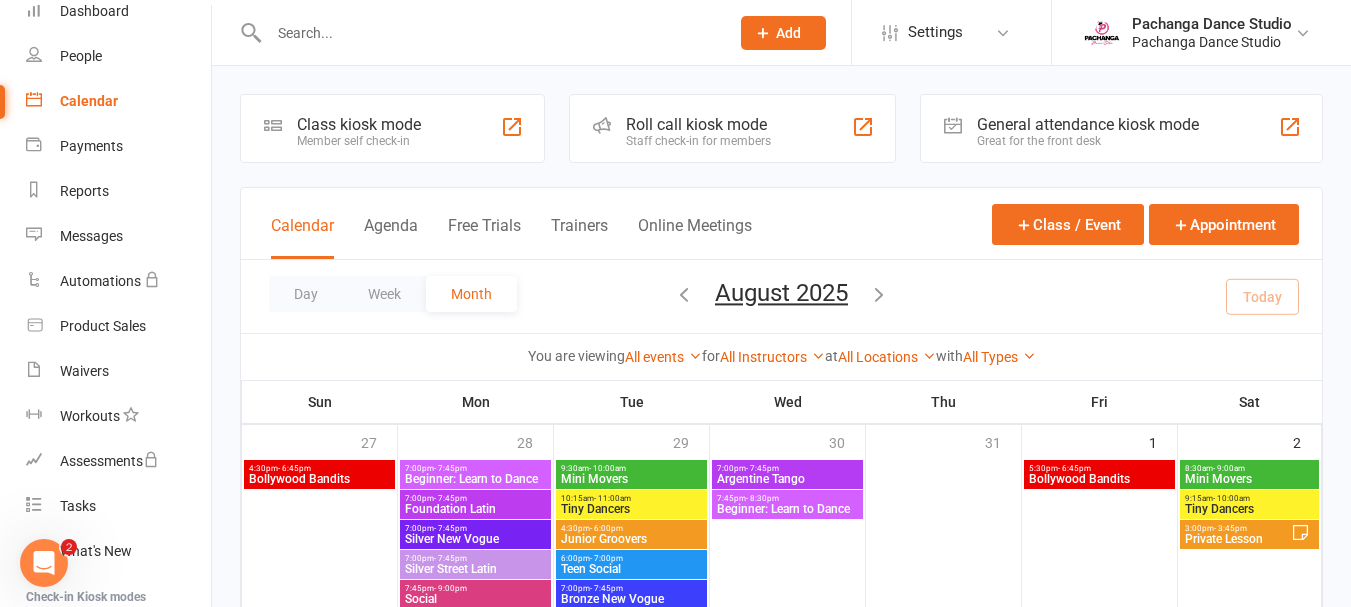 scroll, scrollTop: 156, scrollLeft: 0, axis: vertical 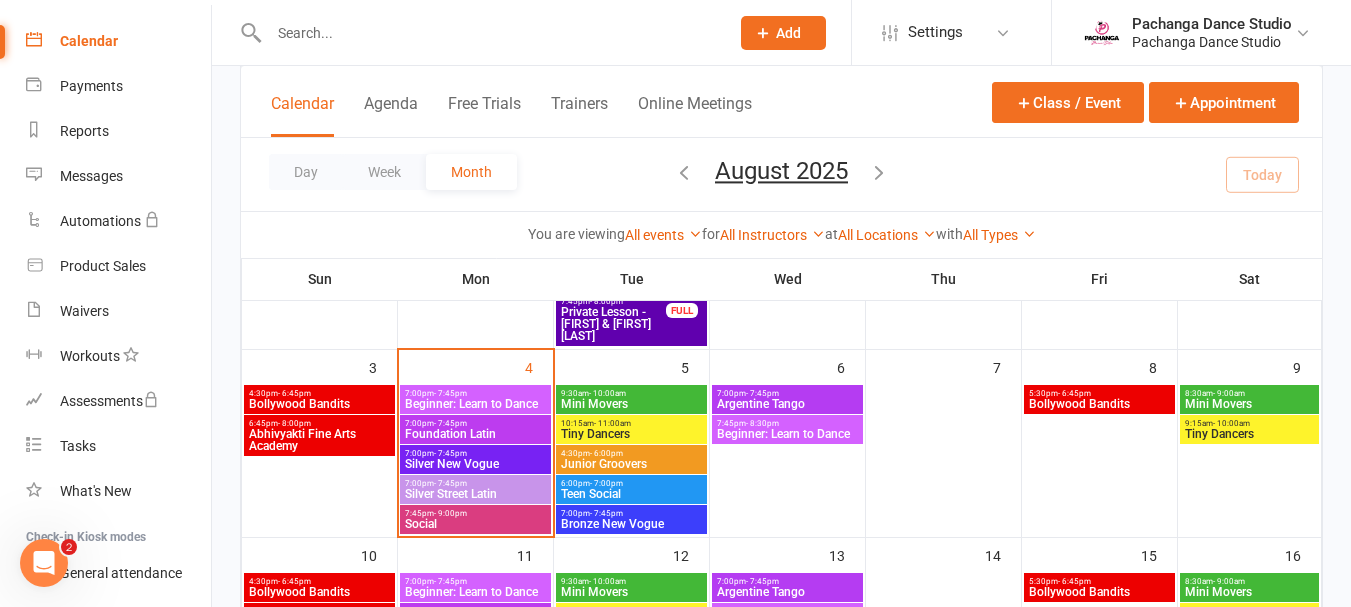 click on "- 7:45pm" at bounding box center [762, 393] 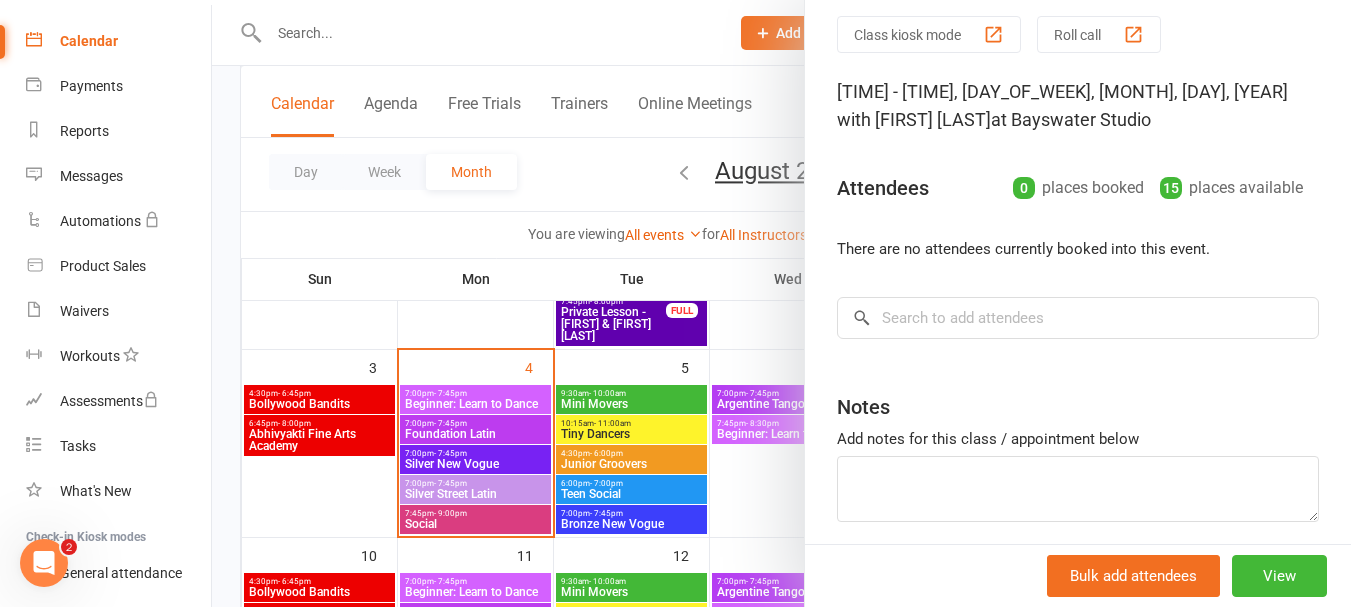 scroll, scrollTop: 70, scrollLeft: 0, axis: vertical 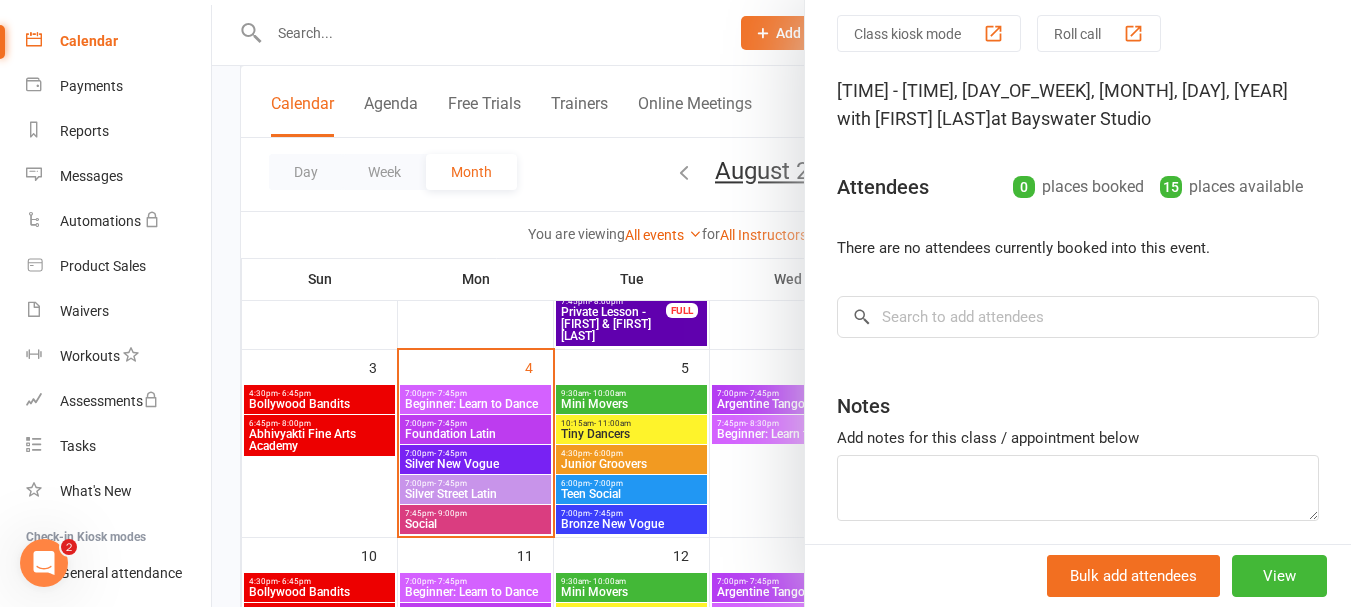 click at bounding box center (781, 303) 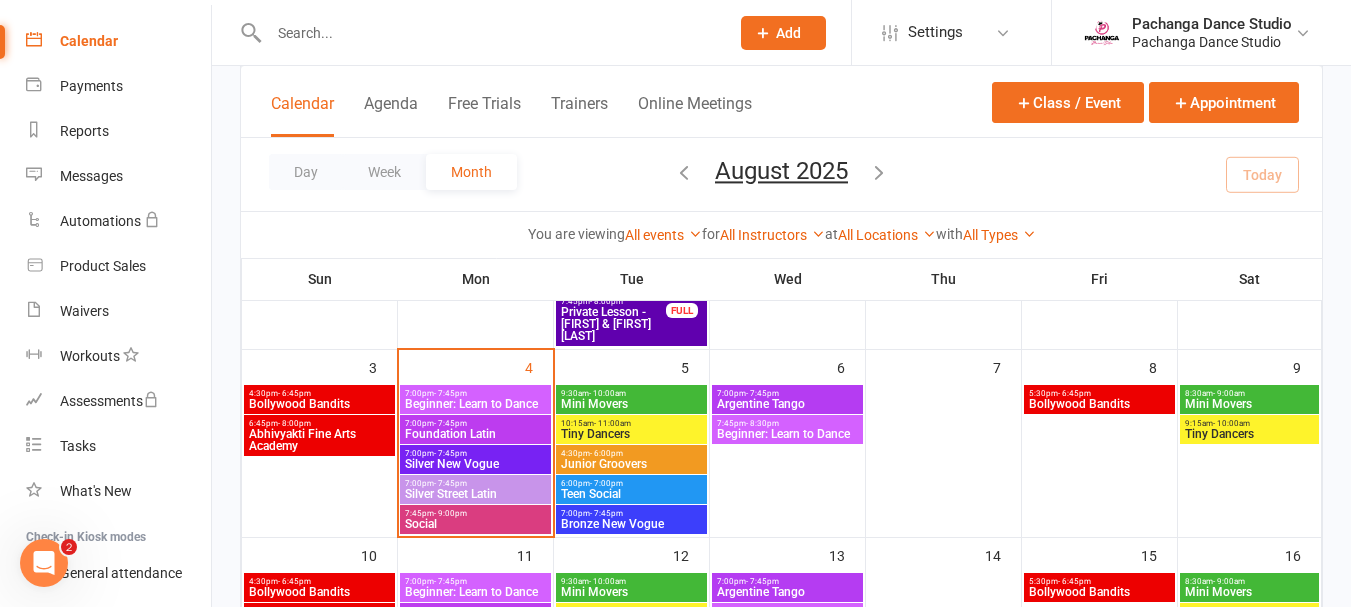click on "- 8:30pm" at bounding box center [762, 423] 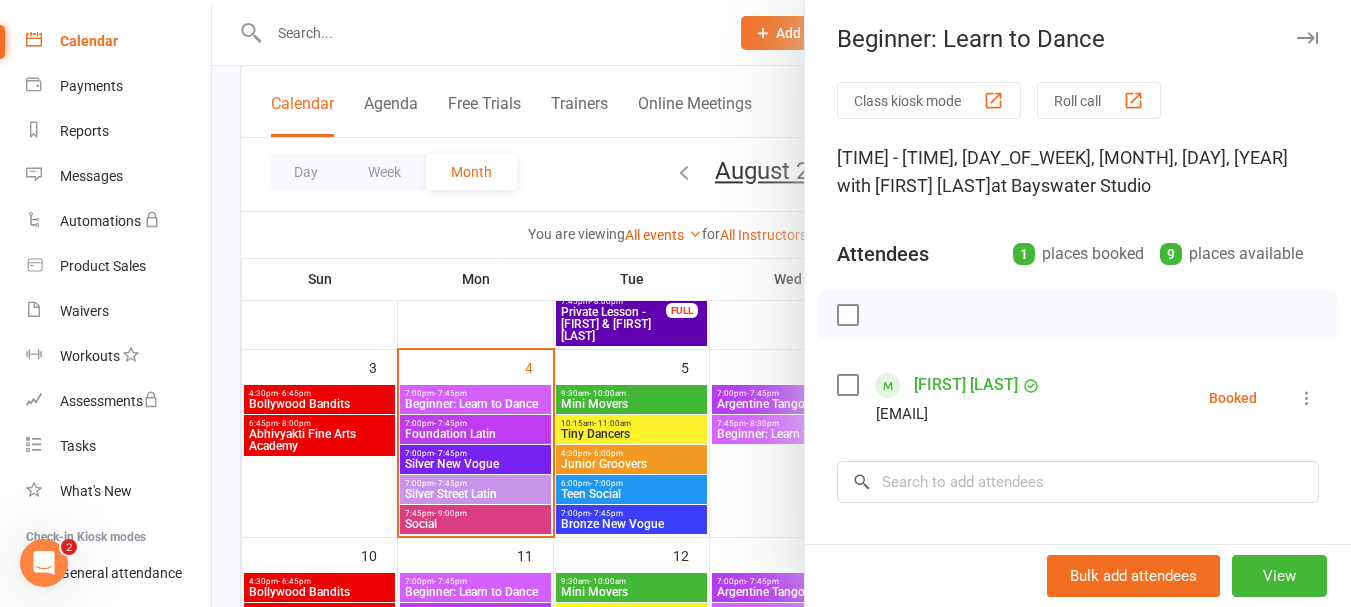 scroll, scrollTop: 7, scrollLeft: 0, axis: vertical 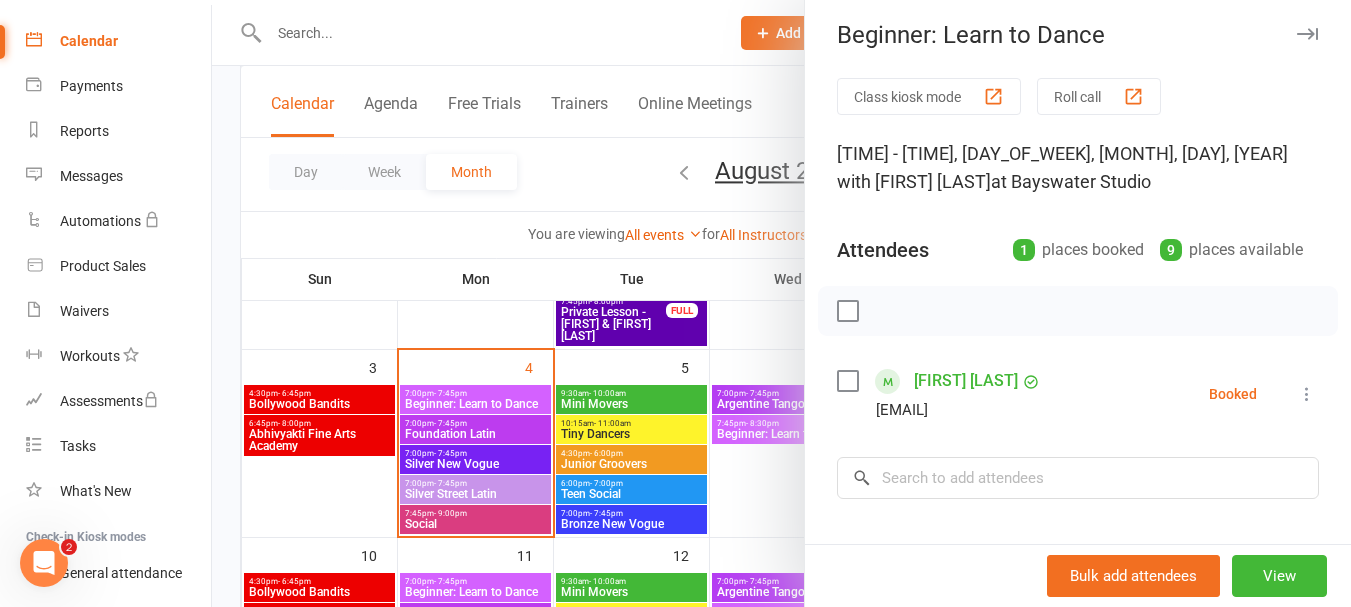 click at bounding box center [1307, 34] 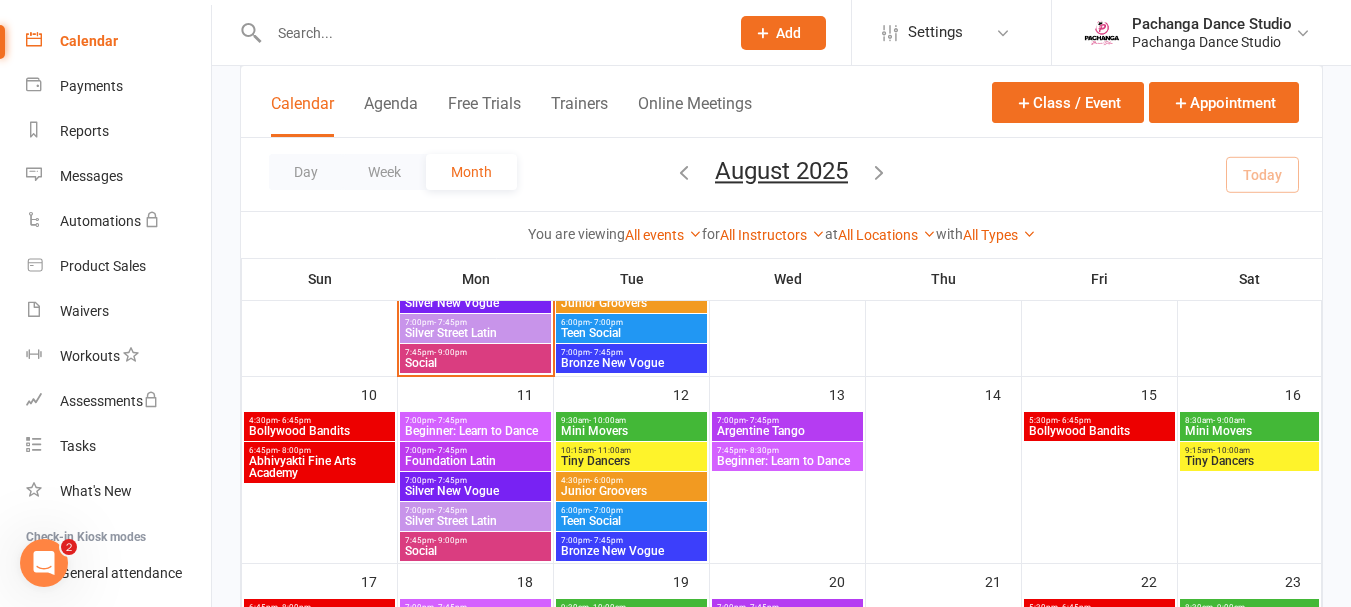 scroll, scrollTop: 480, scrollLeft: 0, axis: vertical 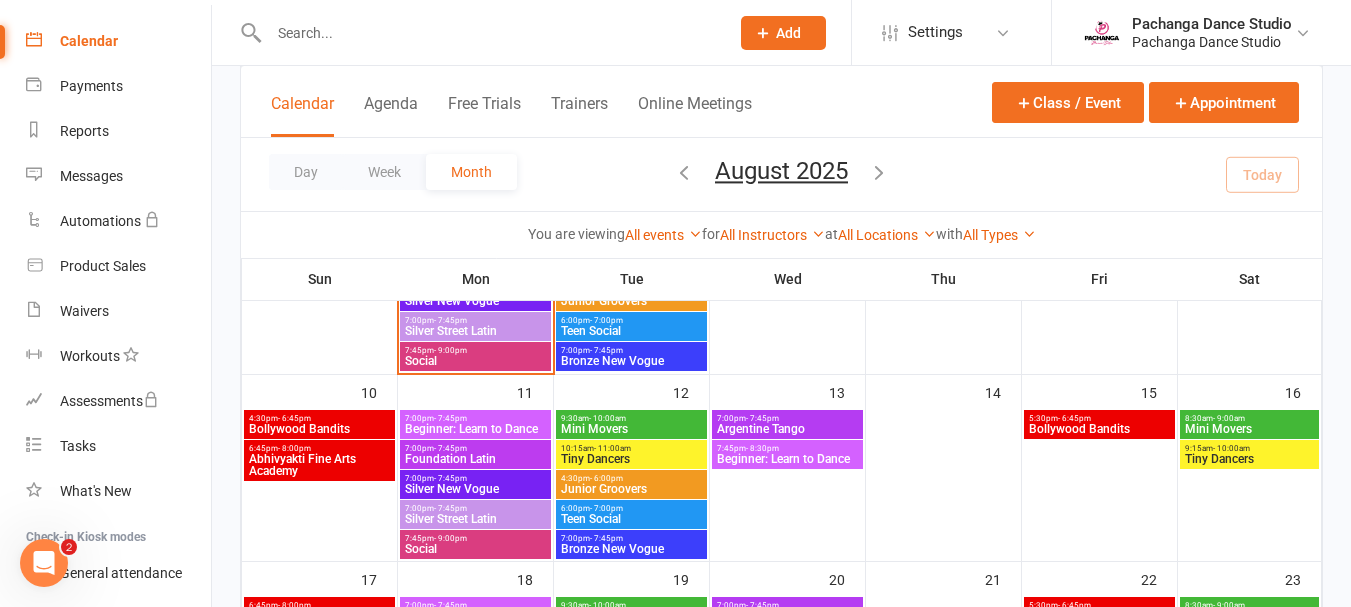 click on "- 7:45pm" at bounding box center (450, 418) 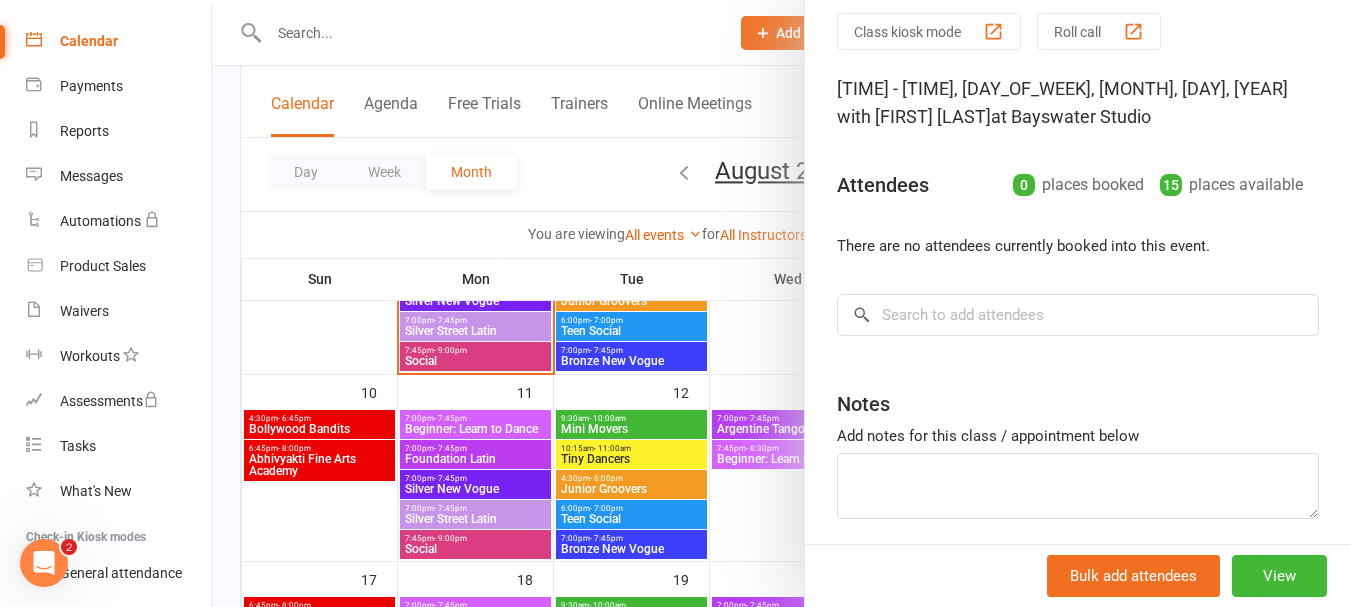 scroll, scrollTop: 86, scrollLeft: 0, axis: vertical 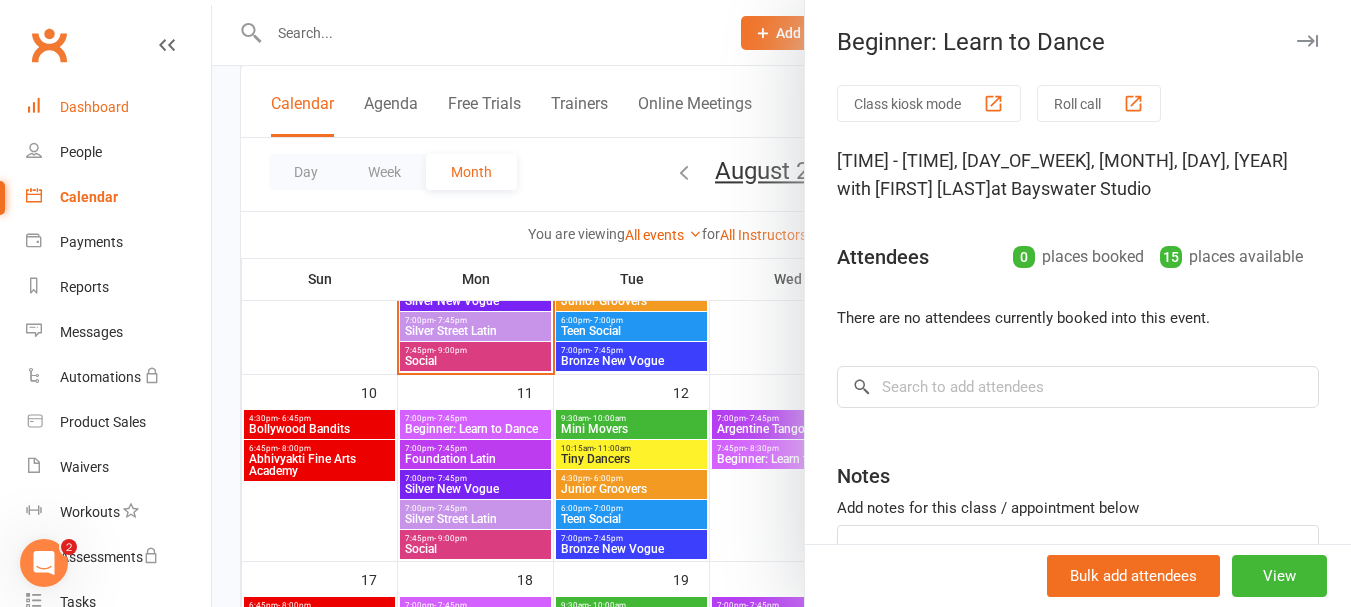 click on "Dashboard" at bounding box center (94, 107) 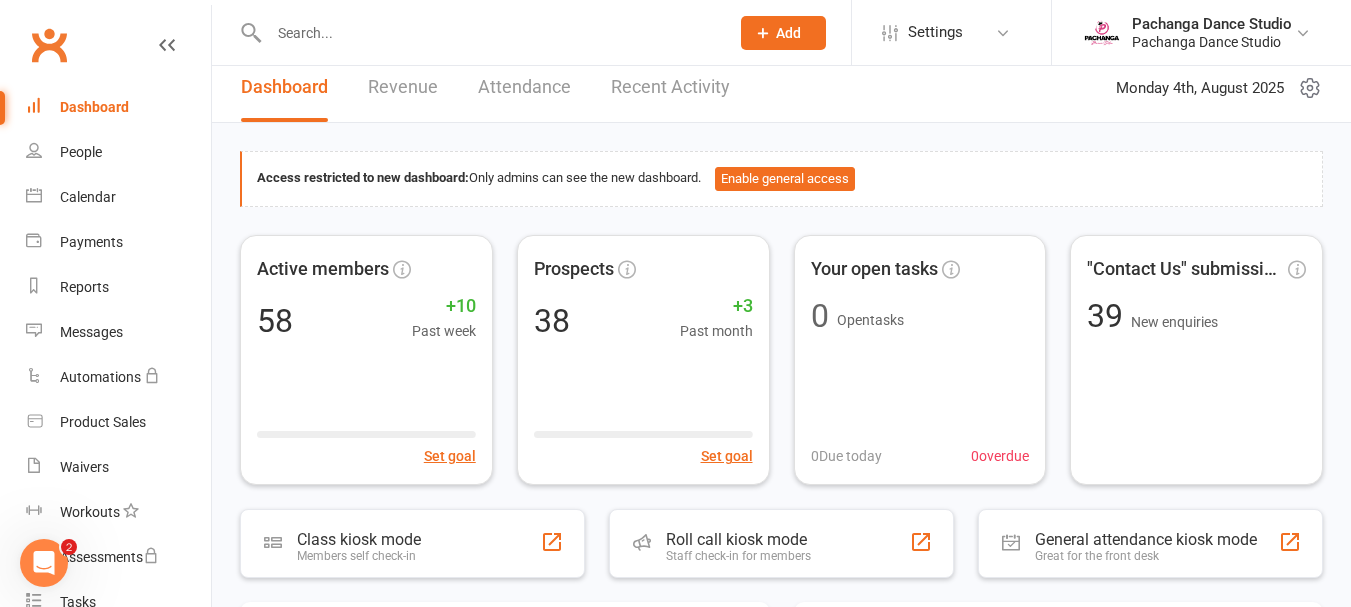 scroll, scrollTop: 4, scrollLeft: 0, axis: vertical 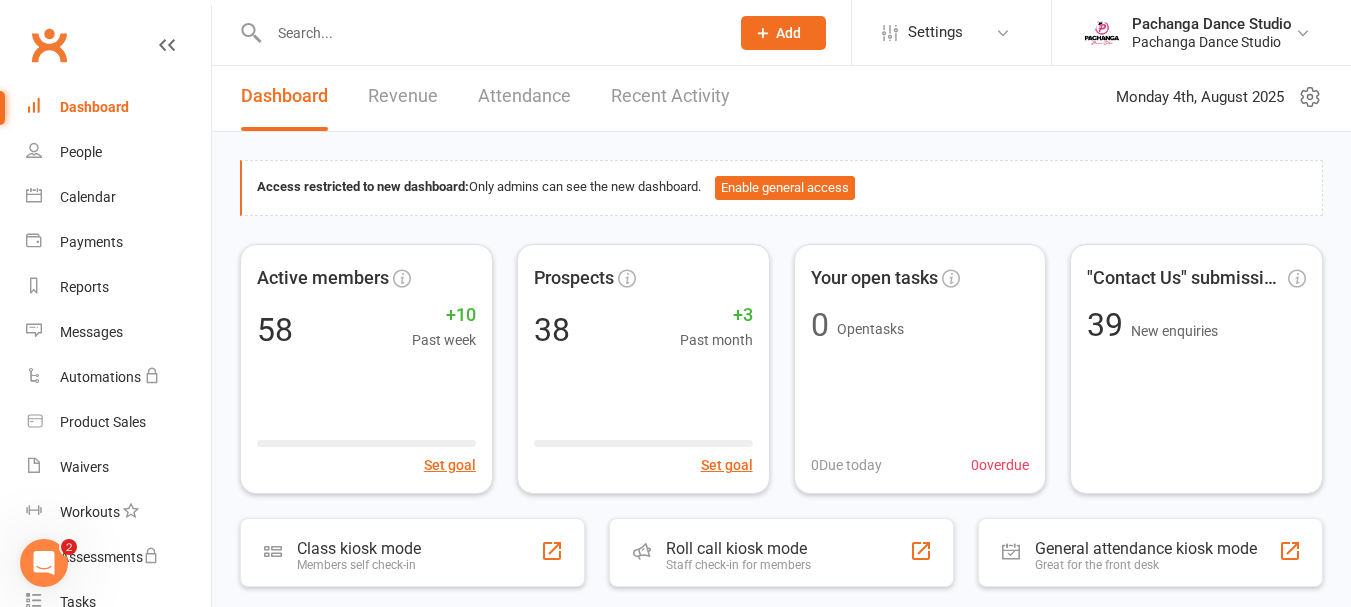 click on "Attendance" at bounding box center [524, 96] 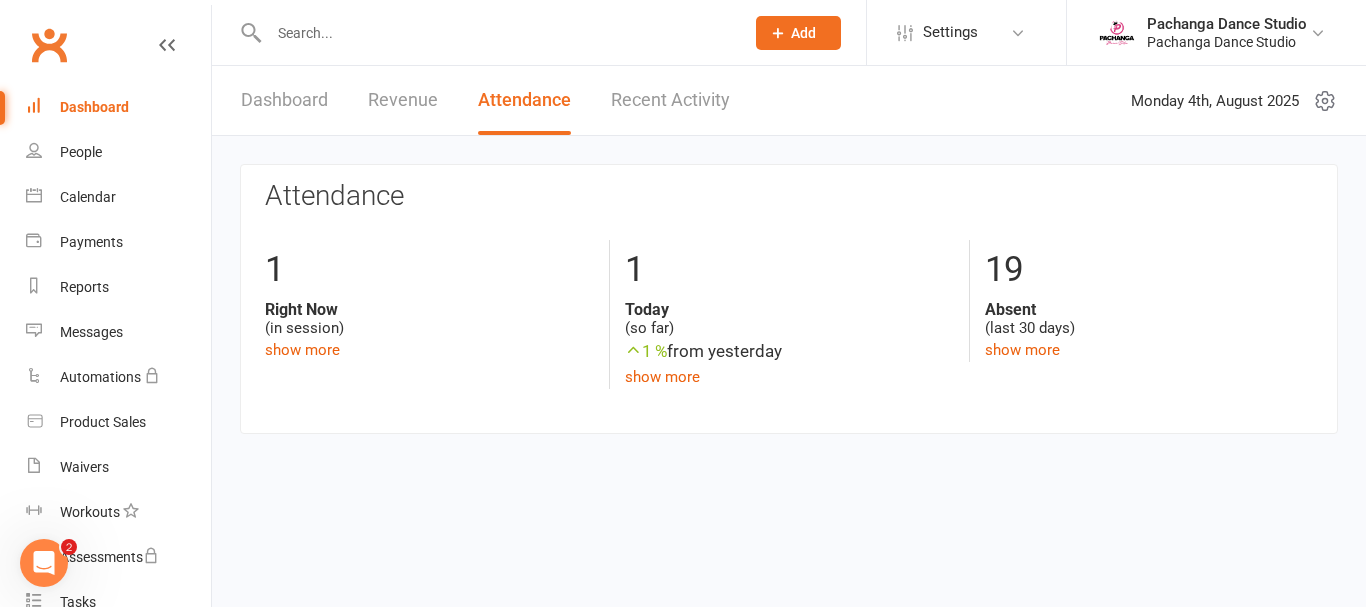 click on "Recent Activity" at bounding box center (670, 100) 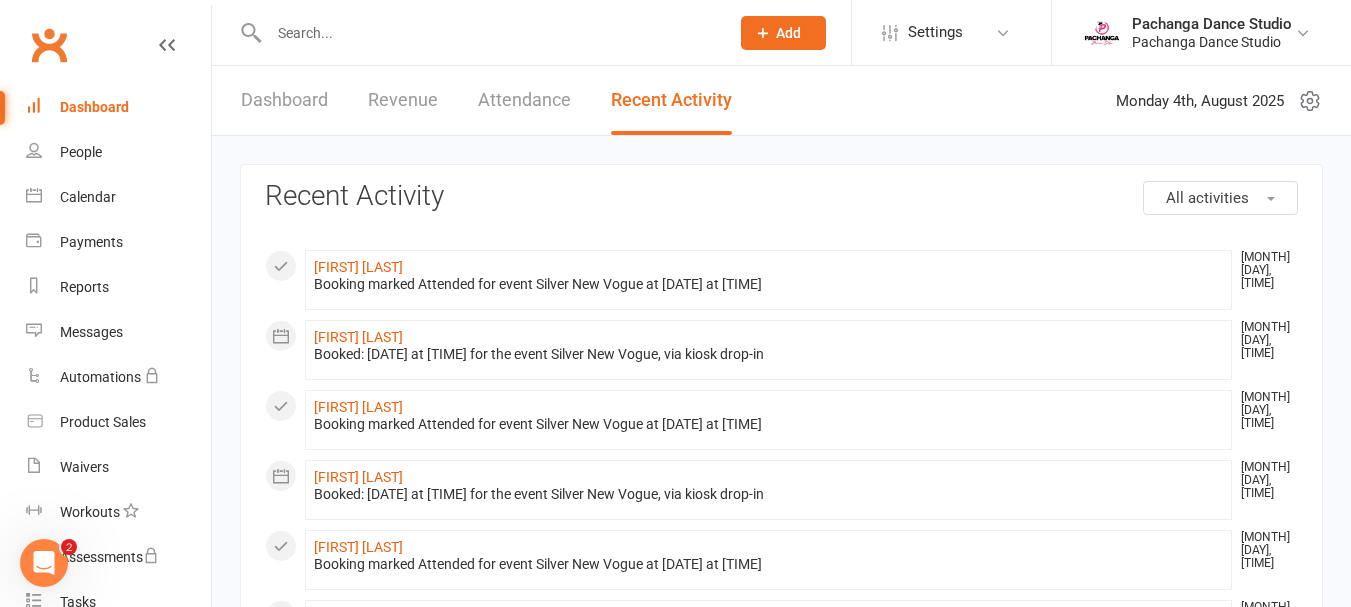 click on "Dashboard" at bounding box center (284, 100) 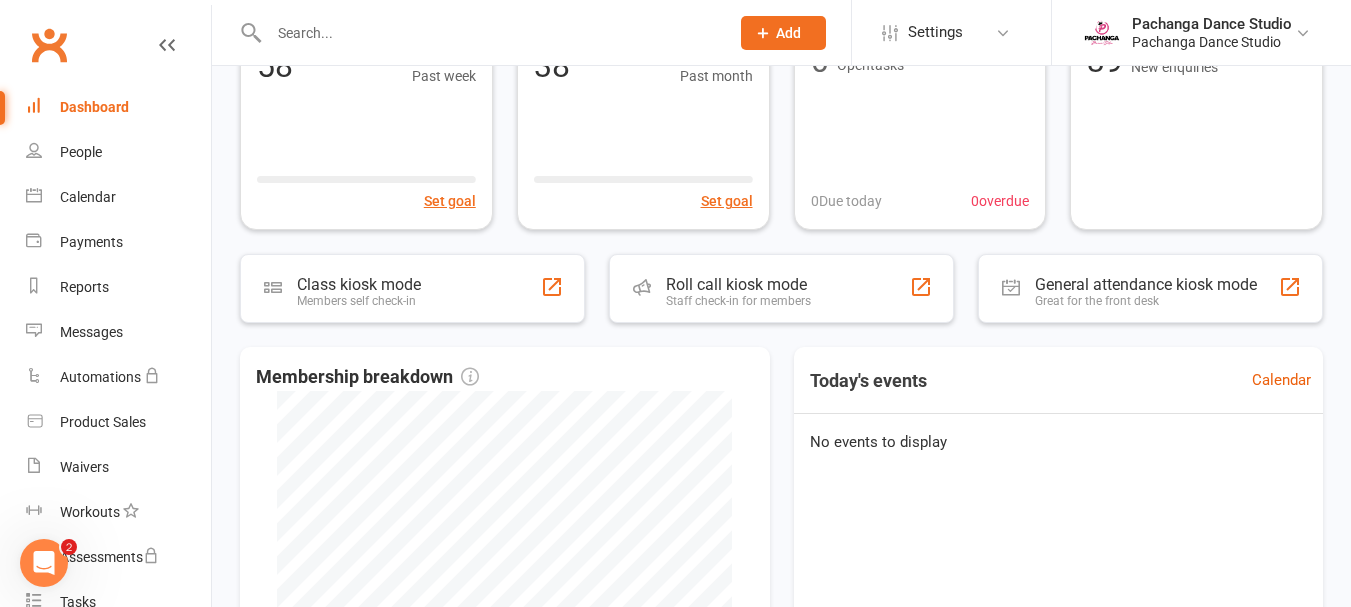 scroll, scrollTop: 261, scrollLeft: 0, axis: vertical 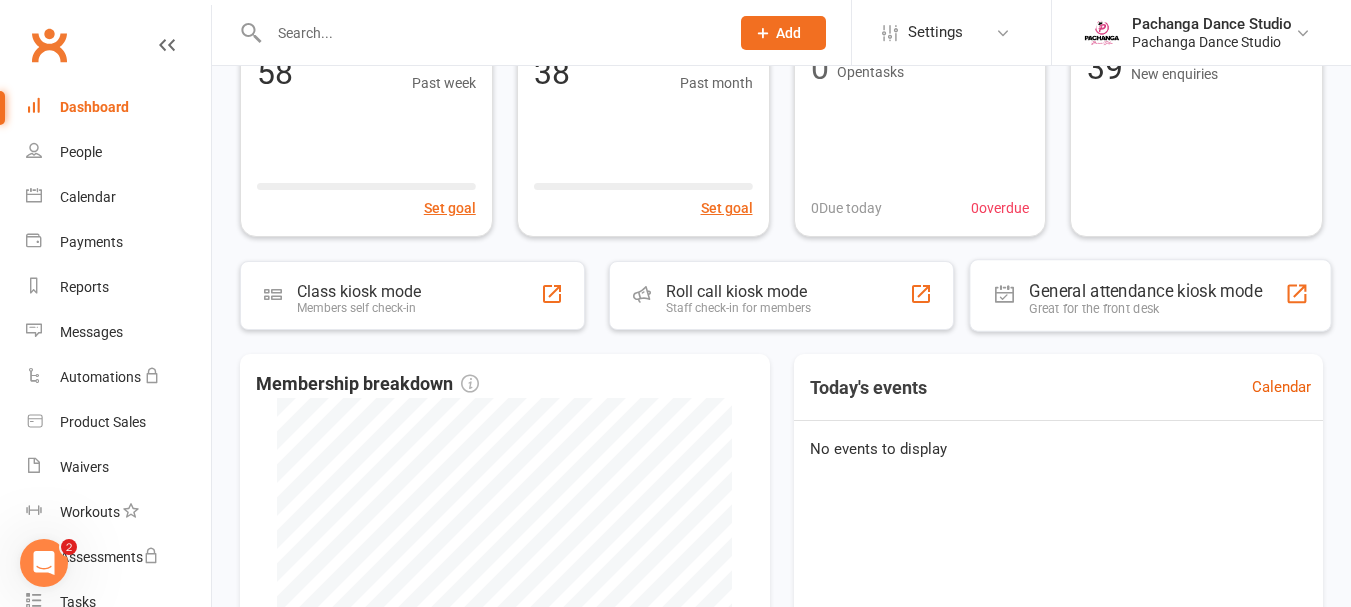 click on "General attendance kiosk mode" at bounding box center [1145, 291] 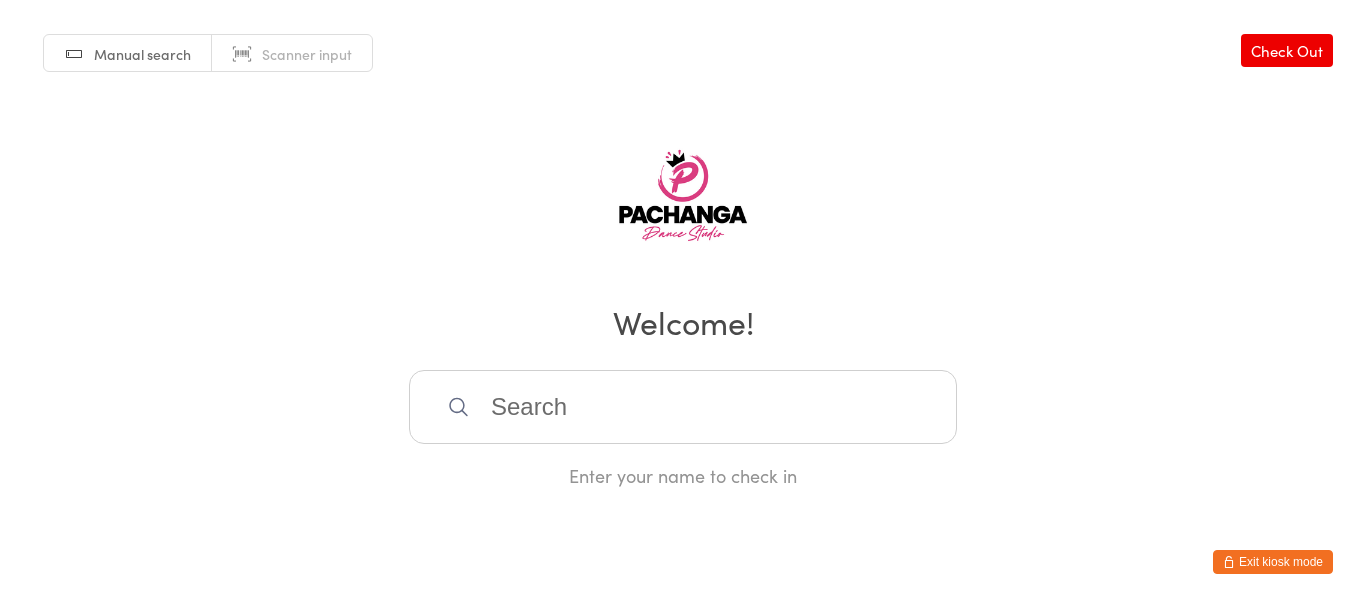 scroll, scrollTop: 0, scrollLeft: 0, axis: both 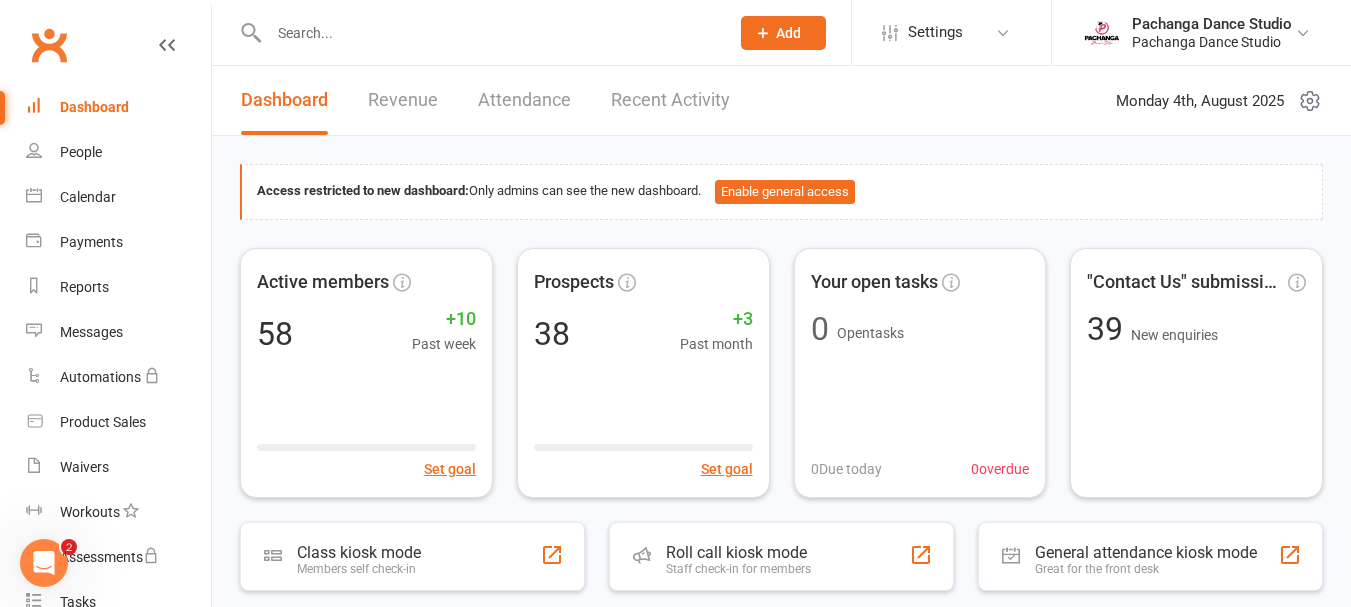 click on "Pachanga Dance Studio" at bounding box center (1212, 42) 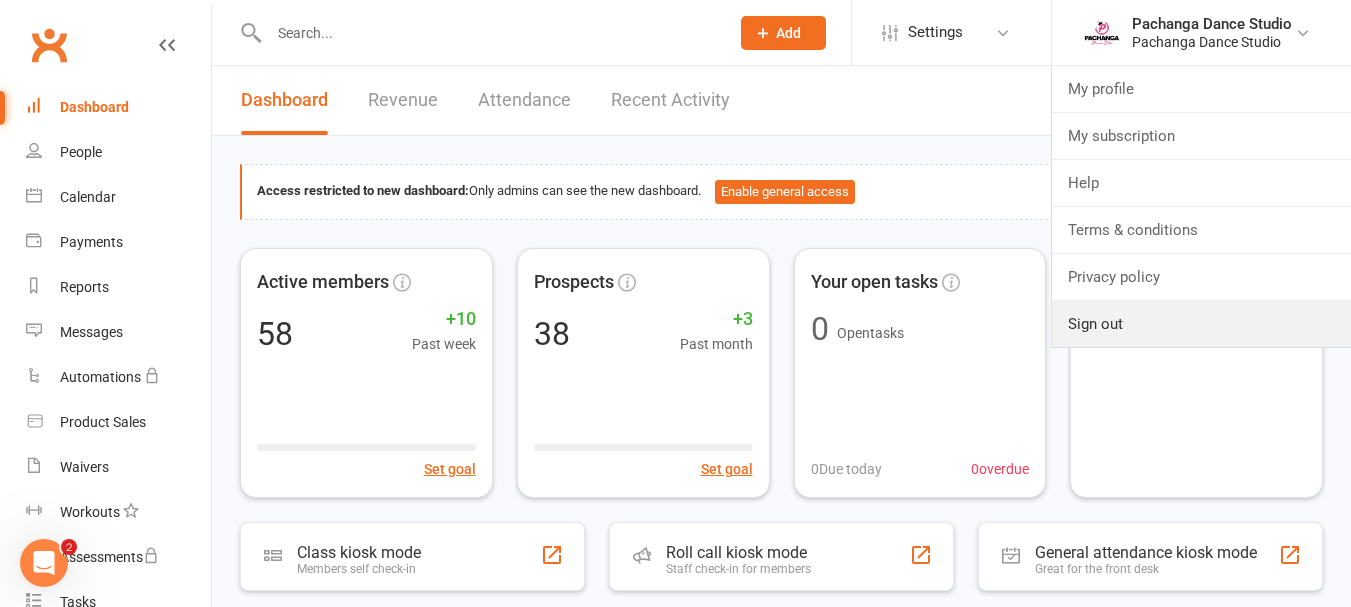 click on "Sign out" at bounding box center (1201, 324) 